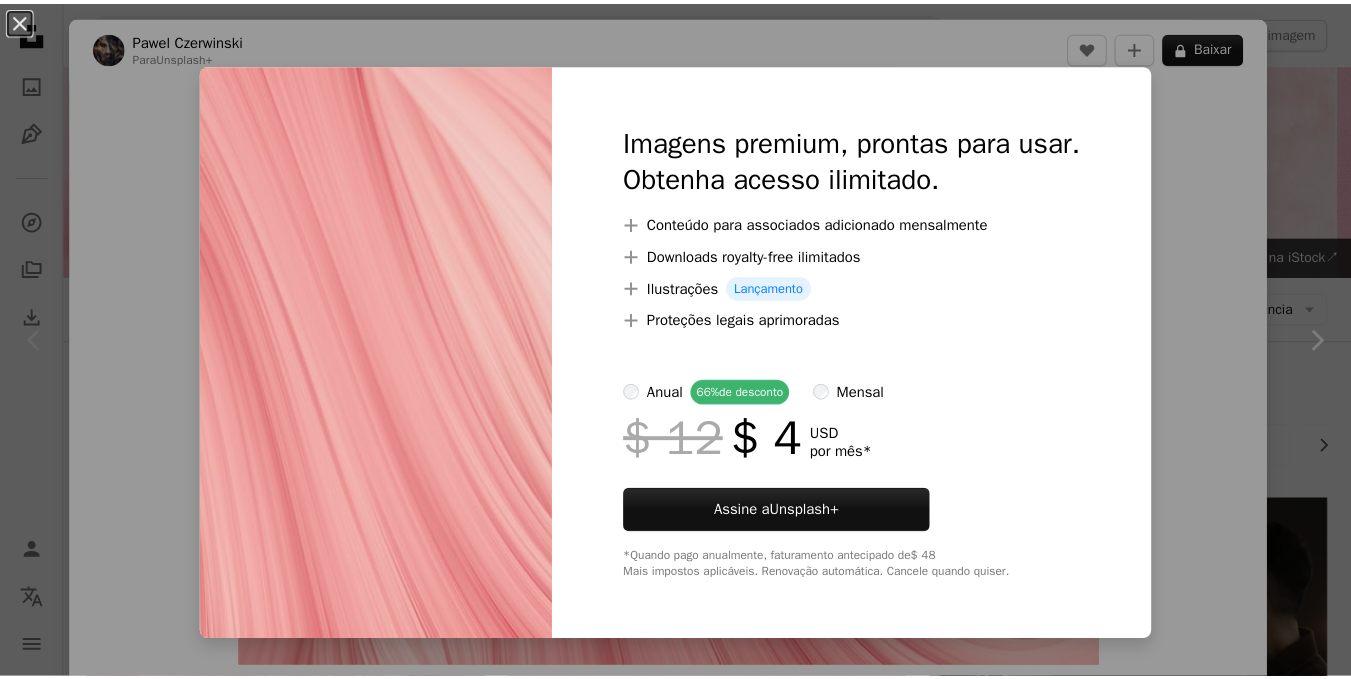 scroll, scrollTop: 175, scrollLeft: 0, axis: vertical 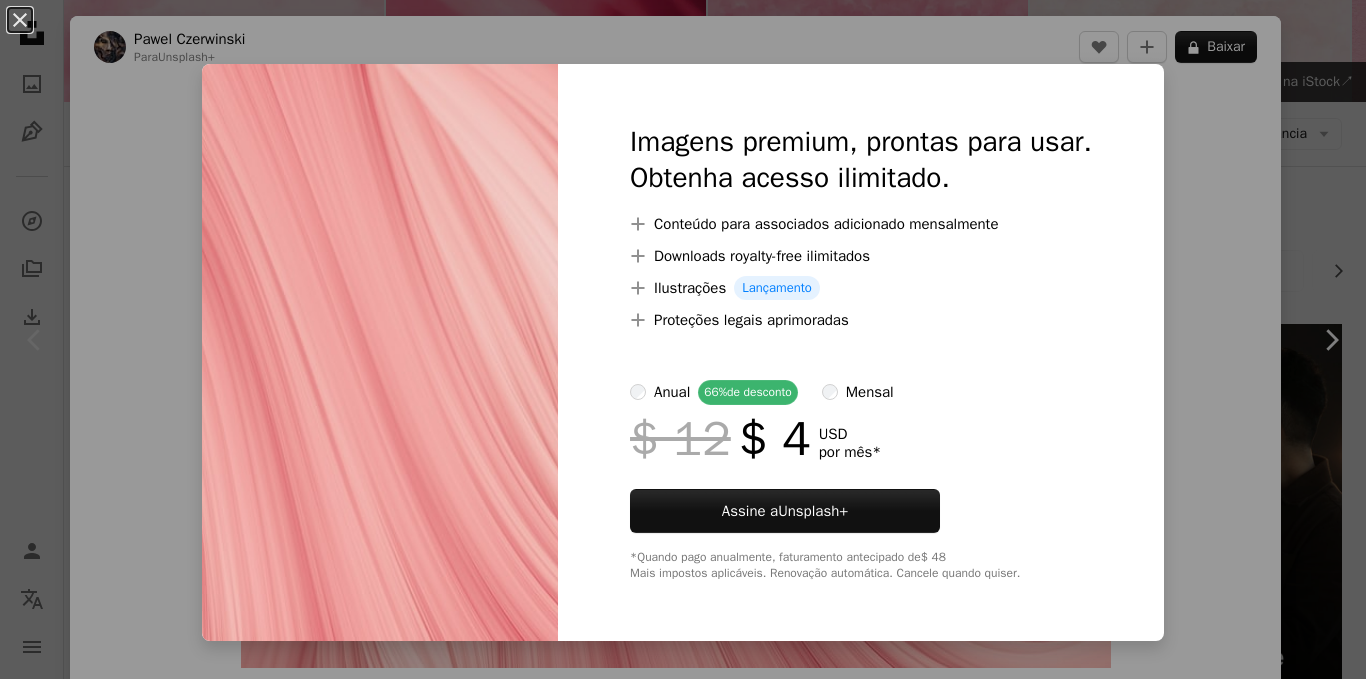 click on "An X shape Imagens premium, prontas para usar. Obtenha acesso ilimitado. A plus sign Conteúdo para associados adicionado mensalmente A plus sign Downloads royalty-free ilimitados A plus sign Ilustrações  Lançamento A plus sign Proteções legais aprimoradas anual 66%  de desconto mensal $ 12   $ 4 USD por mês * Assine a  Unsplash+ *Quando pago anualmente, faturamento antecipado de  $ 48 Mais impostos aplicáveis. Renovação automática. Cancele quando quiser." at bounding box center [683, 339] 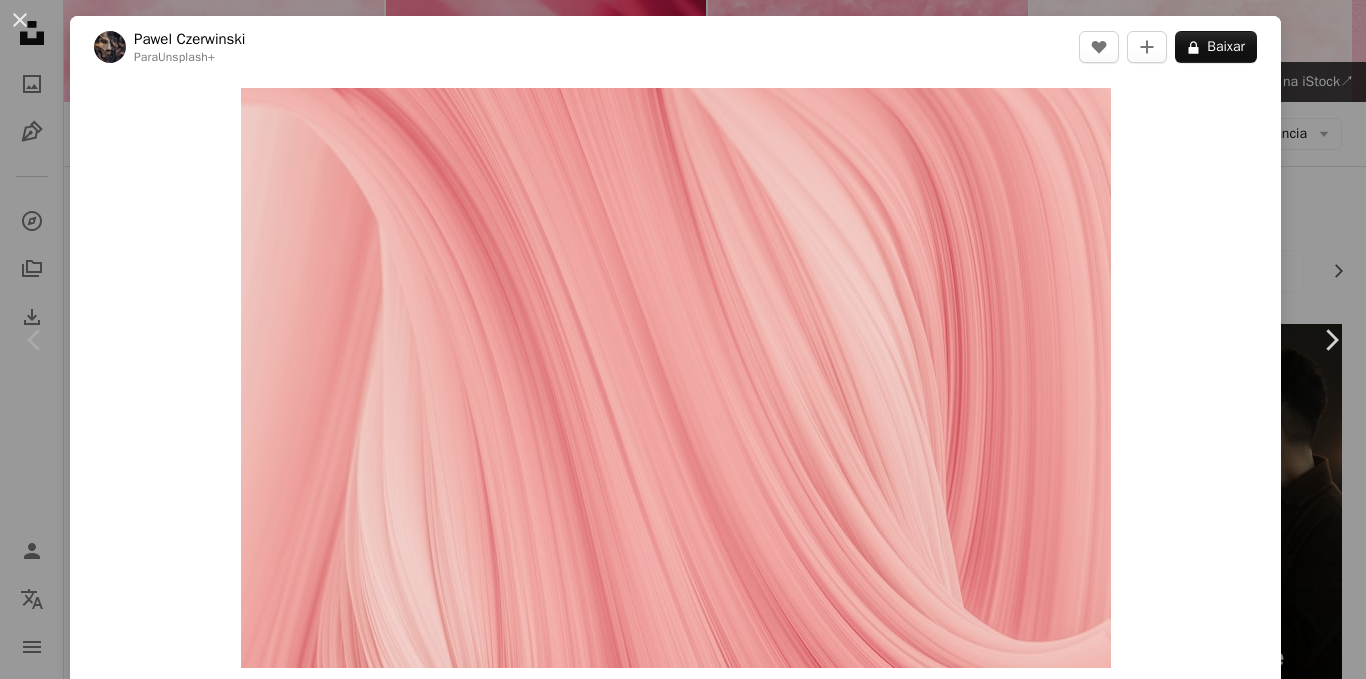 click on "An X shape Chevron left Chevron right Pawel Czerwinski Para  Unsplash+ A heart A plus sign A lock Baixar Zoom in Destaque em Fotos ,  Wallpapers A forward-right arrow Compartilhar More Actions Calendar outlined Publicada em  22 de dezembro de 2022 Safety Com a  Licença da Unsplash+ papel de parede fundo abstrair textura arte padrão rosa Renderização 3D imagem digital Wallpapers prestar Fundos Gráficos brilhante papel de parede horizontal Girly feminino liquidificador 3d .cgi Imagens gratuitas Desta série Chevron right Plus sign for Unsplash+ Plus sign for Unsplash+ Plus sign for Unsplash+ Plus sign for Unsplash+ Plus sign for Unsplash+ Plus sign for Unsplash+ Plus sign for Unsplash+ Plus sign for Unsplash+ Plus sign for Unsplash+ Imagens relacionadas Plus sign for Unsplash+ A heart A plus sign Susan Wilkinson Para  Unsplash+ A lock Baixar Plus sign for Unsplash+ A heart A plus sign Ruliff Andrean Para  Unsplash+ A lock Baixar Plus sign for Unsplash+ A heart A plus sign Mohamed Nohassi Para  Unsplash+" at bounding box center [683, 339] 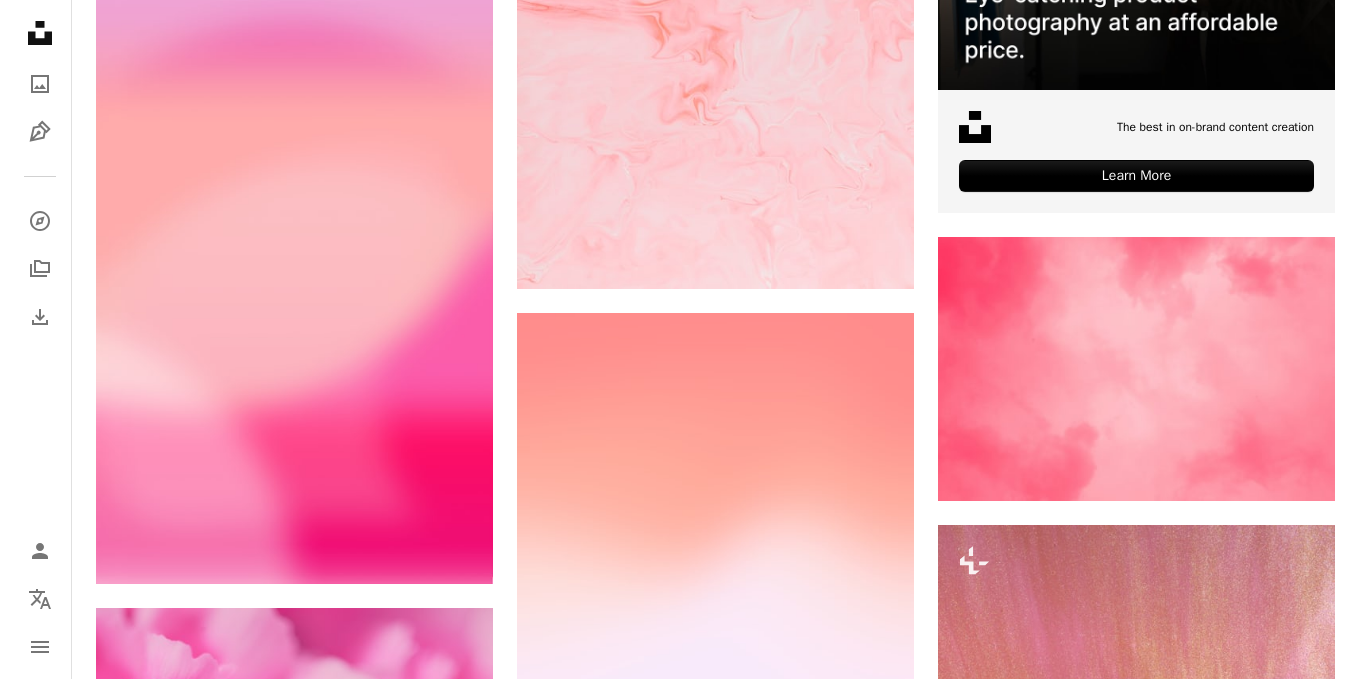scroll, scrollTop: 882, scrollLeft: 0, axis: vertical 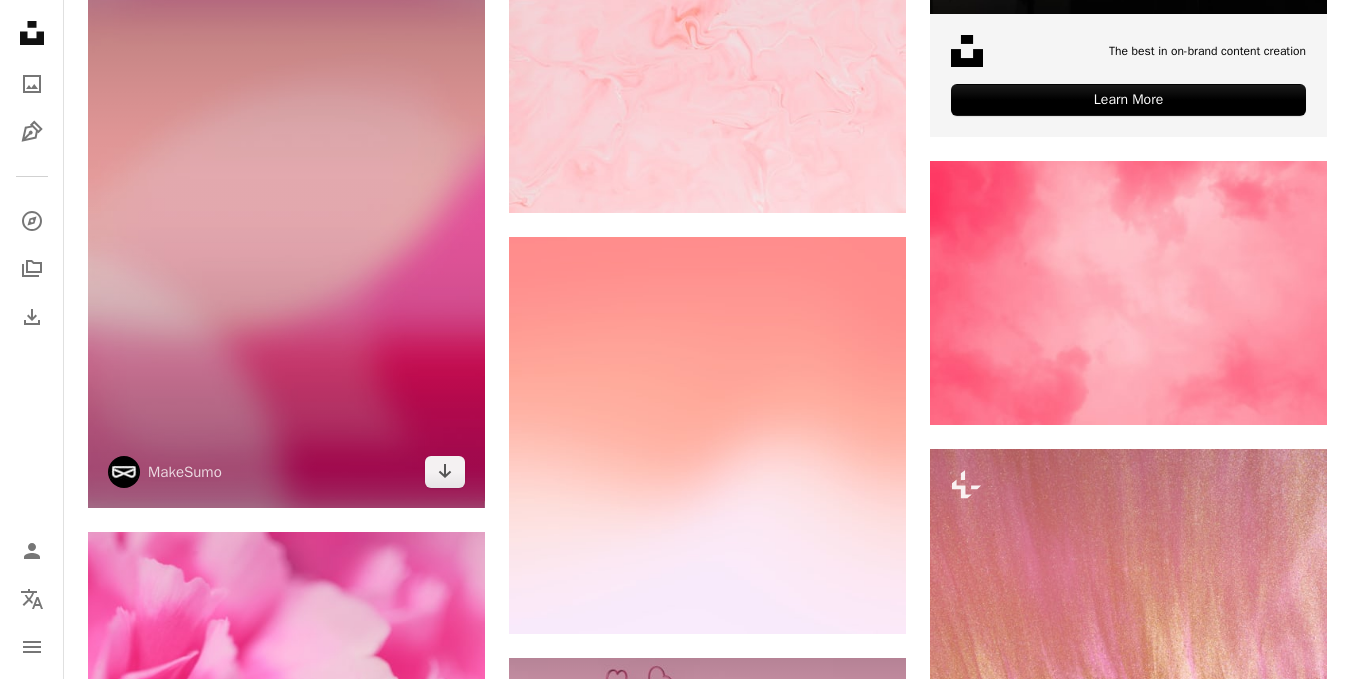 click at bounding box center [286, 207] 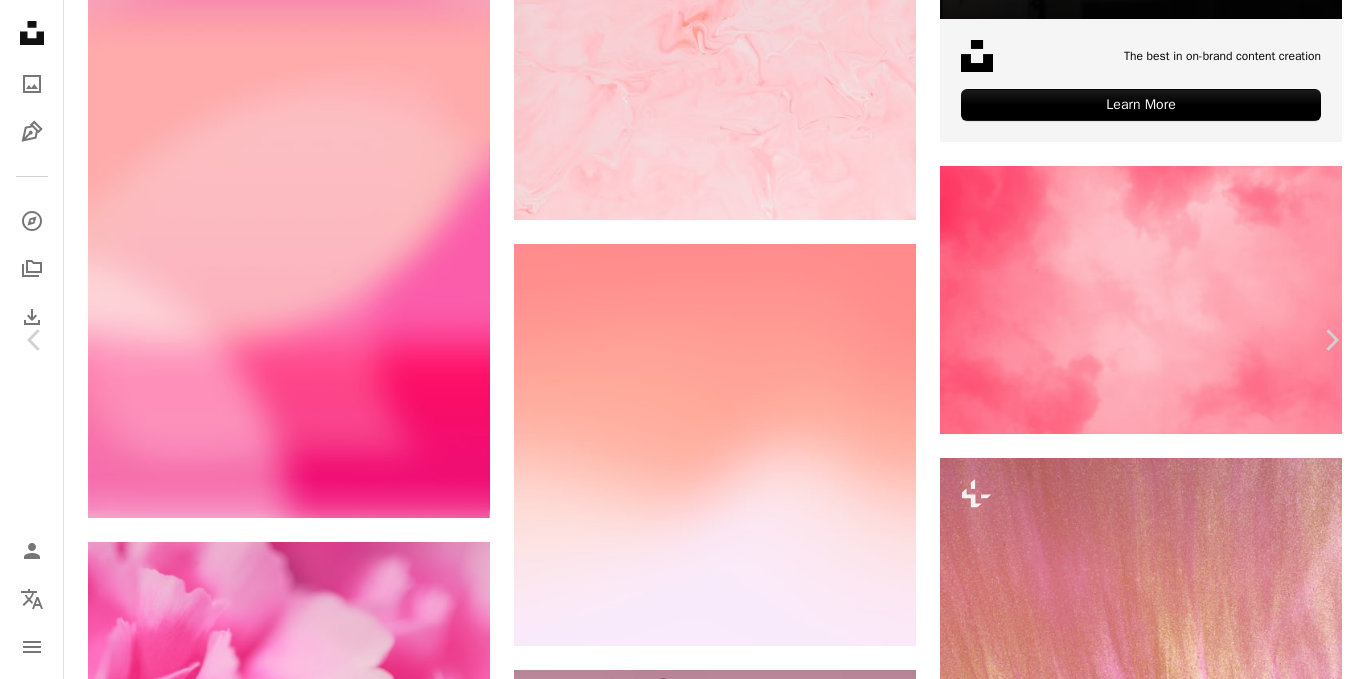 scroll, scrollTop: 149, scrollLeft: 0, axis: vertical 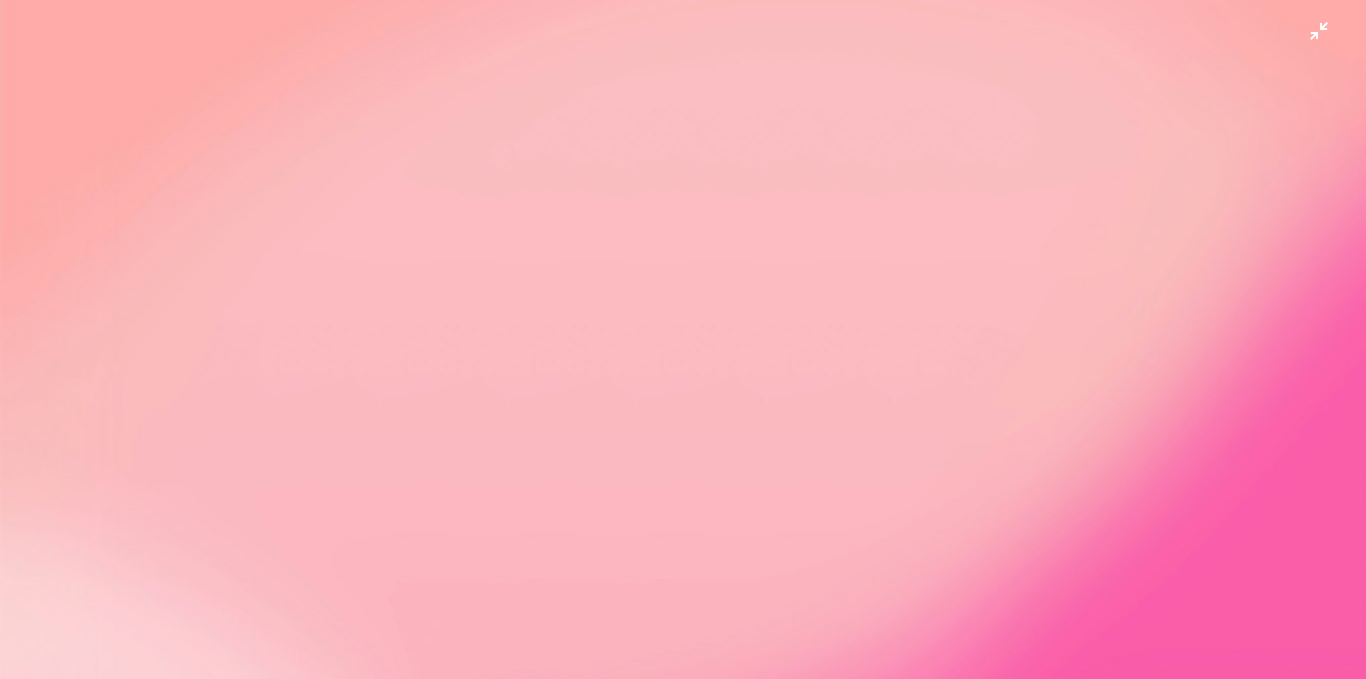 click at bounding box center [683, 360] 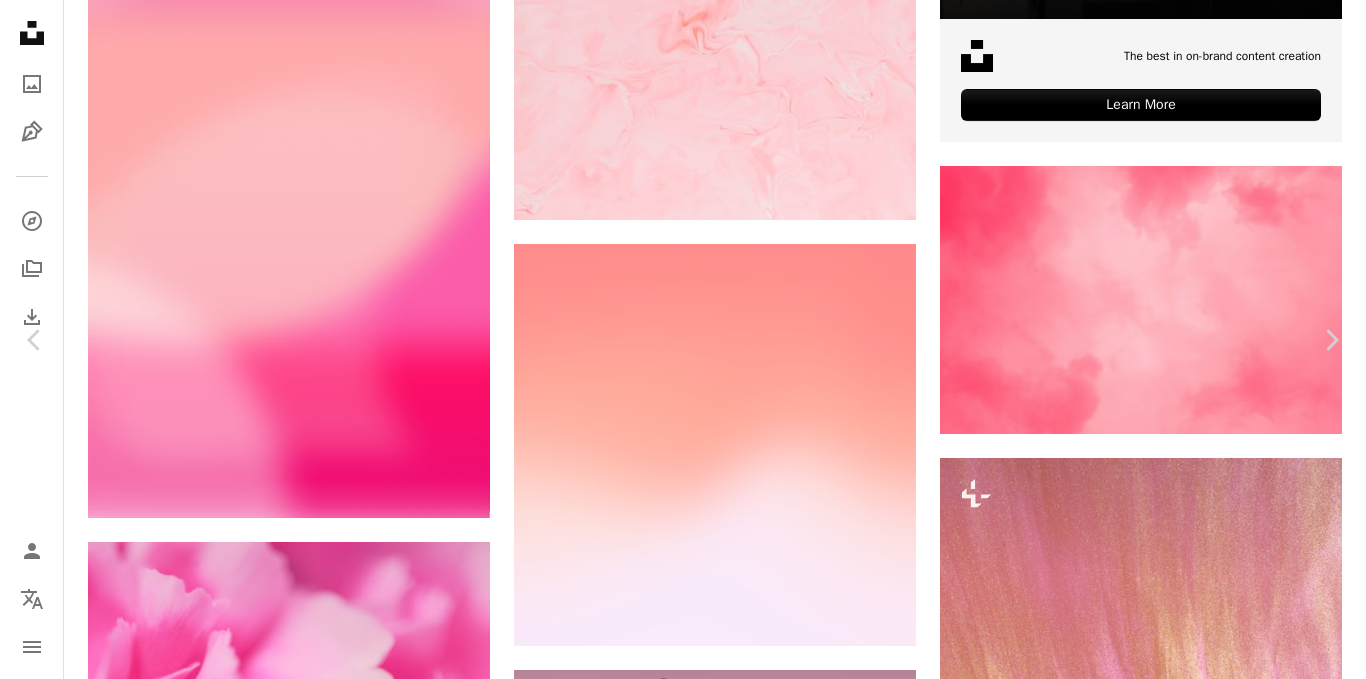 scroll, scrollTop: 88, scrollLeft: 0, axis: vertical 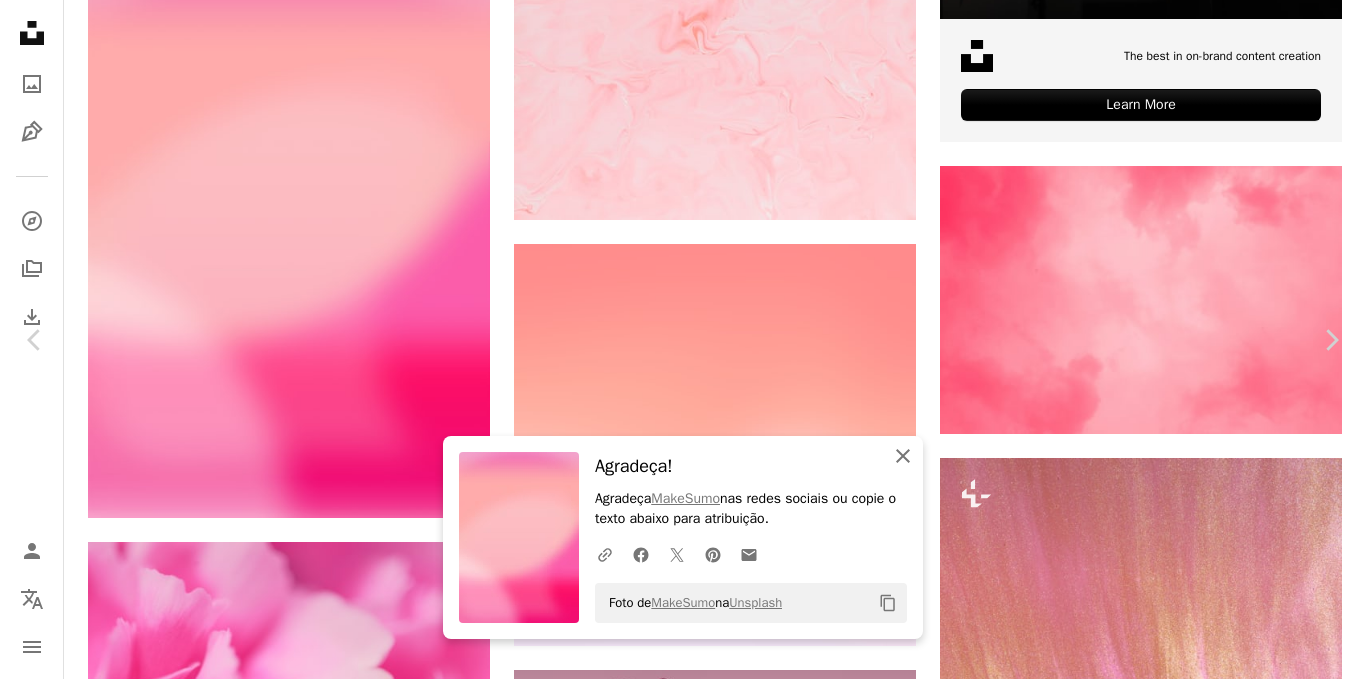 click on "An X shape" 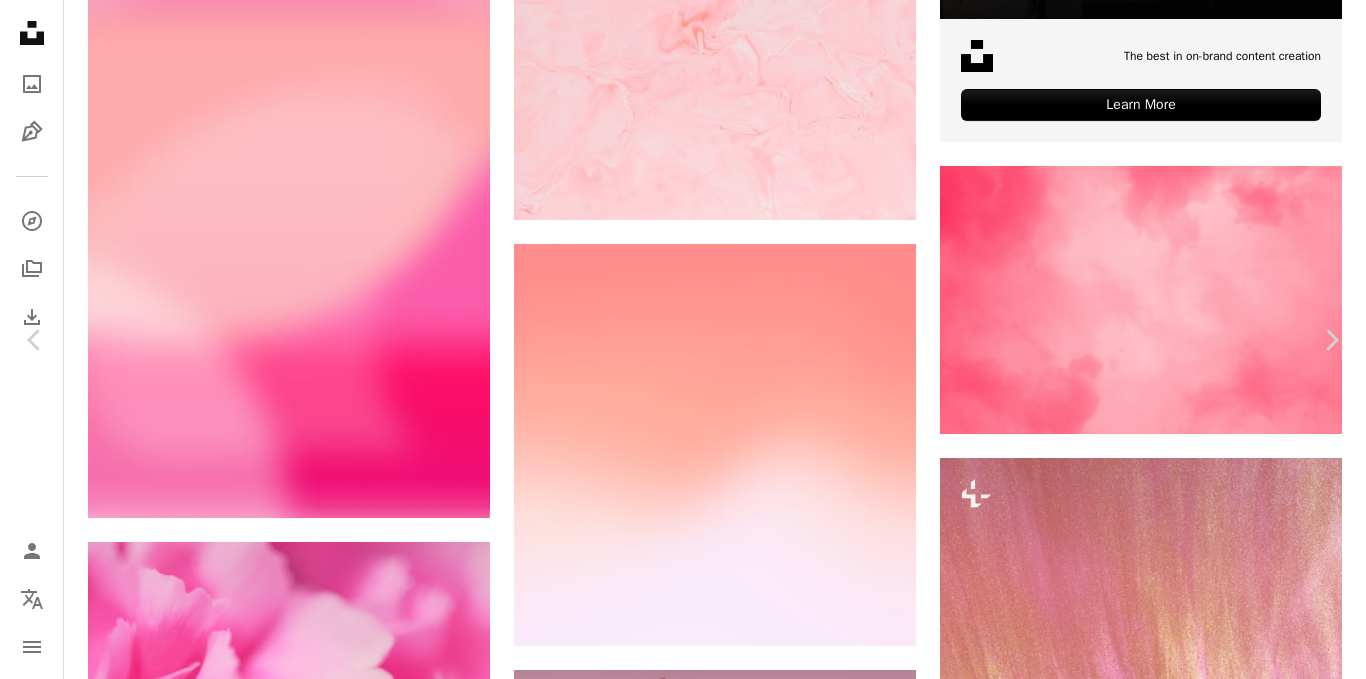 click at bounding box center (280, 4381) 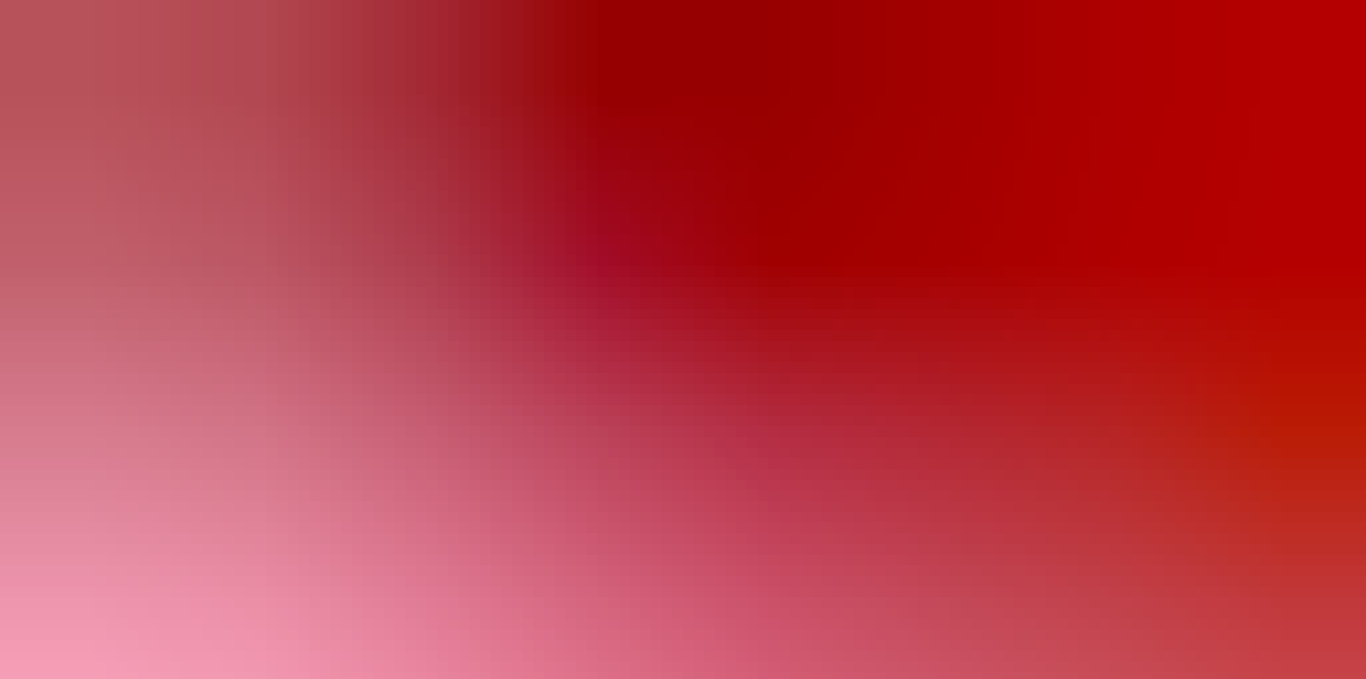 scroll, scrollTop: 106, scrollLeft: 0, axis: vertical 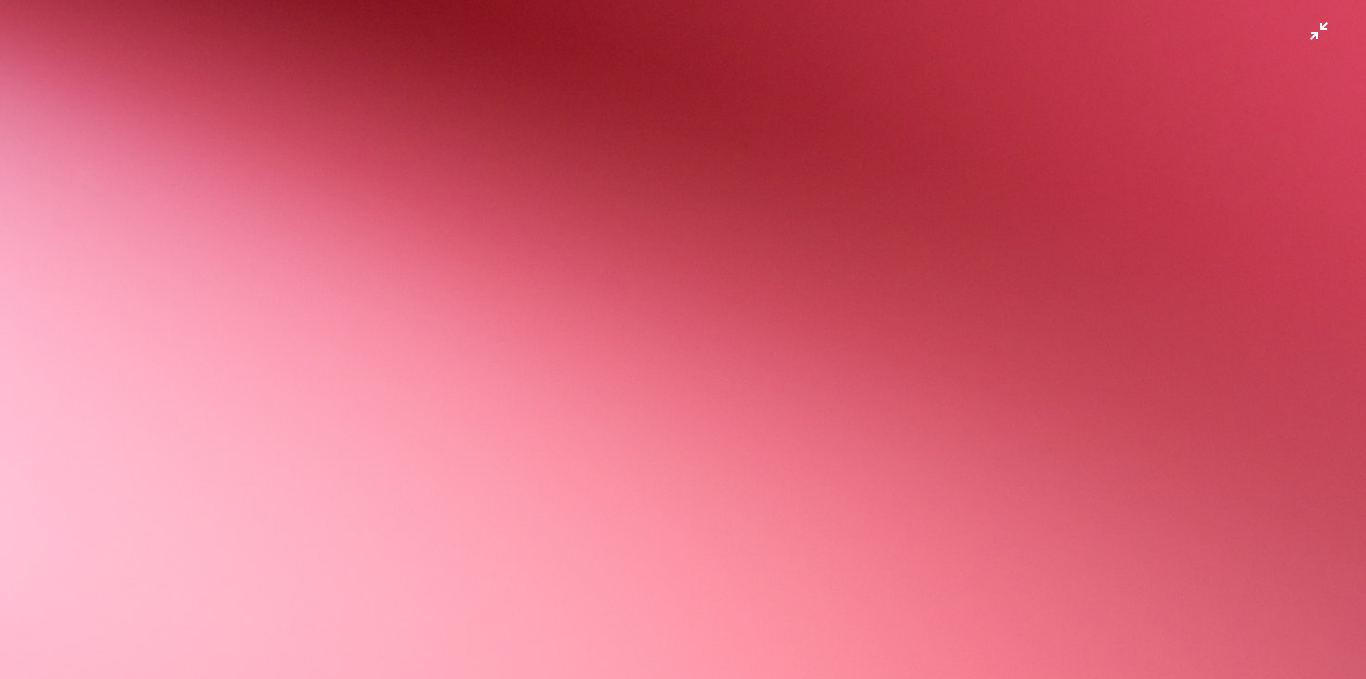 click at bounding box center (683, 348) 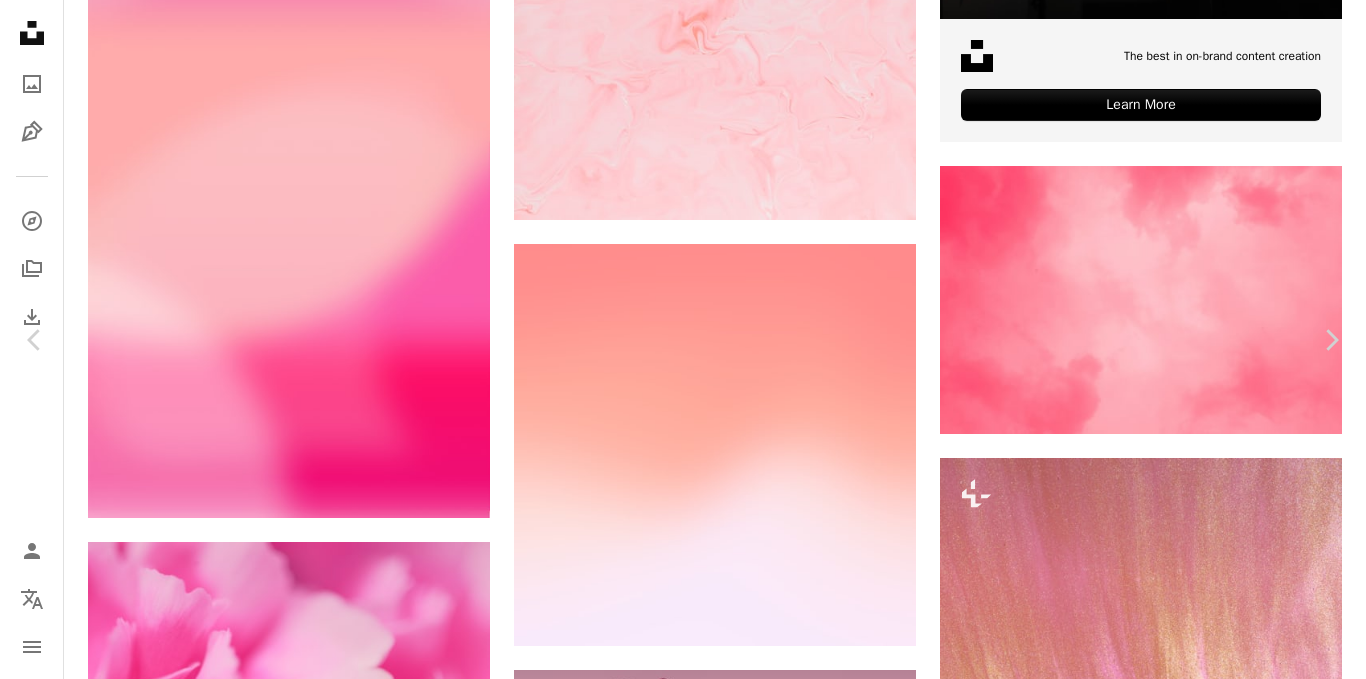 click on "Baixar gratuitamente" at bounding box center (1146, 6861) 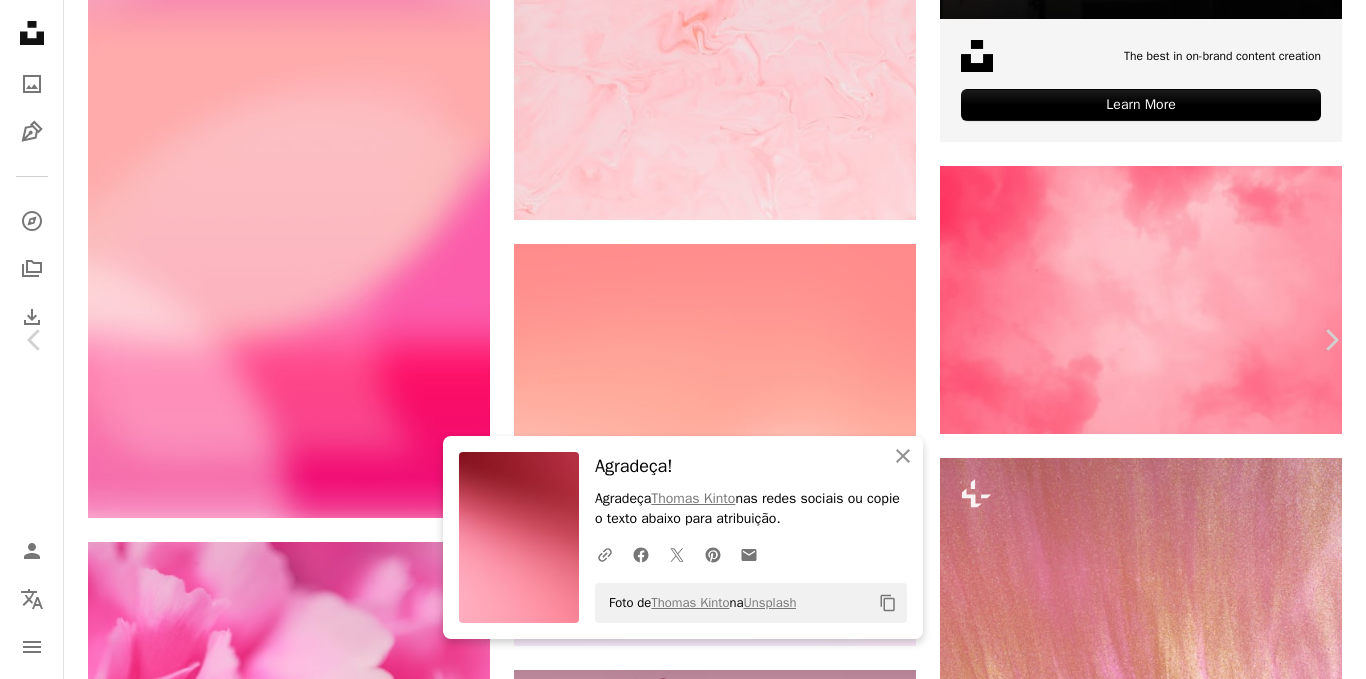 scroll, scrollTop: 1052, scrollLeft: 0, axis: vertical 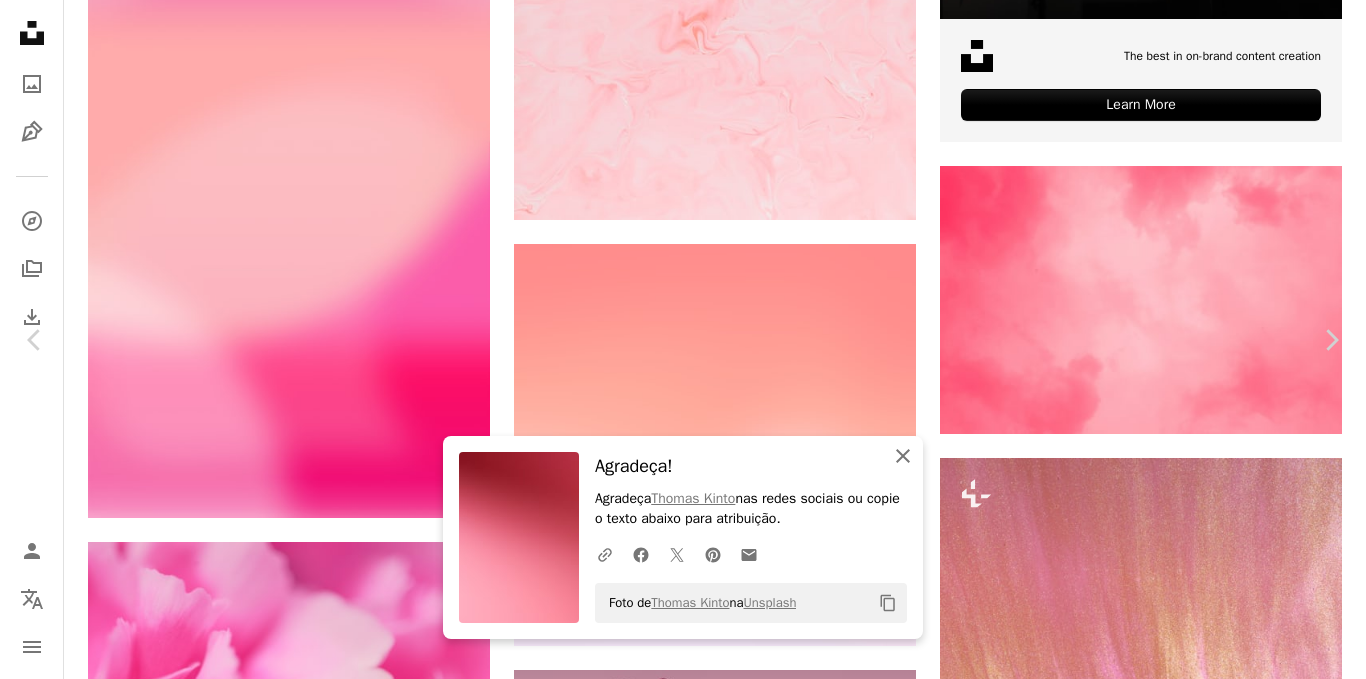 click on "An X shape" 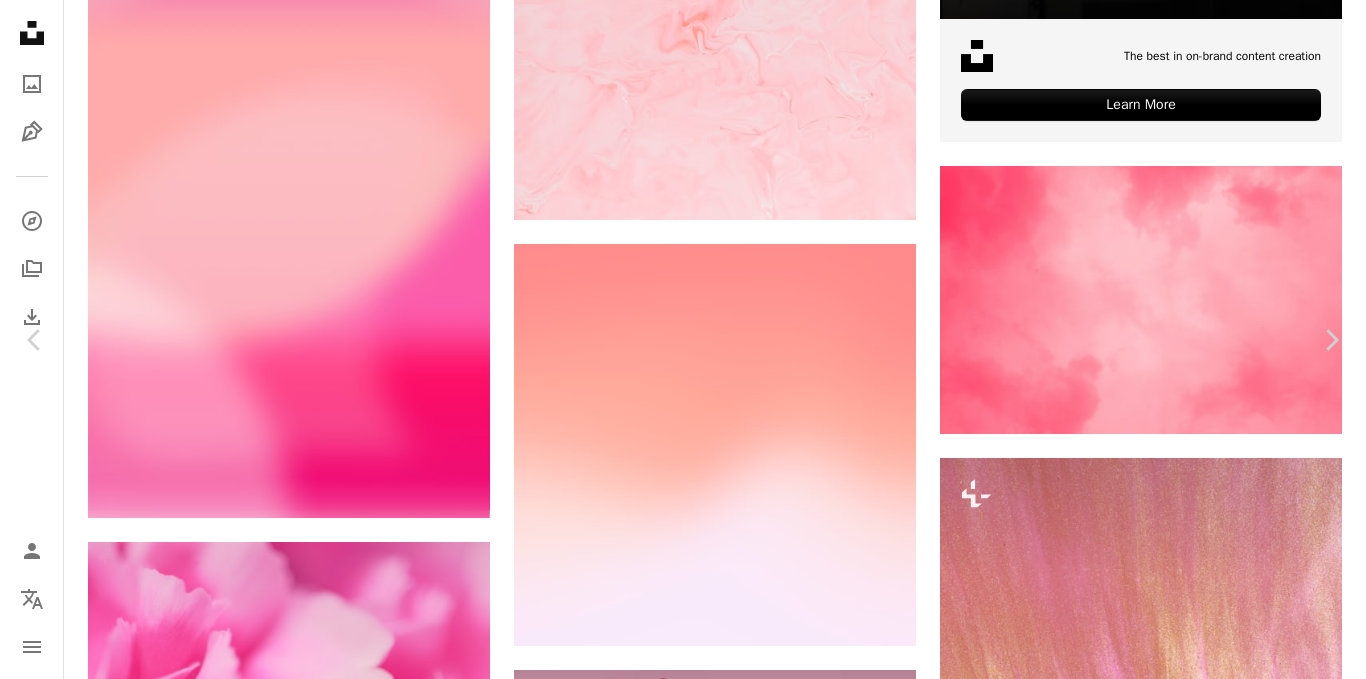scroll, scrollTop: 0, scrollLeft: 0, axis: both 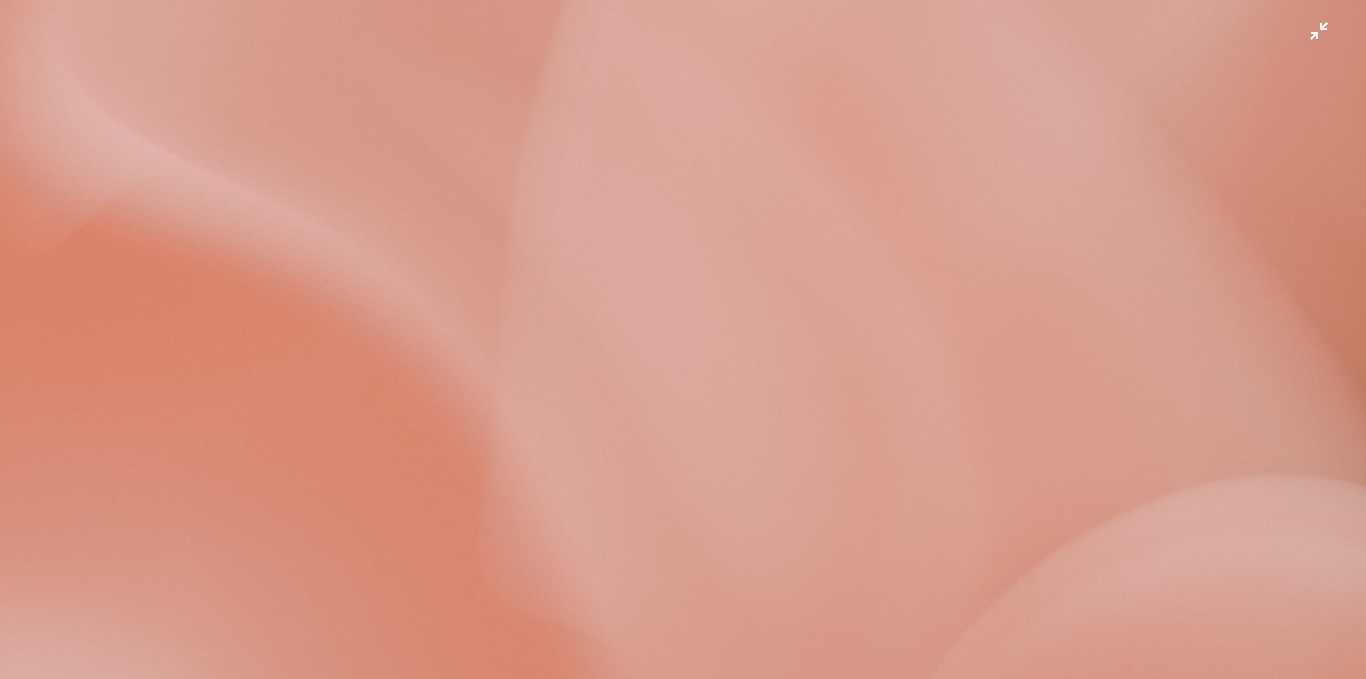 click at bounding box center (683, 348) 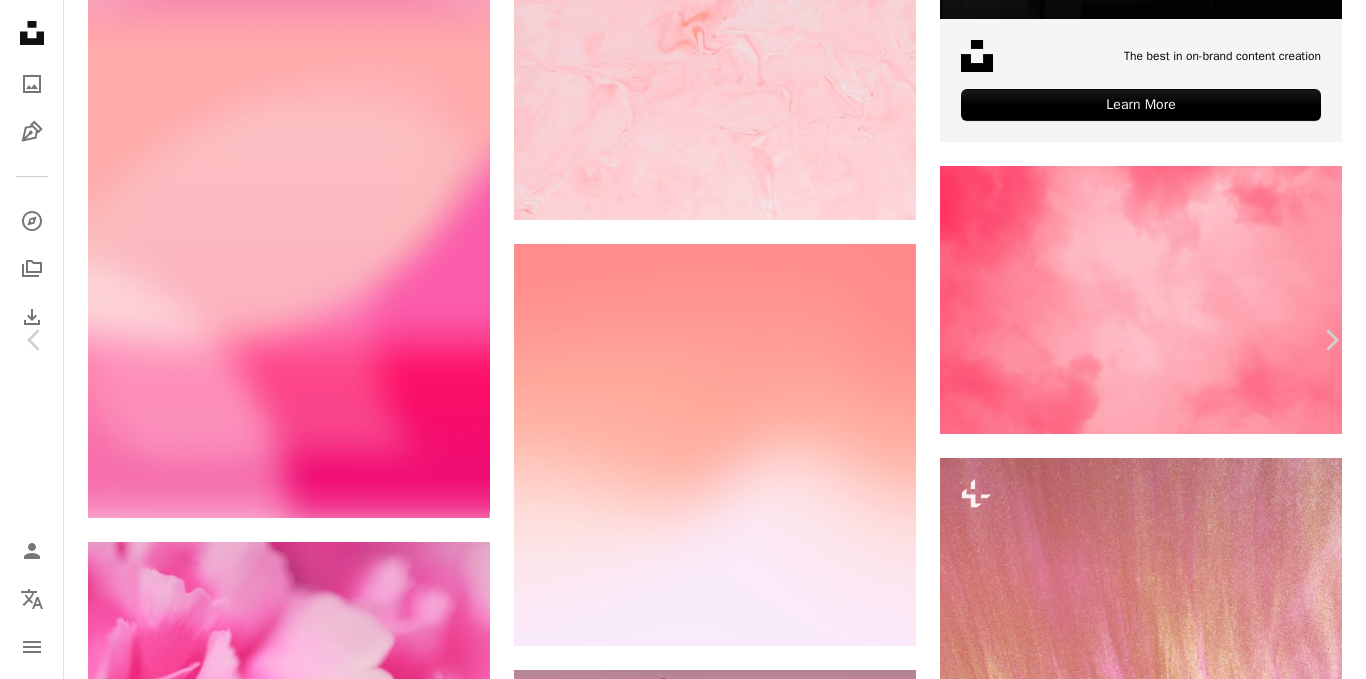 click at bounding box center (676, 7192) 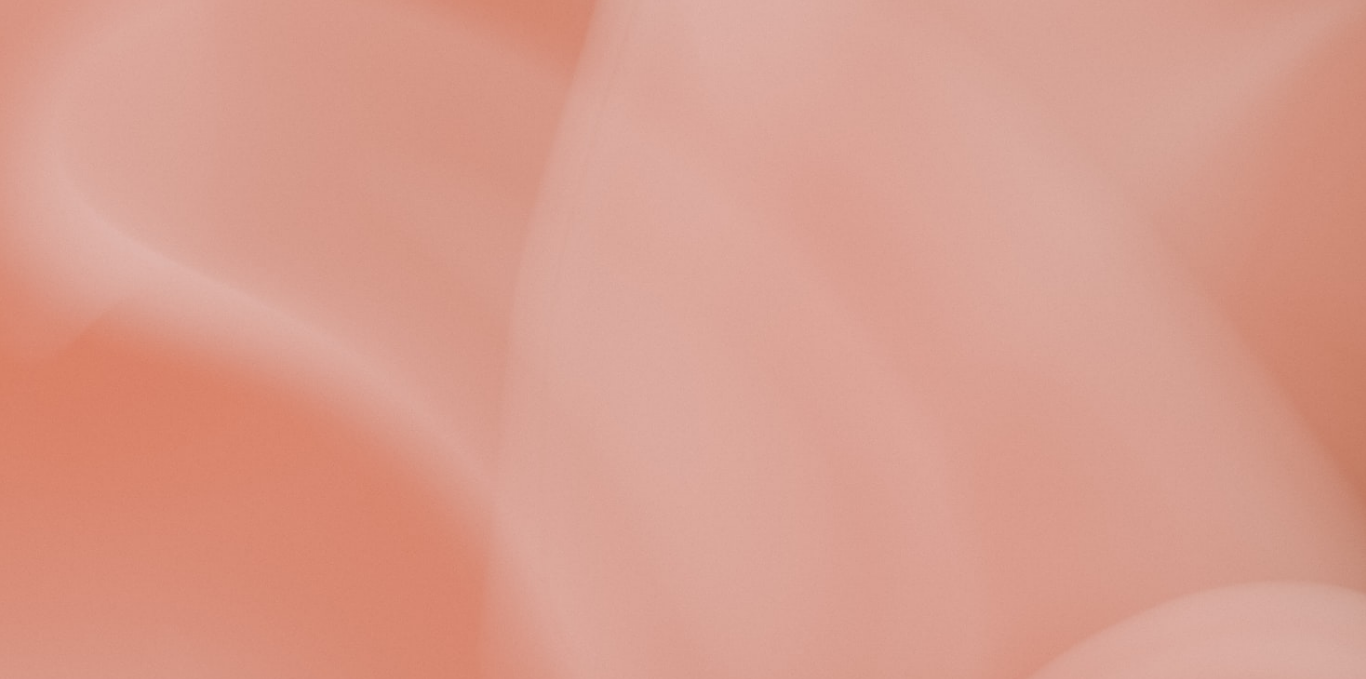 scroll, scrollTop: 107, scrollLeft: 0, axis: vertical 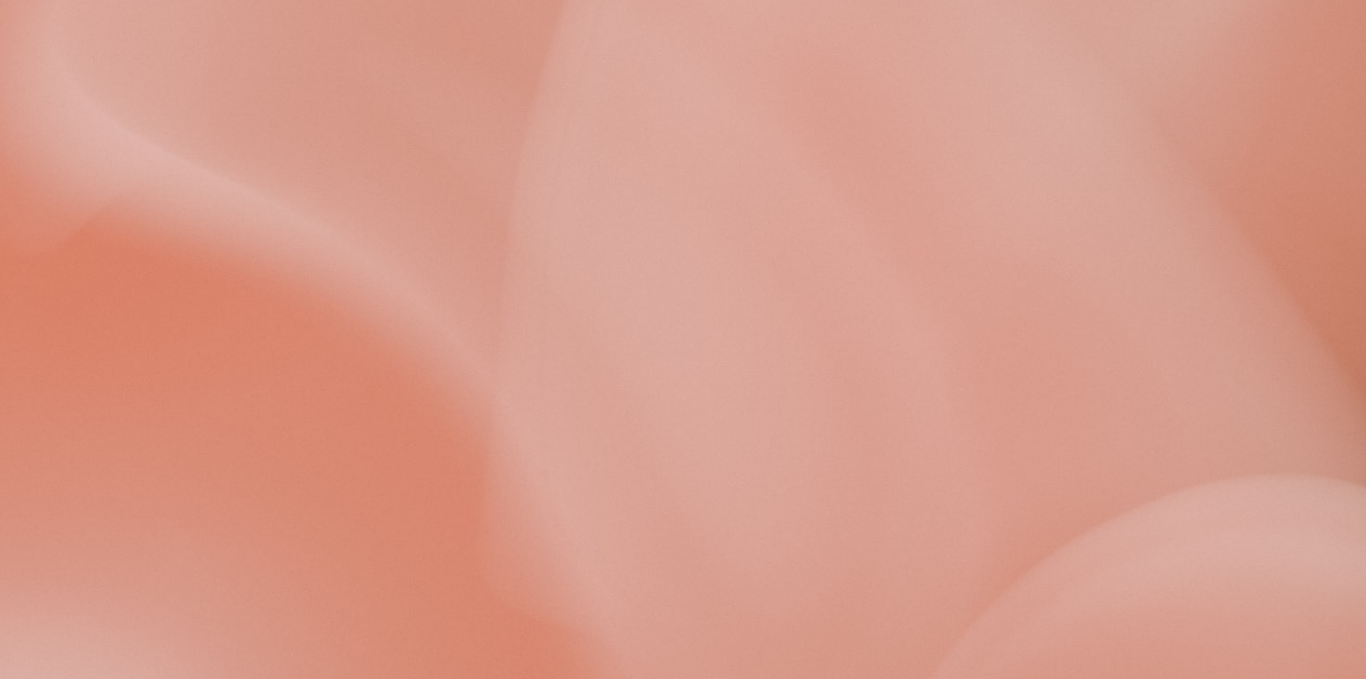click at bounding box center [683, 348] 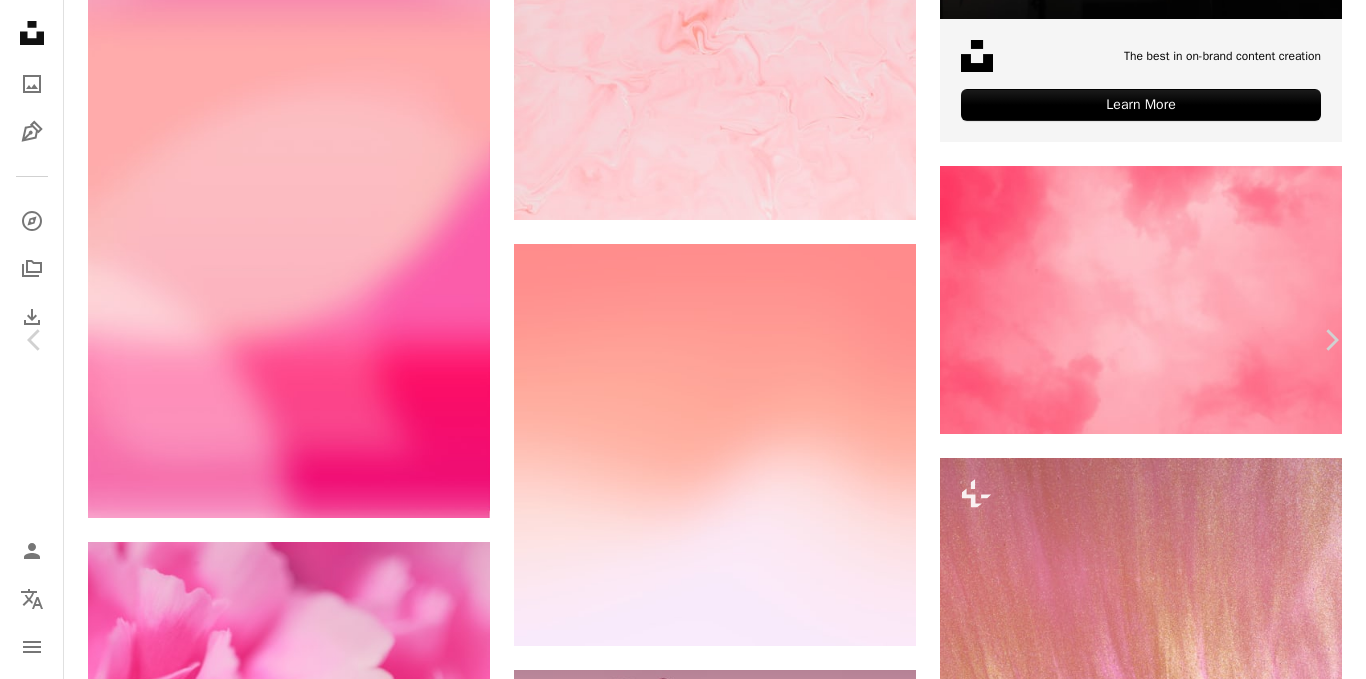 scroll, scrollTop: 0, scrollLeft: 0, axis: both 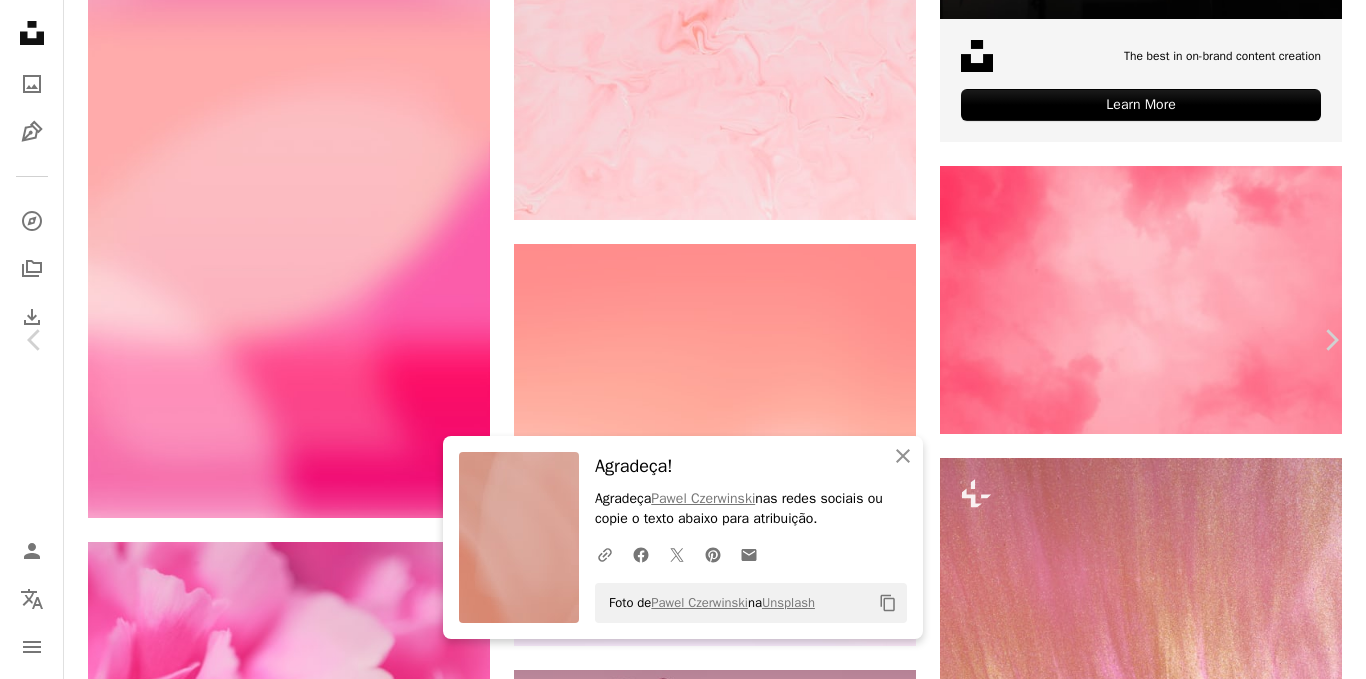 click on "Baixar gratuitamente" at bounding box center (1146, 6861) 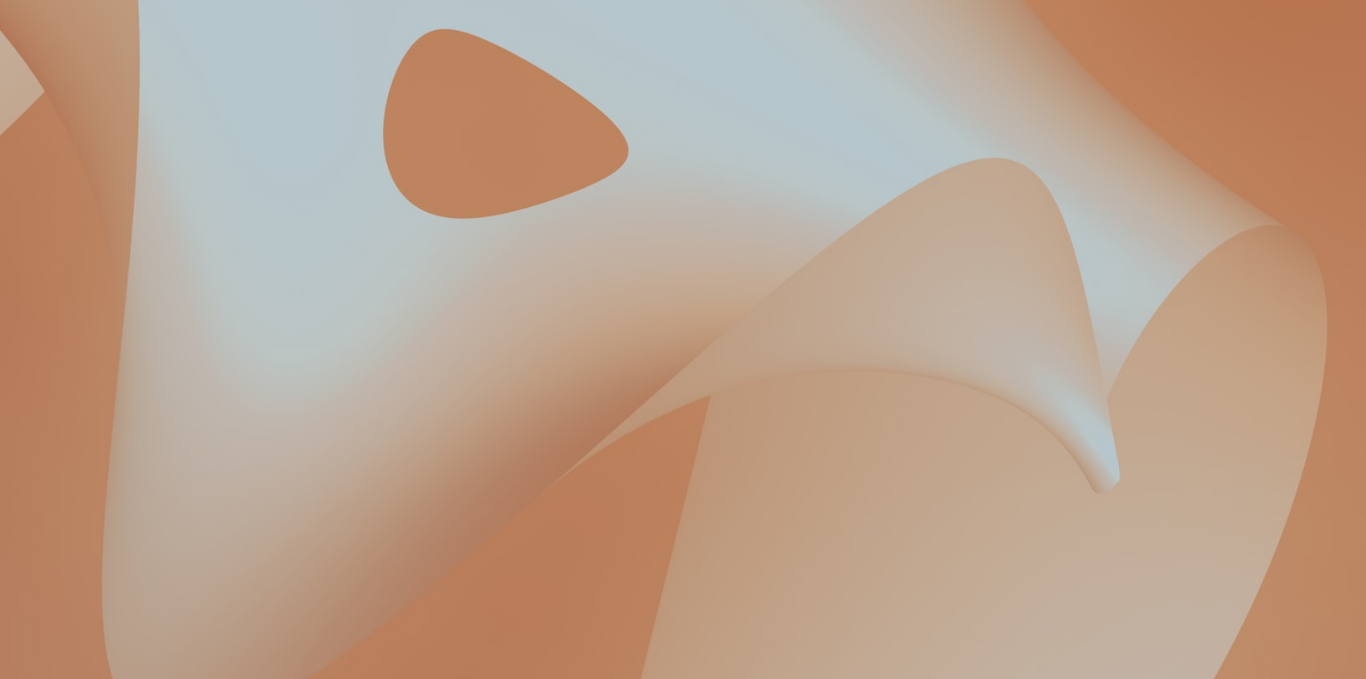 scroll, scrollTop: 37, scrollLeft: 0, axis: vertical 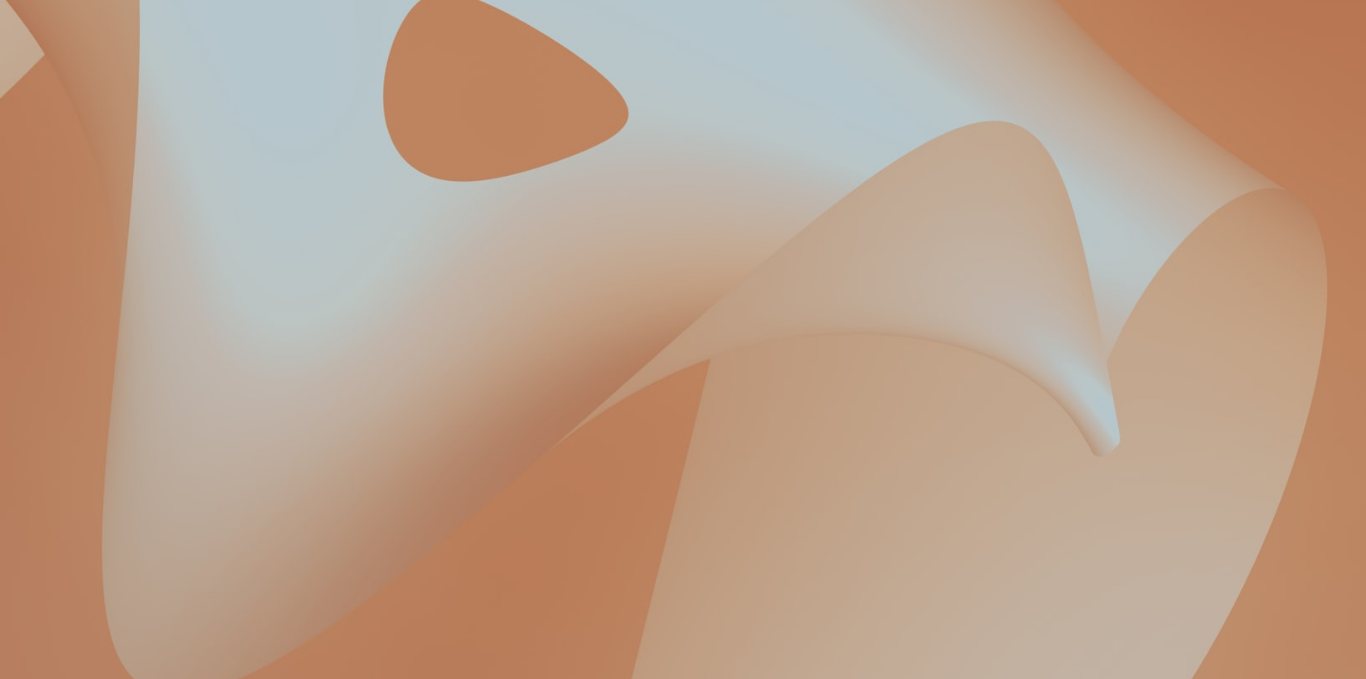 click at bounding box center (683, 347) 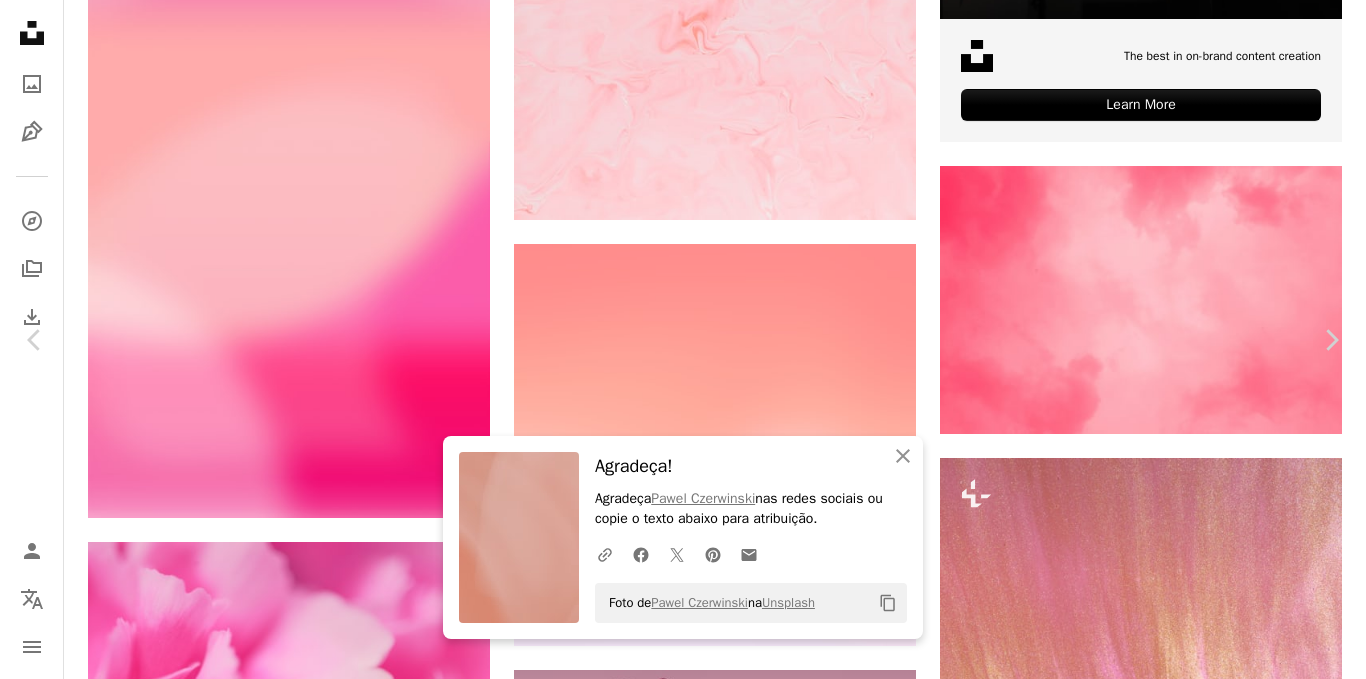 click on "Baixar gratuitamente" at bounding box center (1146, 6861) 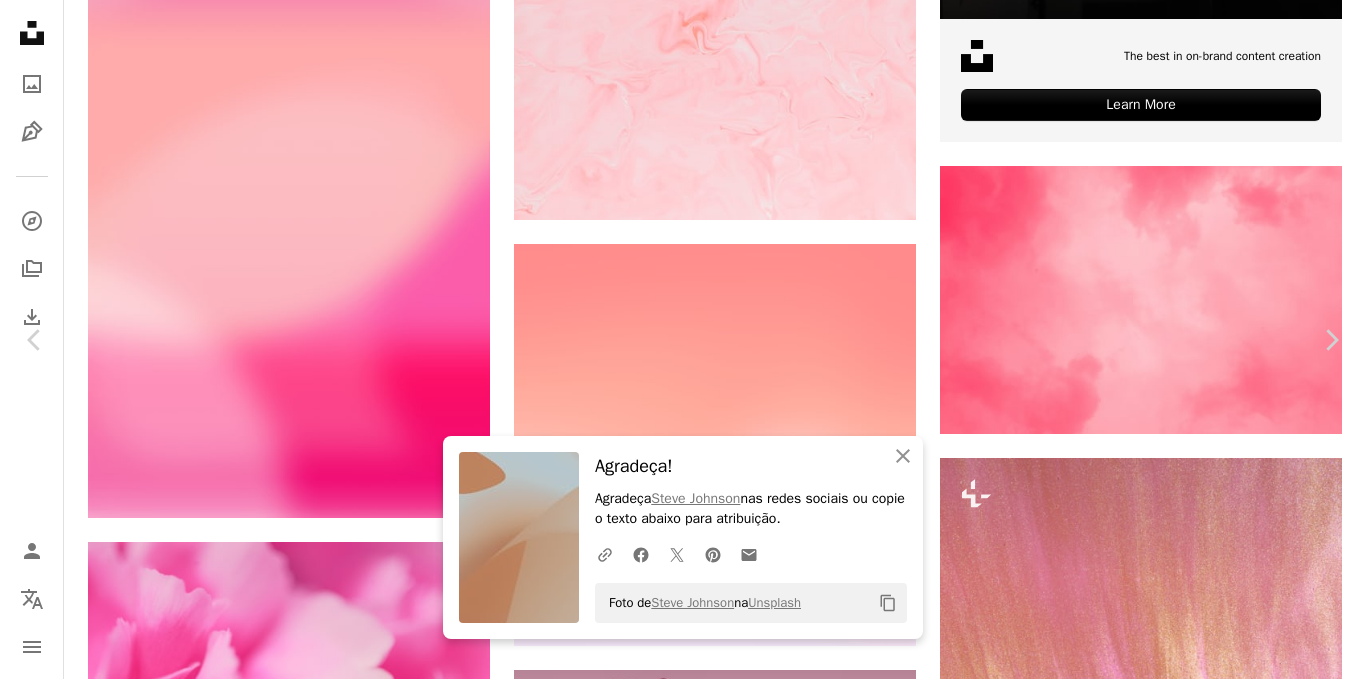 scroll, scrollTop: 1432, scrollLeft: 0, axis: vertical 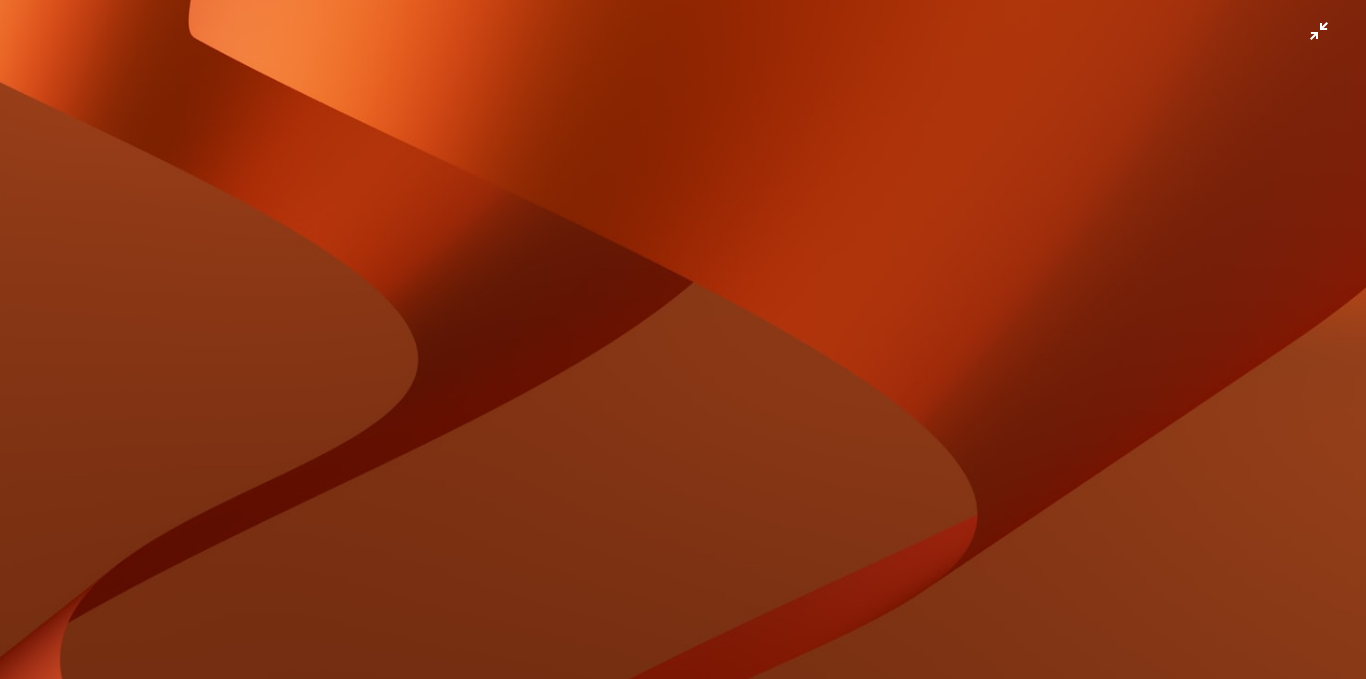click at bounding box center [683, 348] 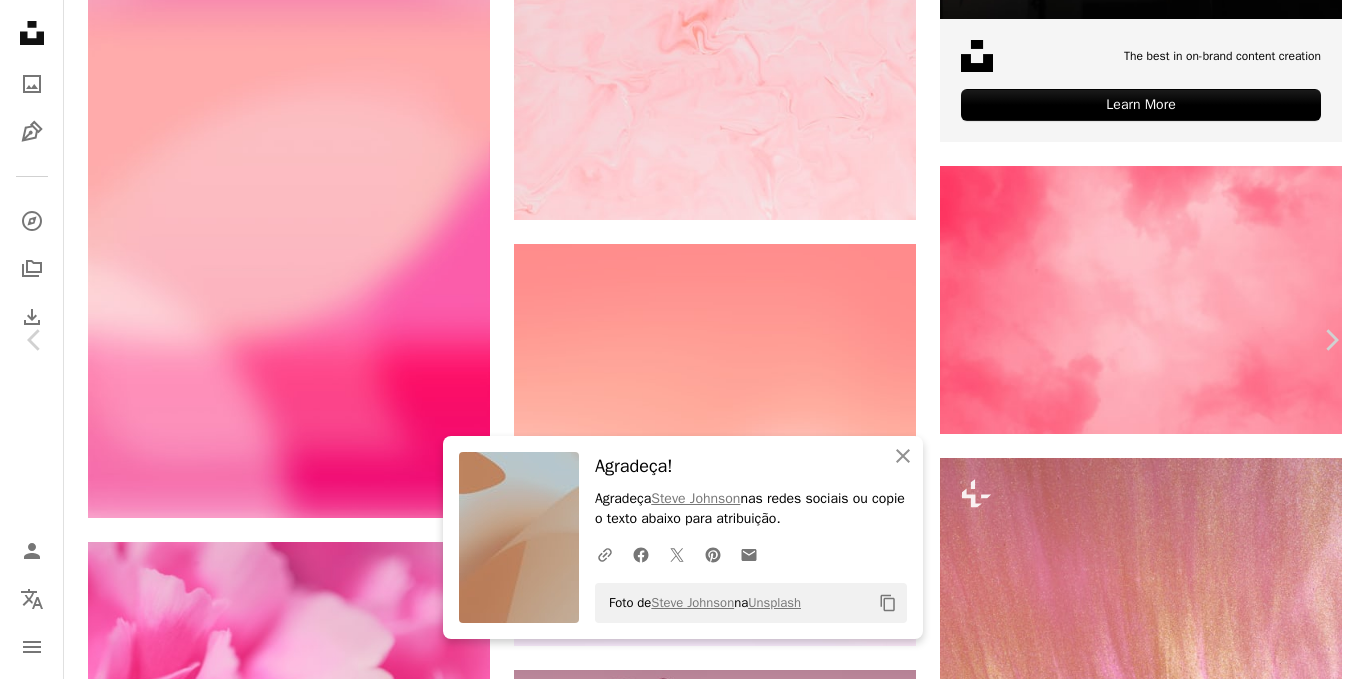 click at bounding box center (676, 7111) 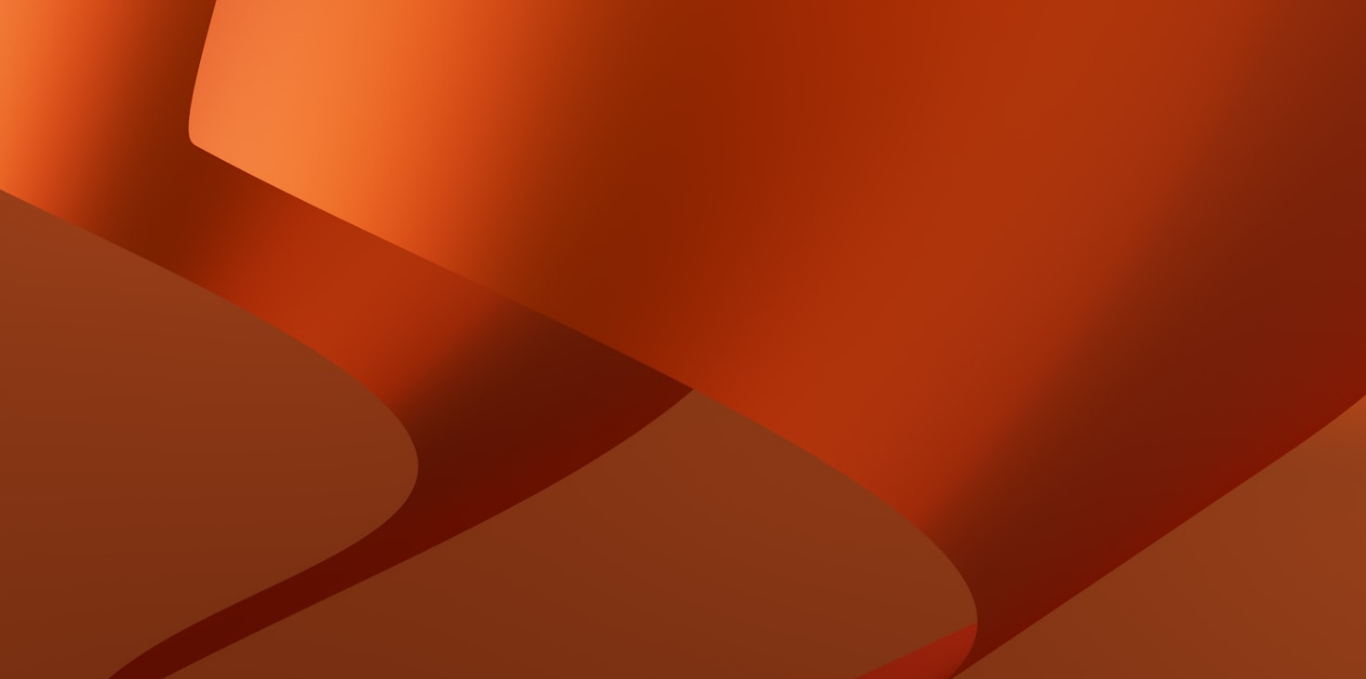 scroll, scrollTop: 107, scrollLeft: 0, axis: vertical 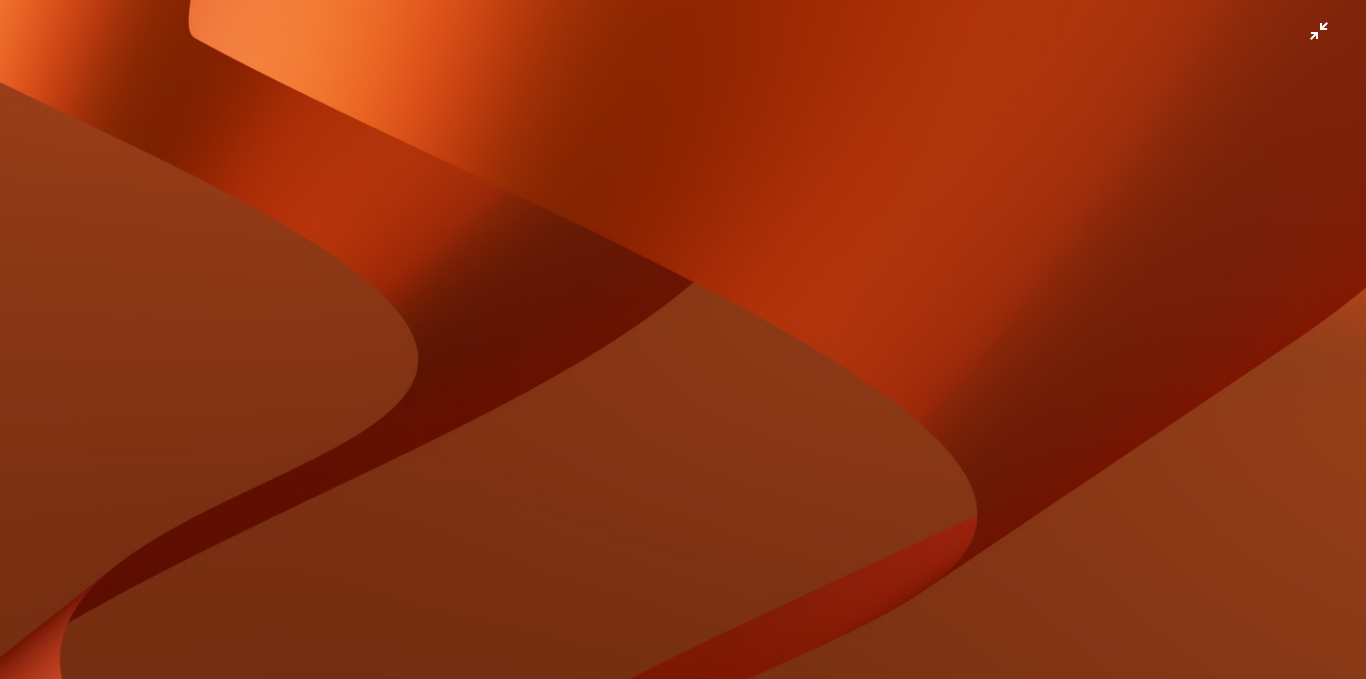 click at bounding box center [683, 348] 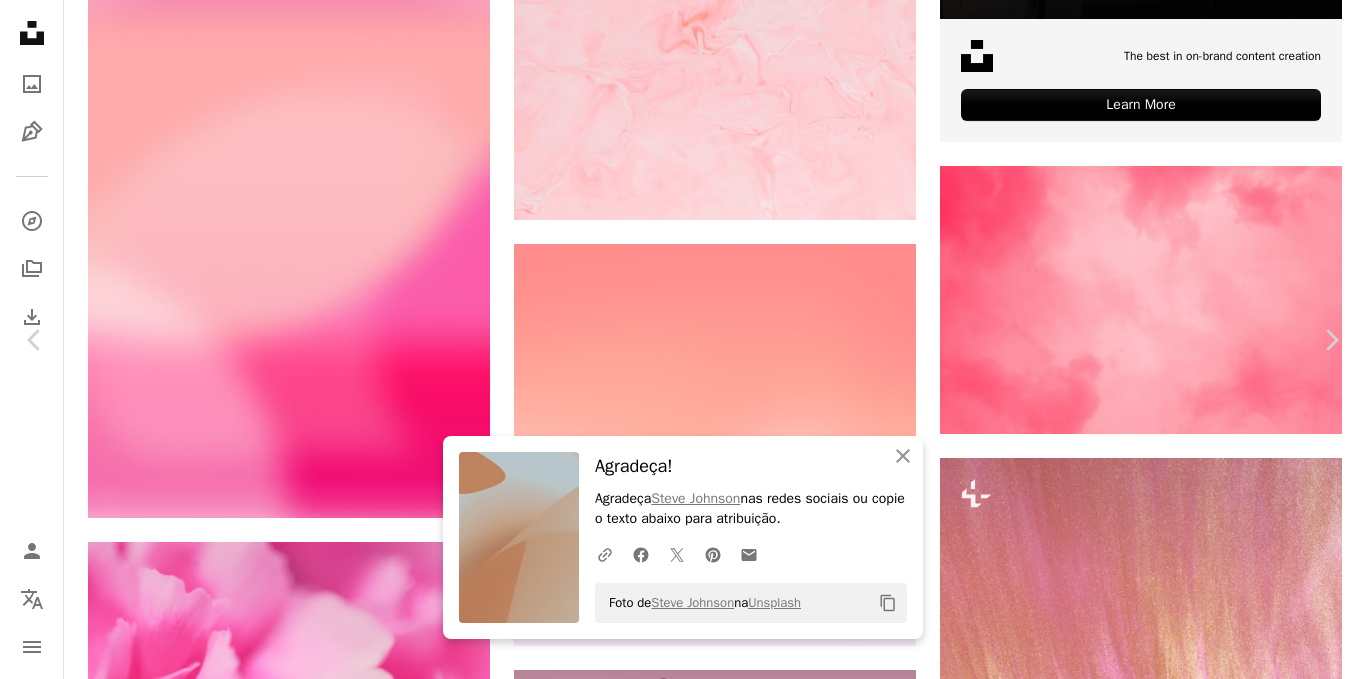 click at bounding box center (676, 7111) 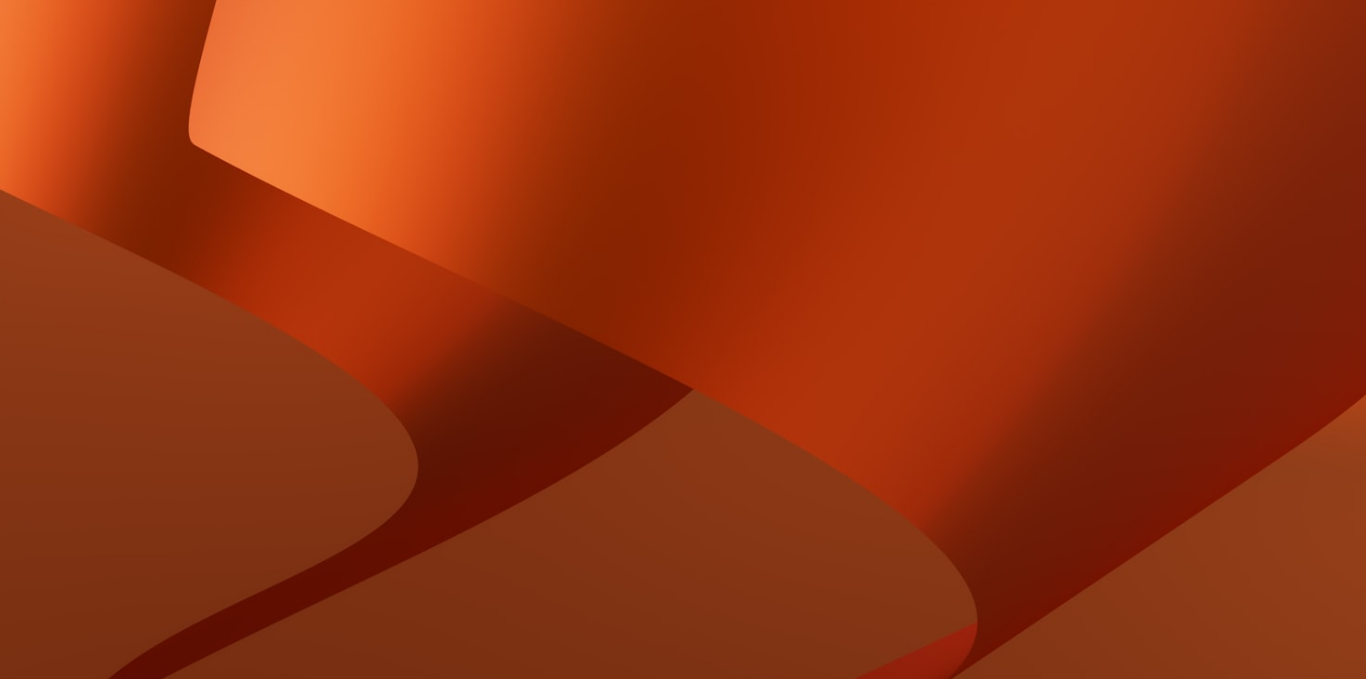 scroll, scrollTop: 107, scrollLeft: 0, axis: vertical 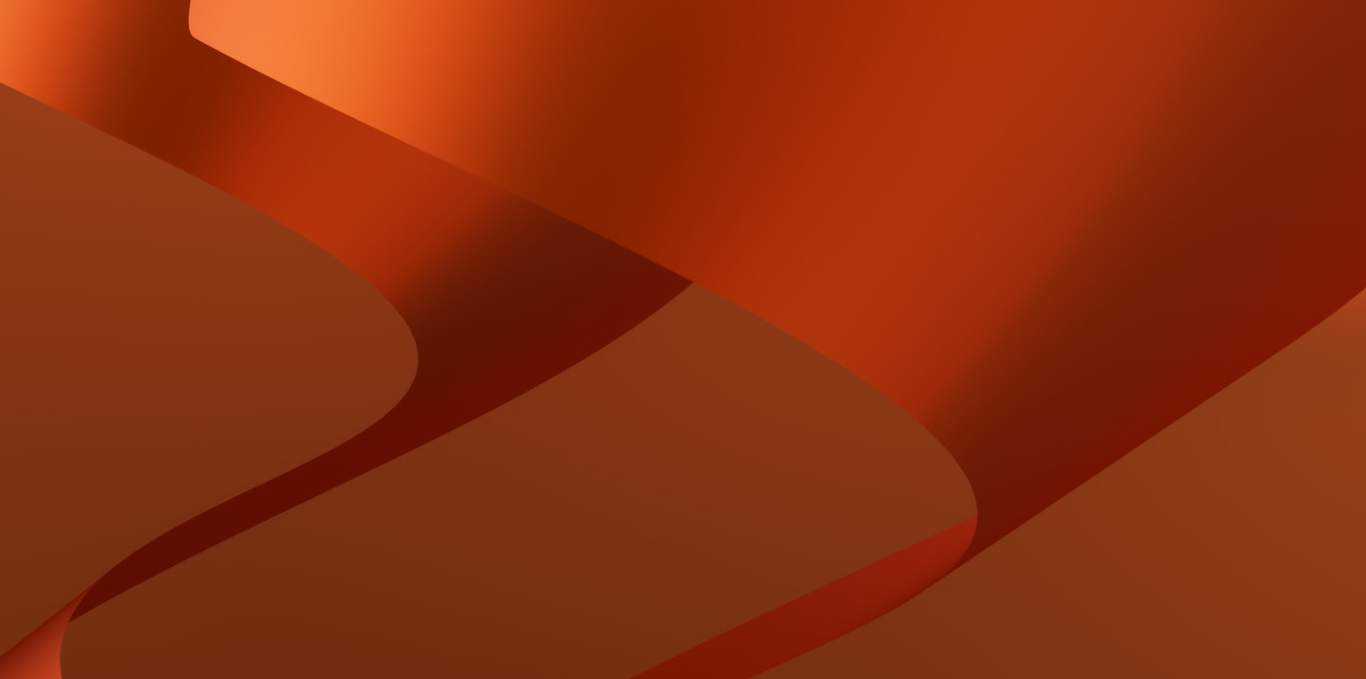 click at bounding box center [683, 348] 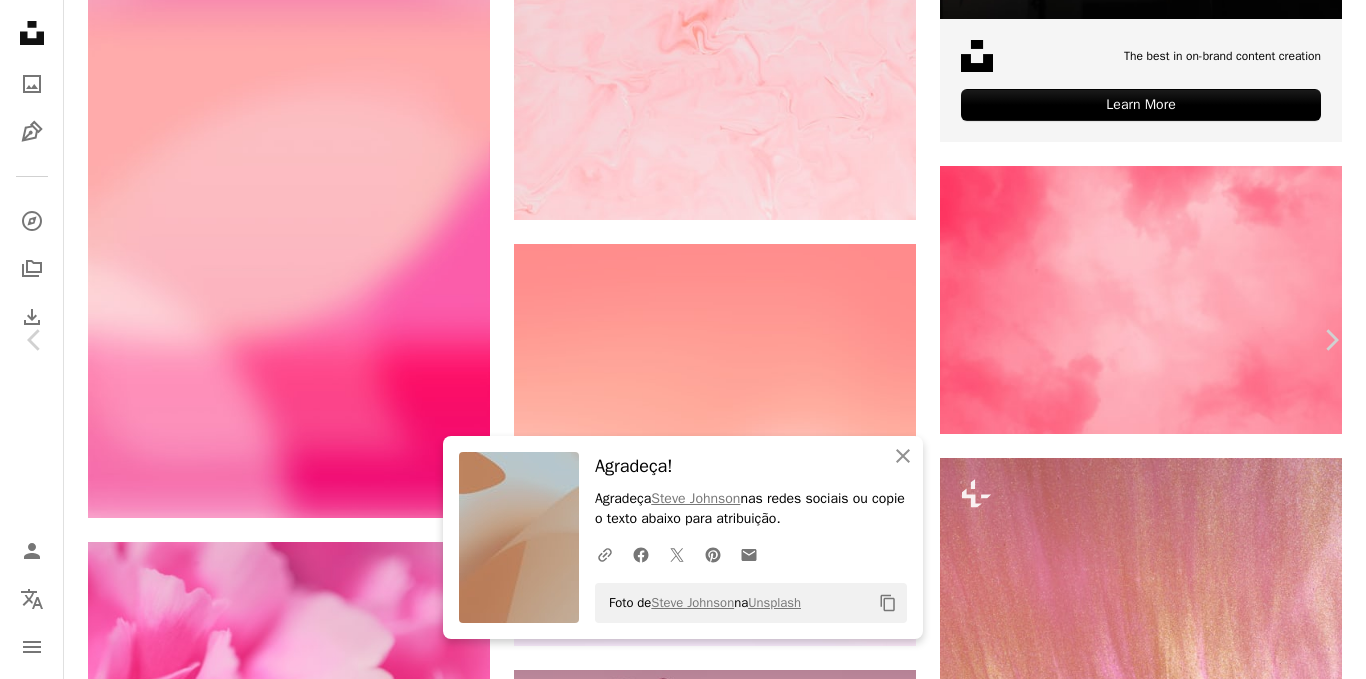 click at bounding box center [676, 7111] 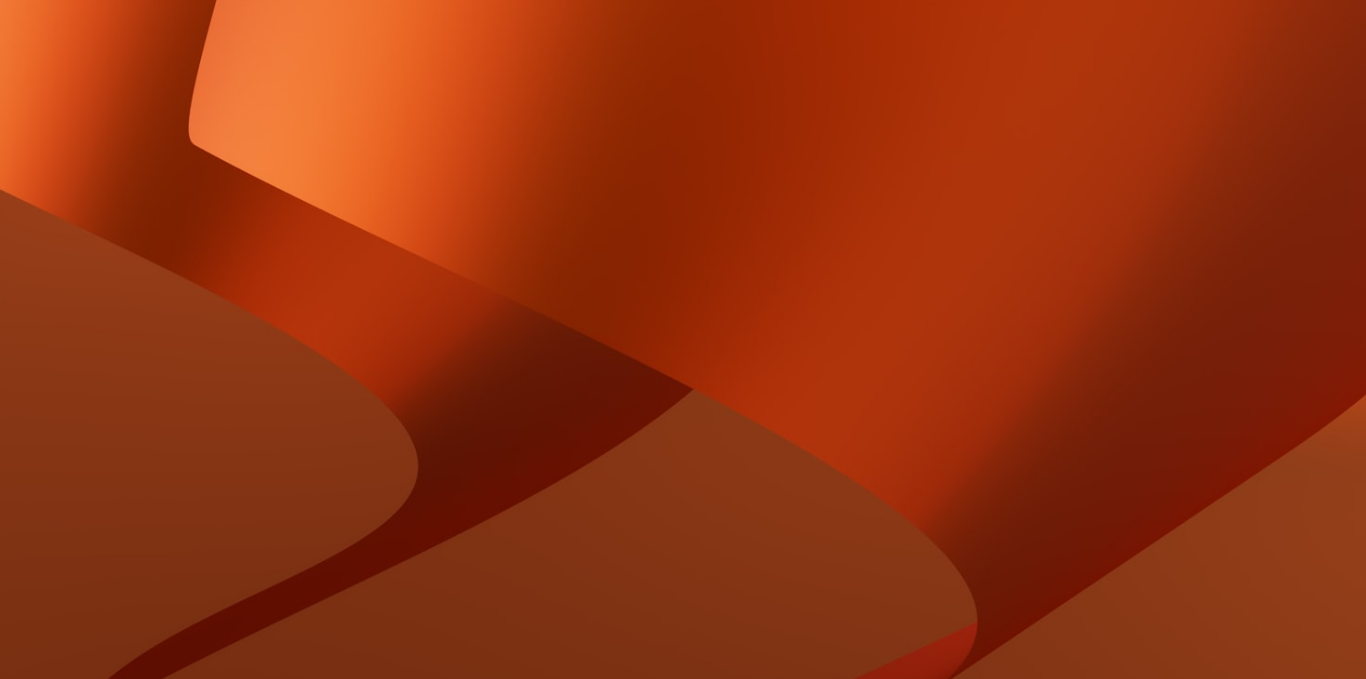 scroll, scrollTop: 107, scrollLeft: 0, axis: vertical 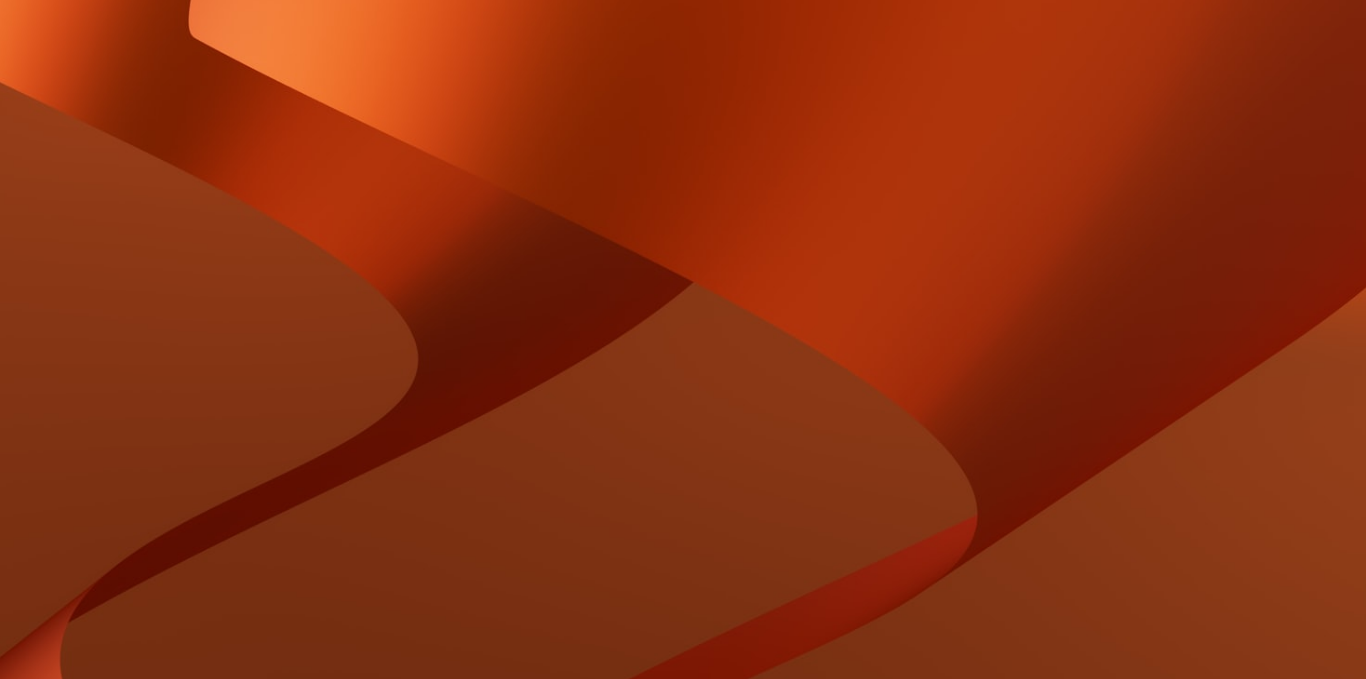 click at bounding box center [683, 348] 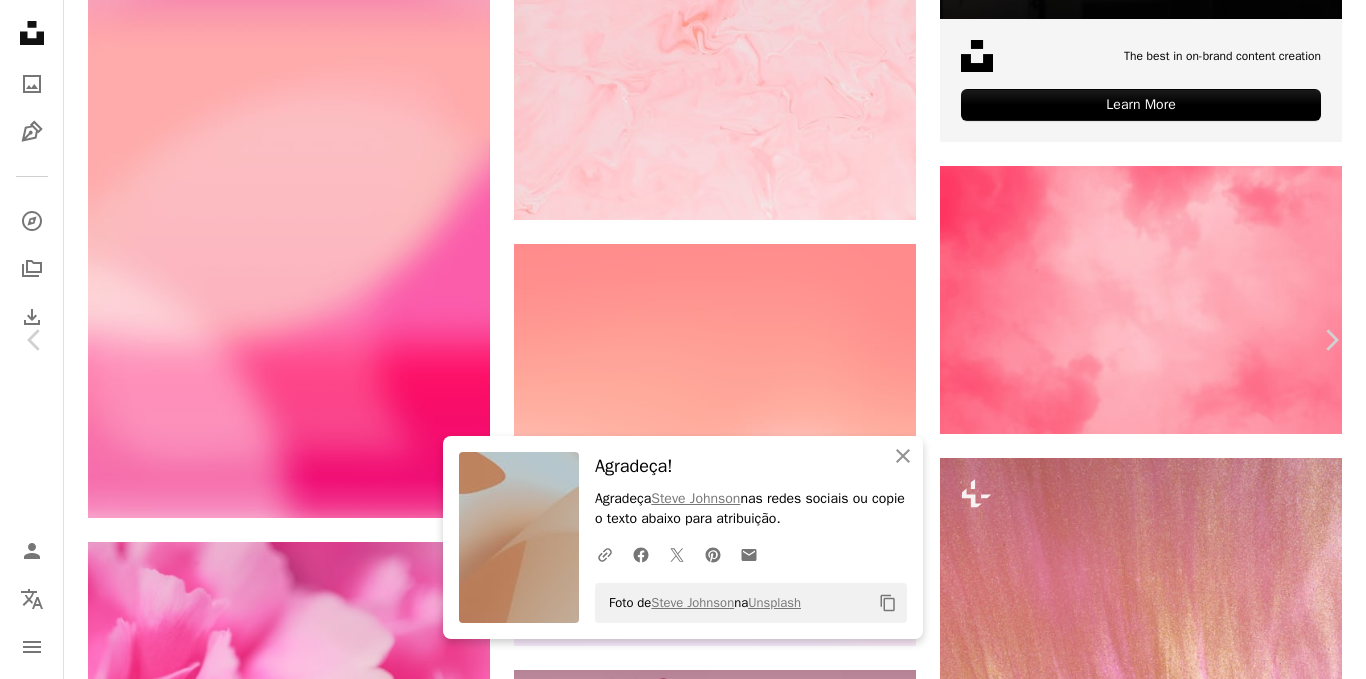 click at bounding box center (676, 7111) 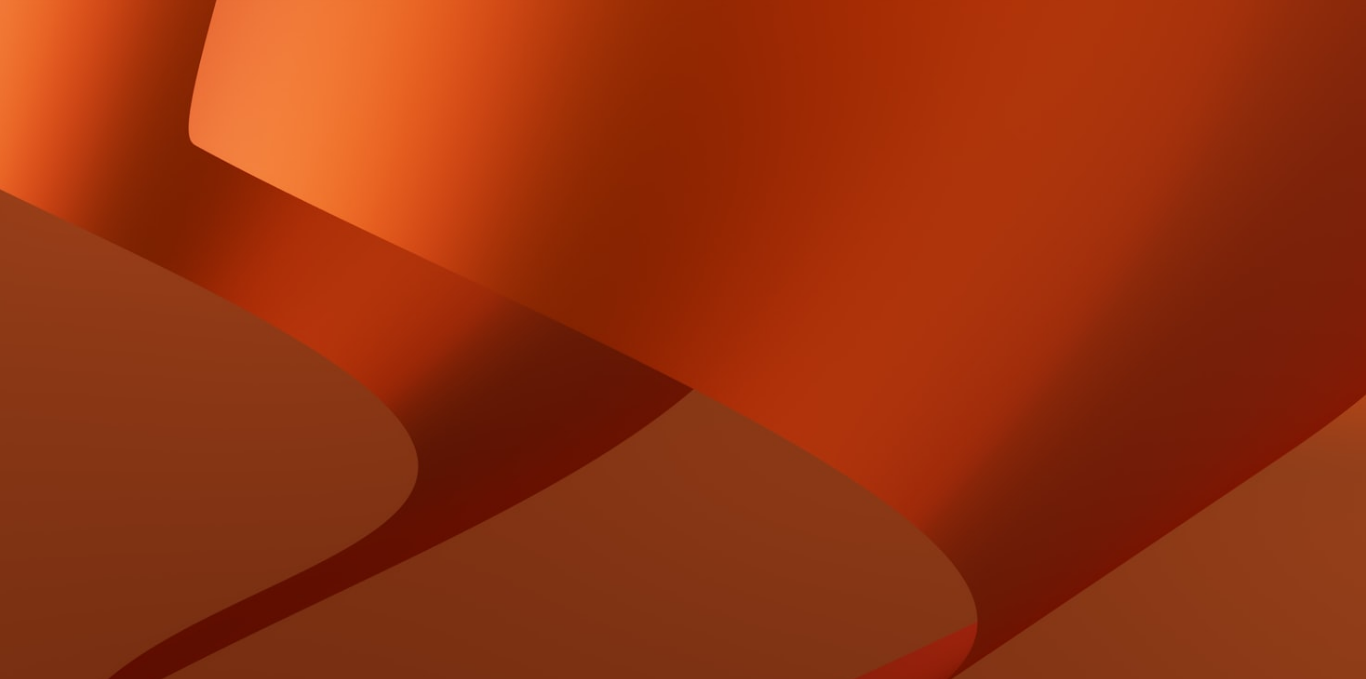 scroll, scrollTop: 107, scrollLeft: 0, axis: vertical 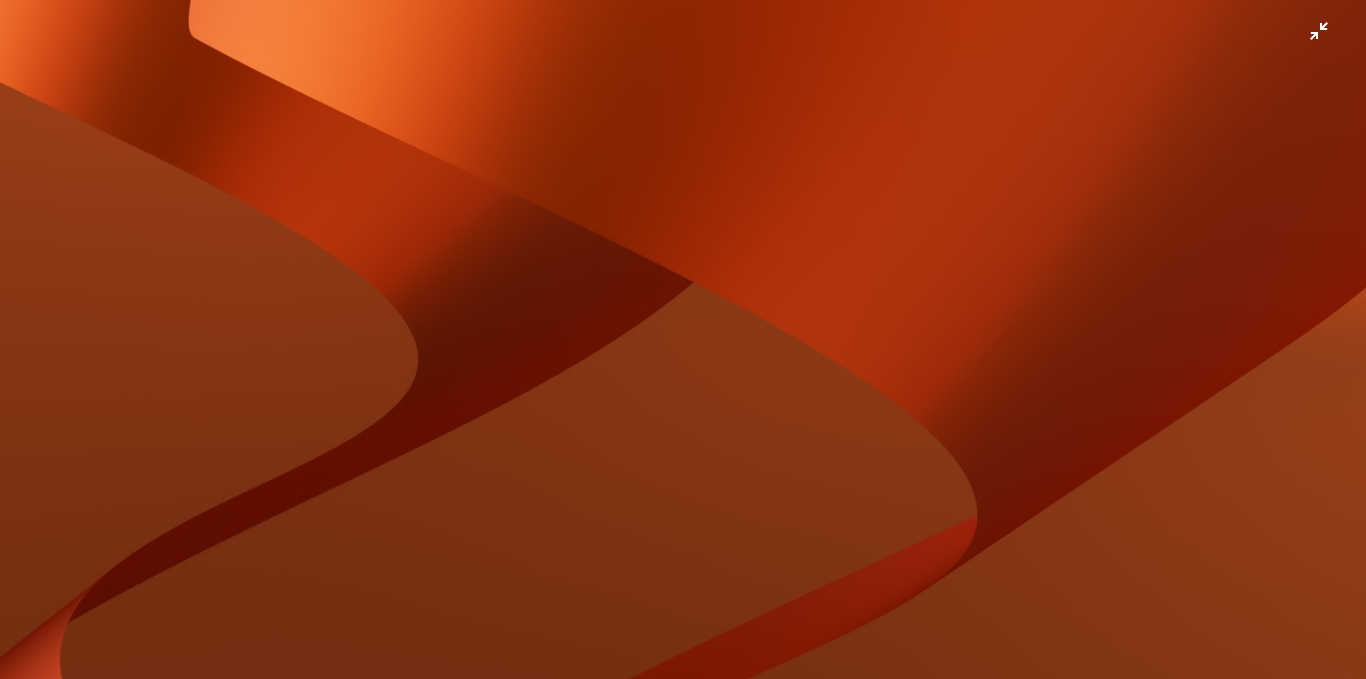 click at bounding box center (683, 348) 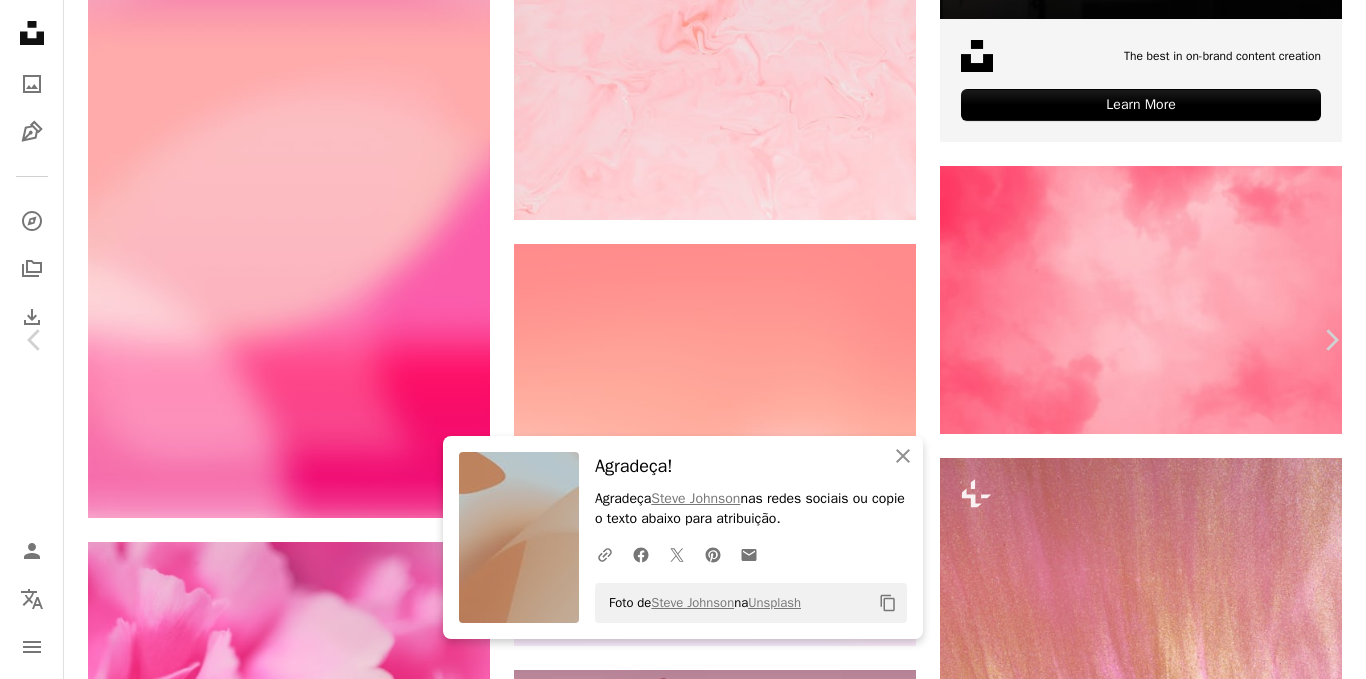 click on "Baixar gratuitamente" at bounding box center (1146, 6845) 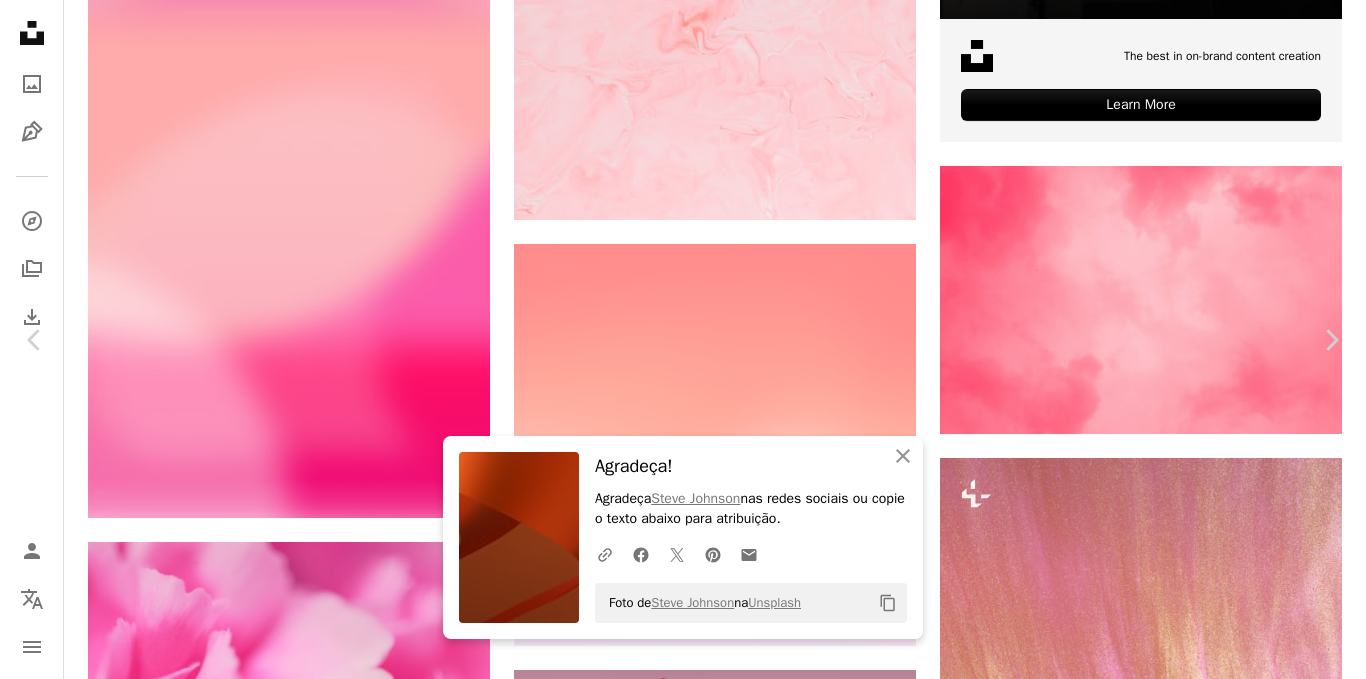 scroll, scrollTop: 1302, scrollLeft: 0, axis: vertical 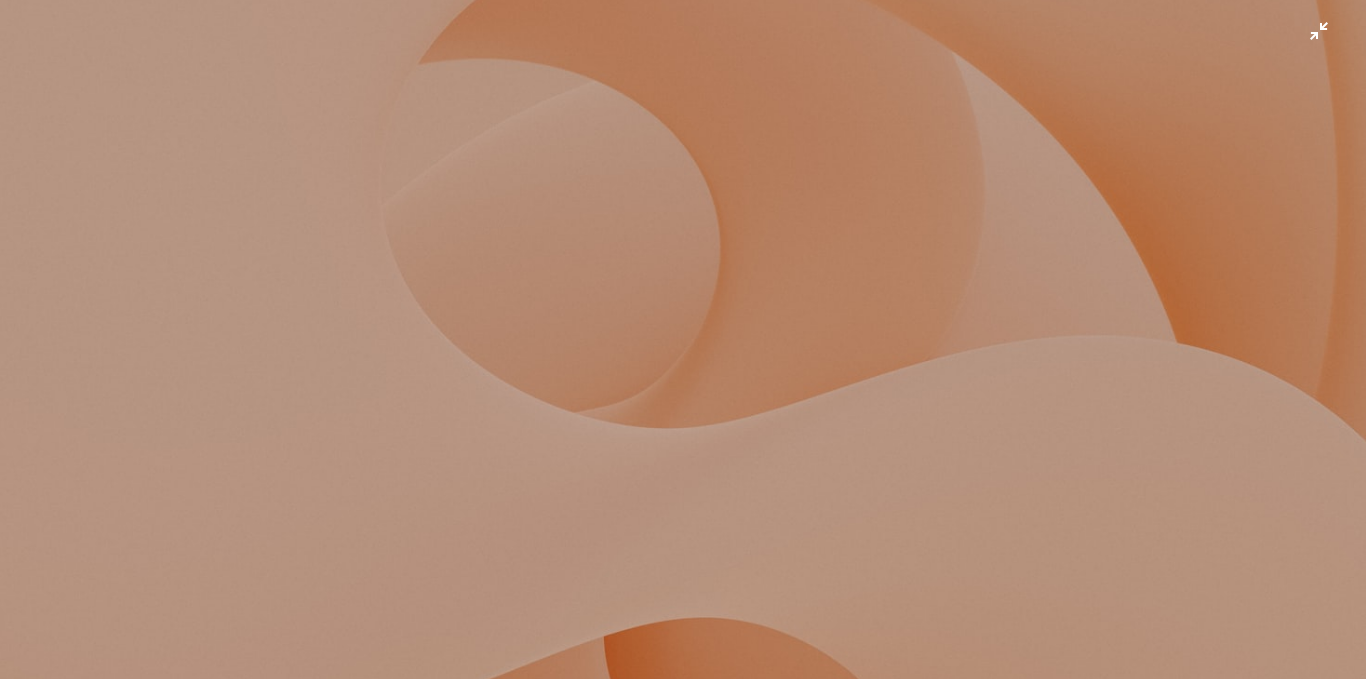 click at bounding box center [683, 348] 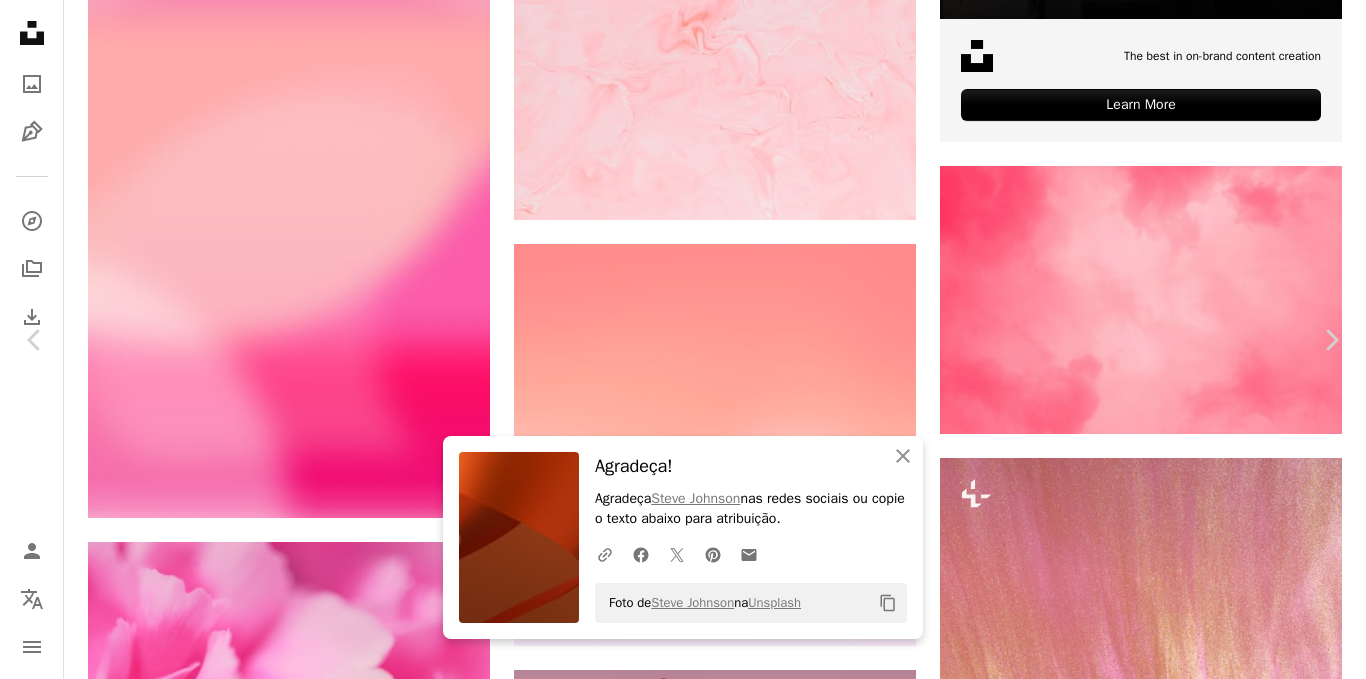 scroll, scrollTop: 88, scrollLeft: 0, axis: vertical 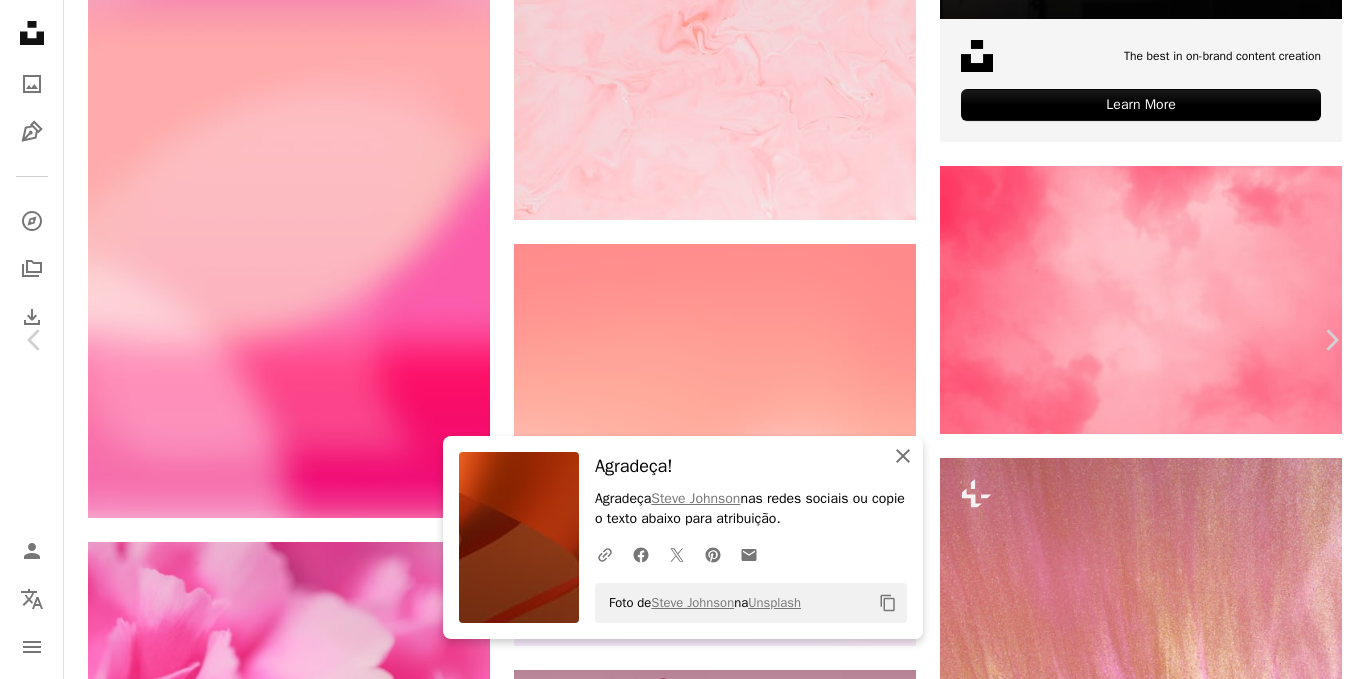 click 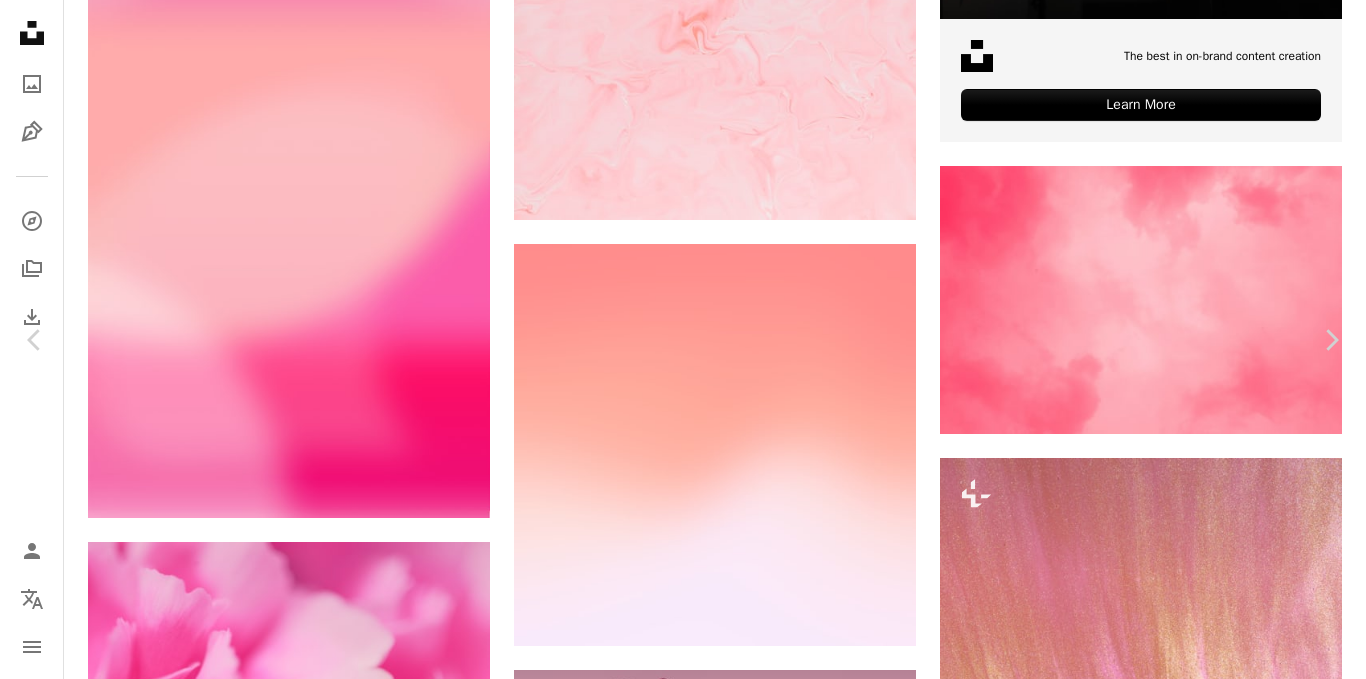 click on "Baixar gratuitamente" at bounding box center [1146, 6845] 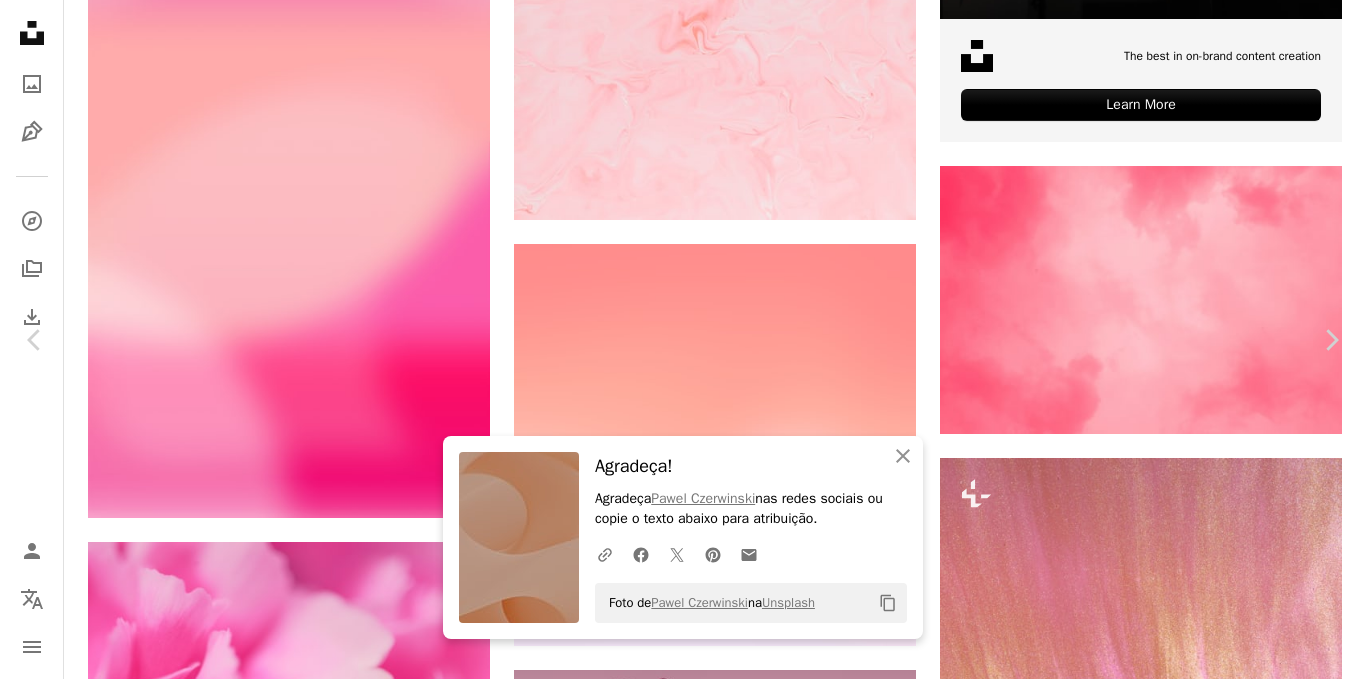 scroll, scrollTop: 1346, scrollLeft: 0, axis: vertical 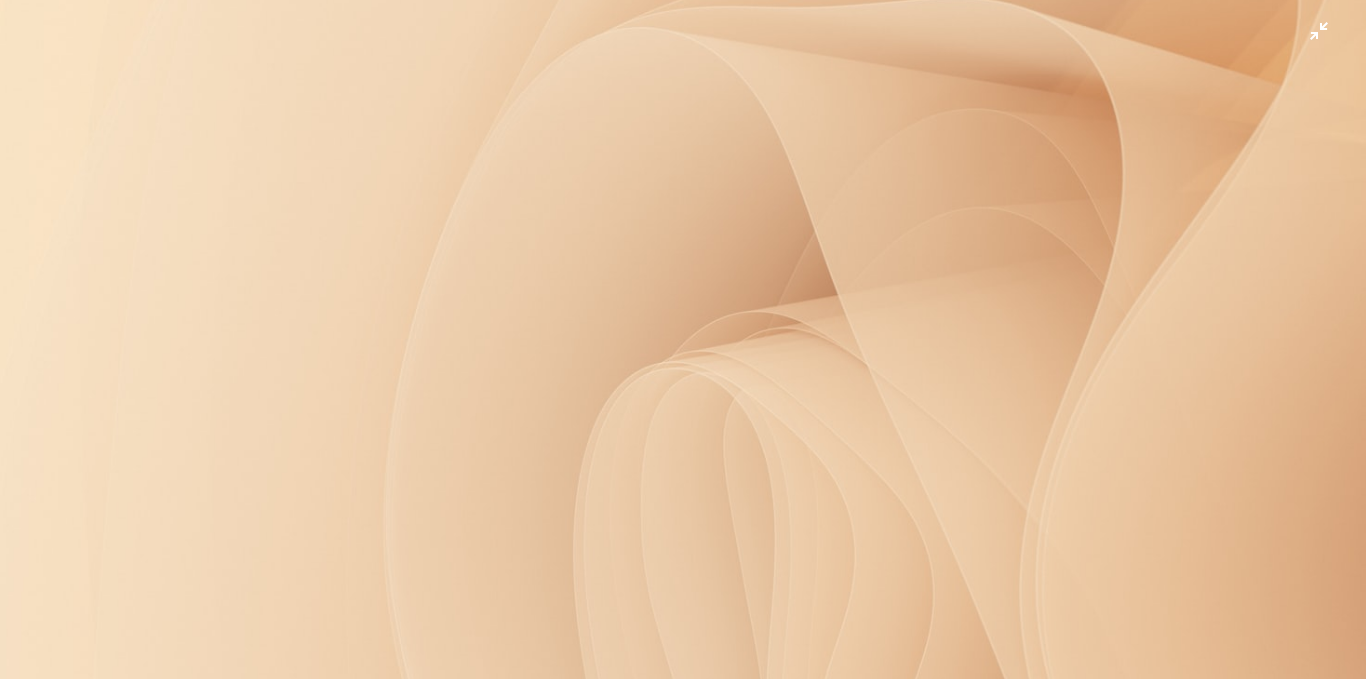 click at bounding box center (683, 348) 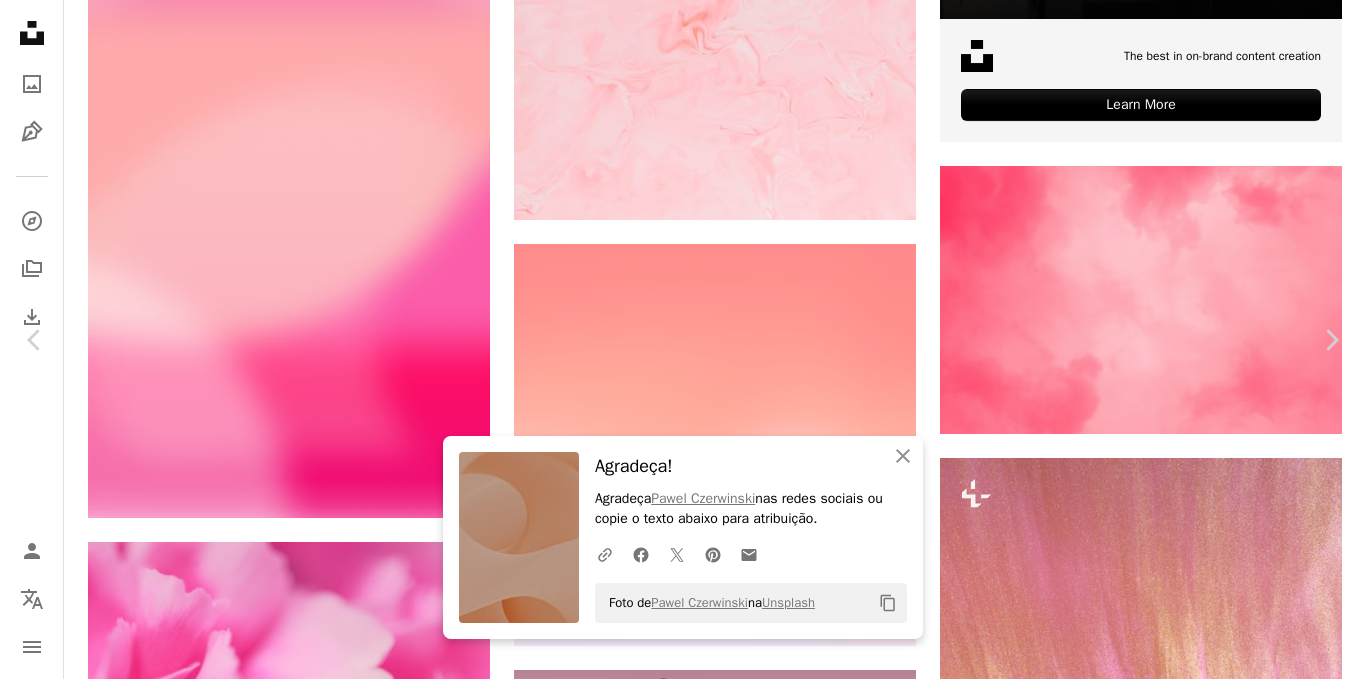 scroll, scrollTop: 117, scrollLeft: 0, axis: vertical 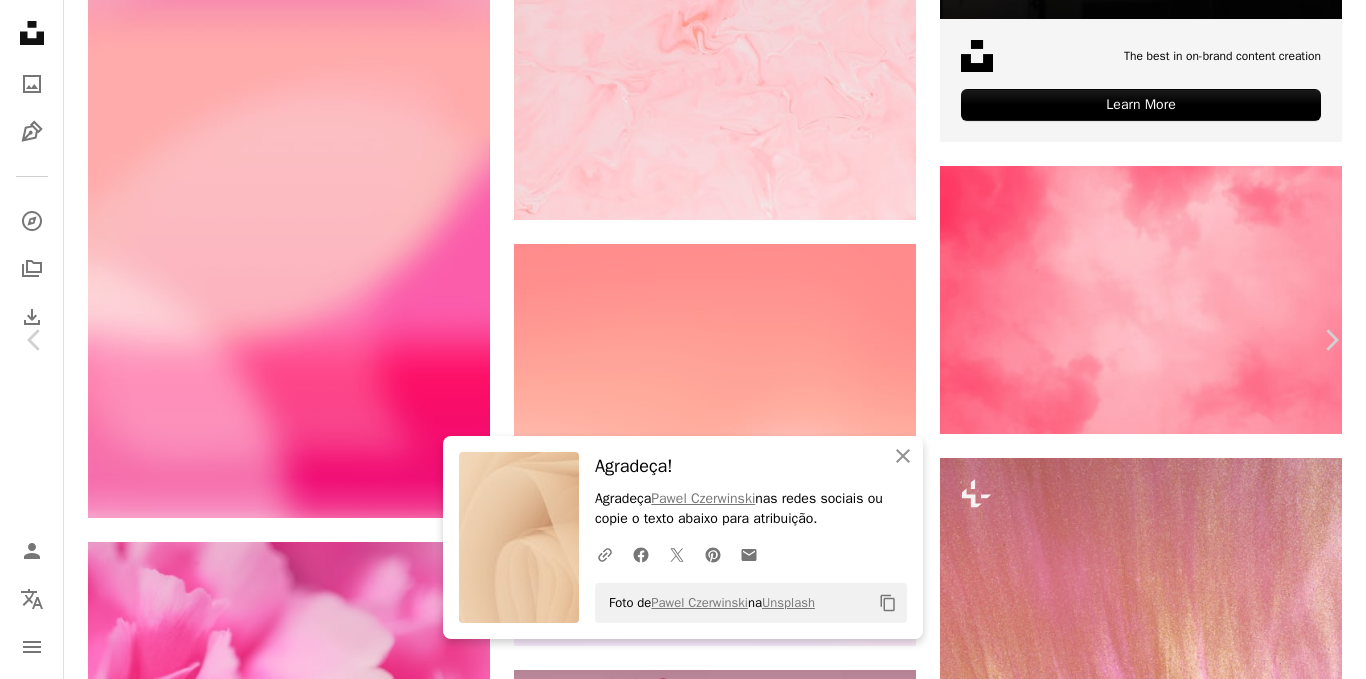 click at bounding box center (230, 10623) 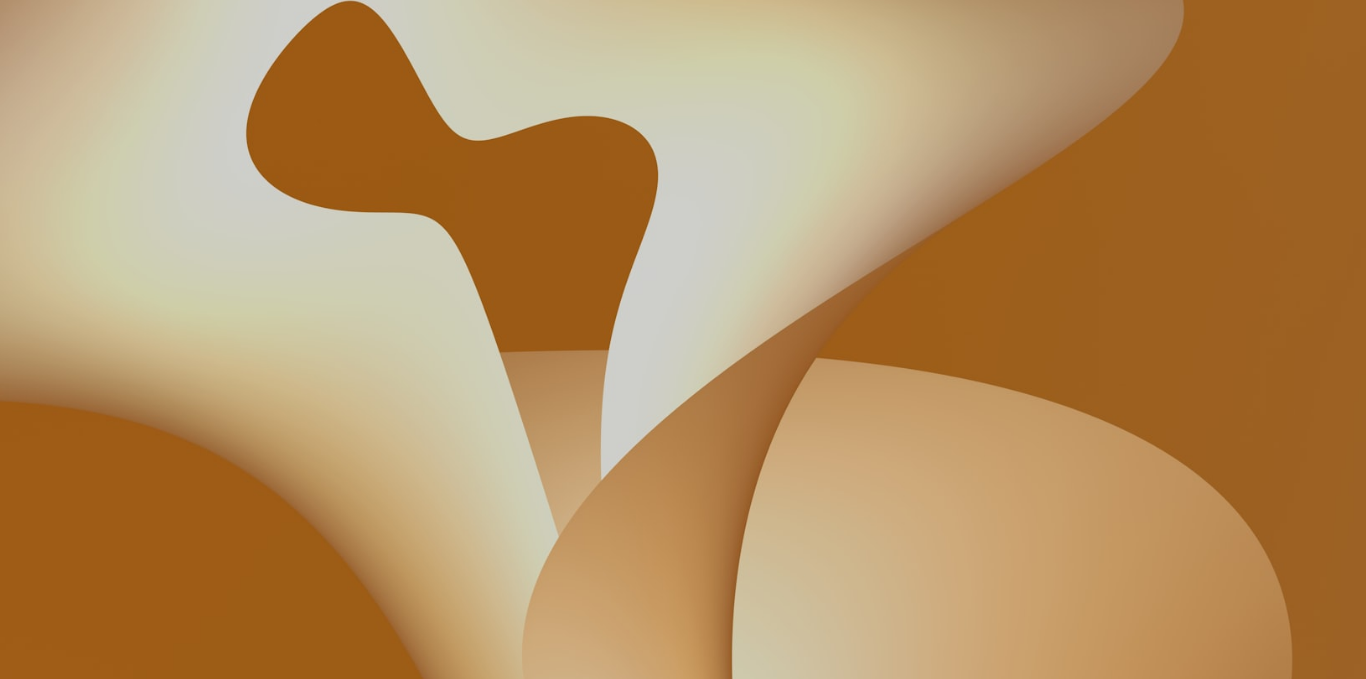 scroll, scrollTop: 37, scrollLeft: 0, axis: vertical 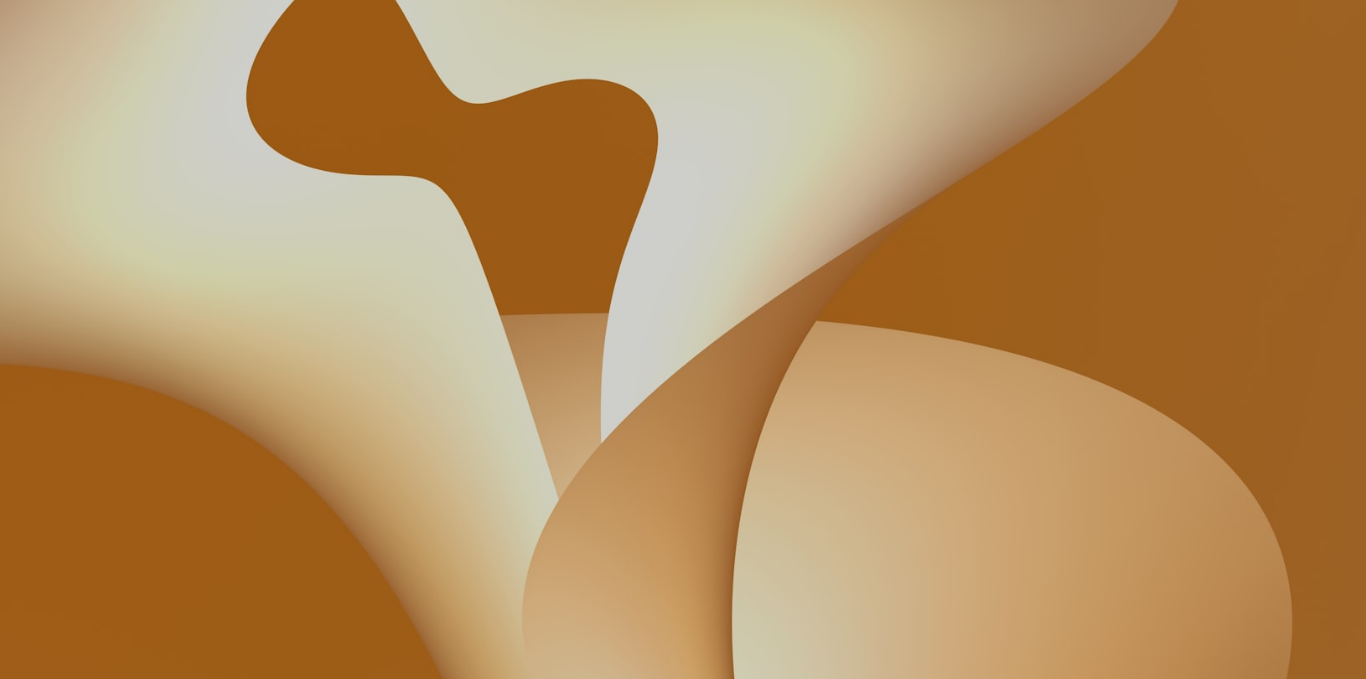 click at bounding box center (683, 347) 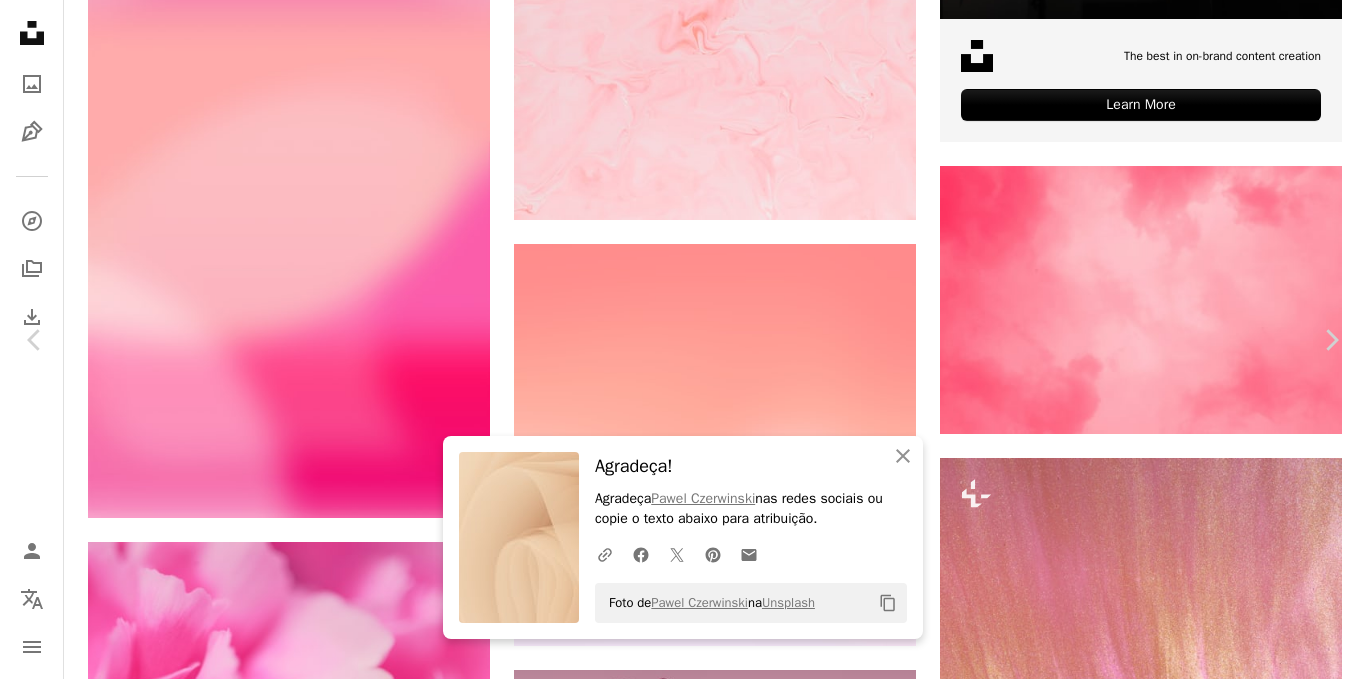 scroll, scrollTop: 38, scrollLeft: 0, axis: vertical 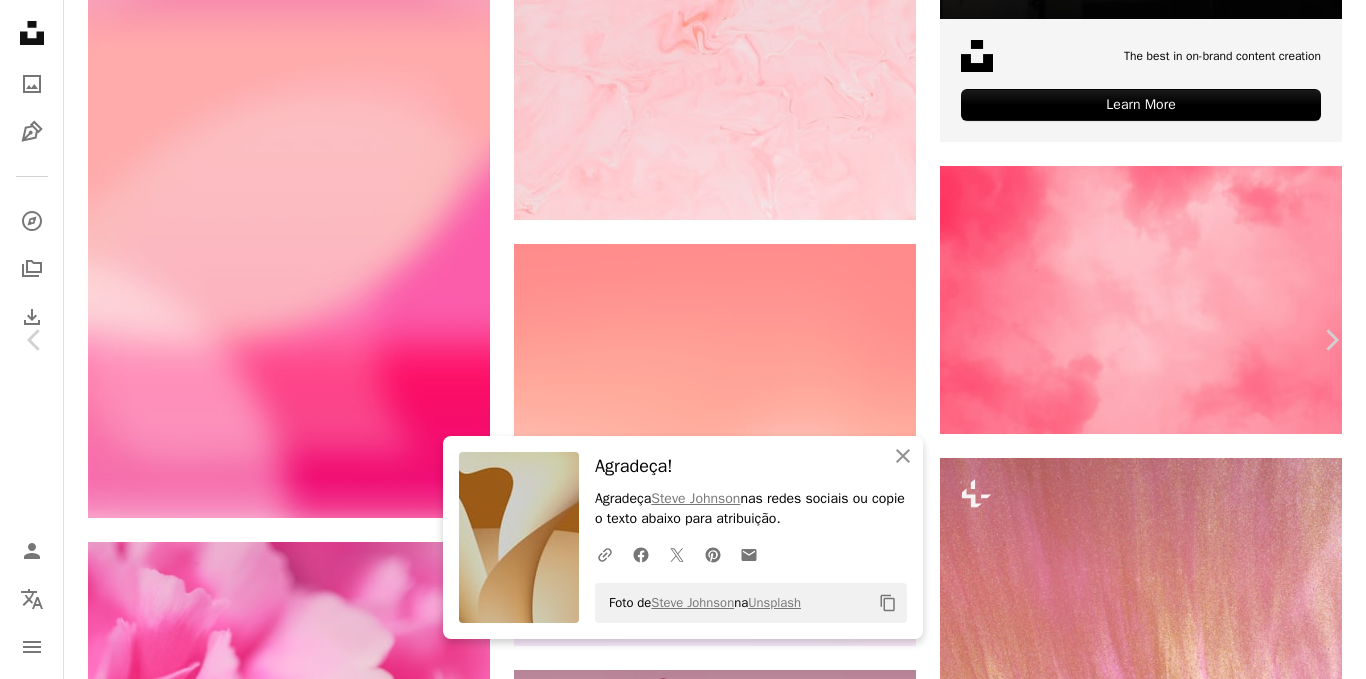 click at bounding box center [280, 10504] 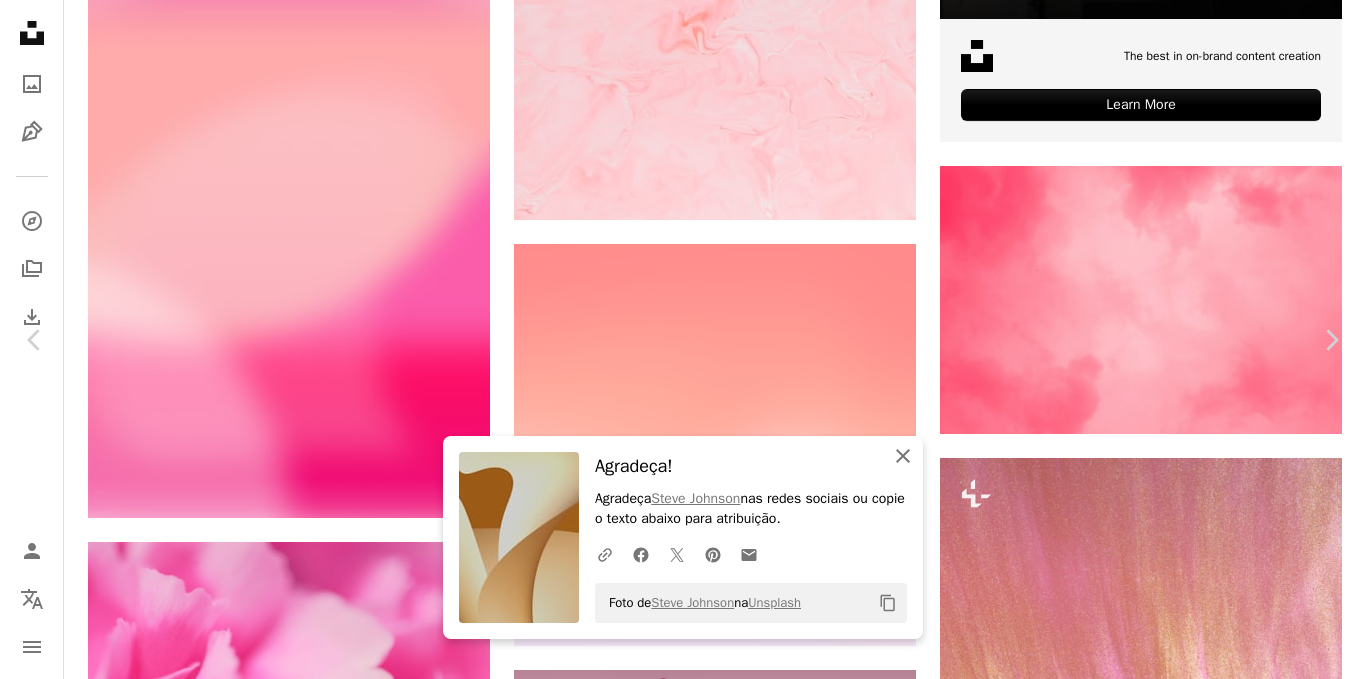 click 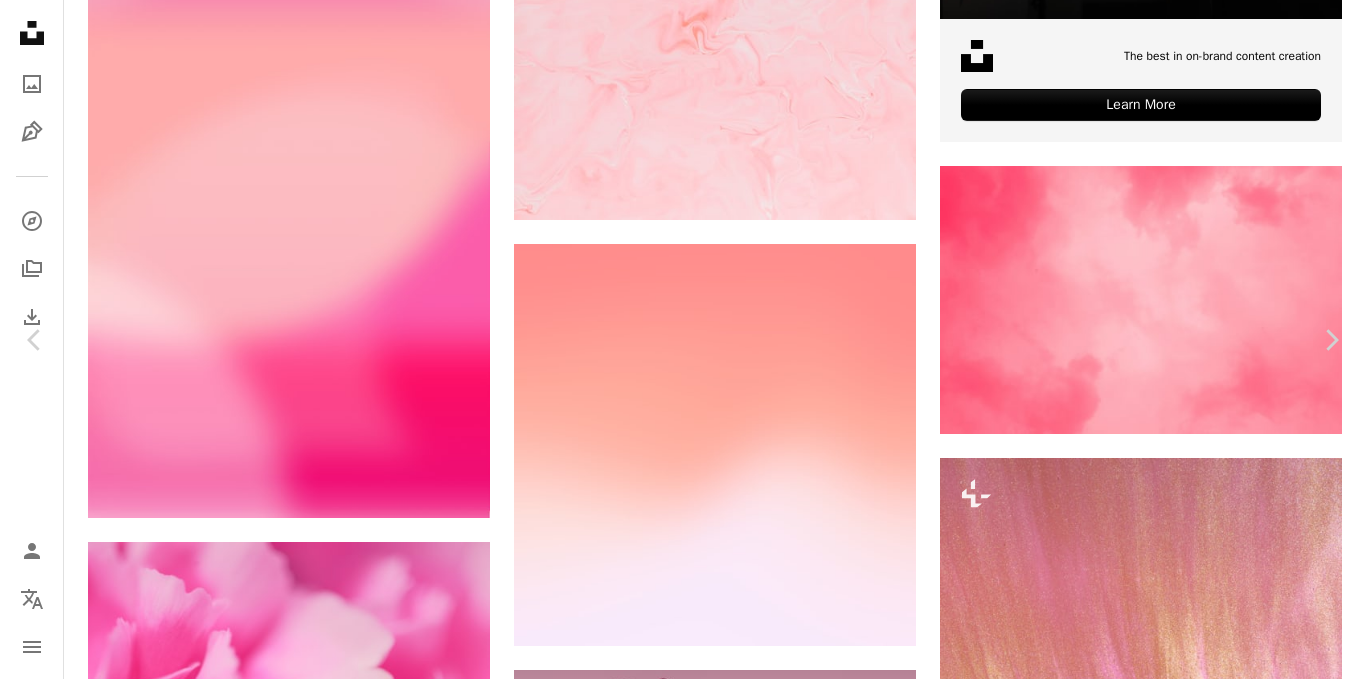click at bounding box center [675, 10751] 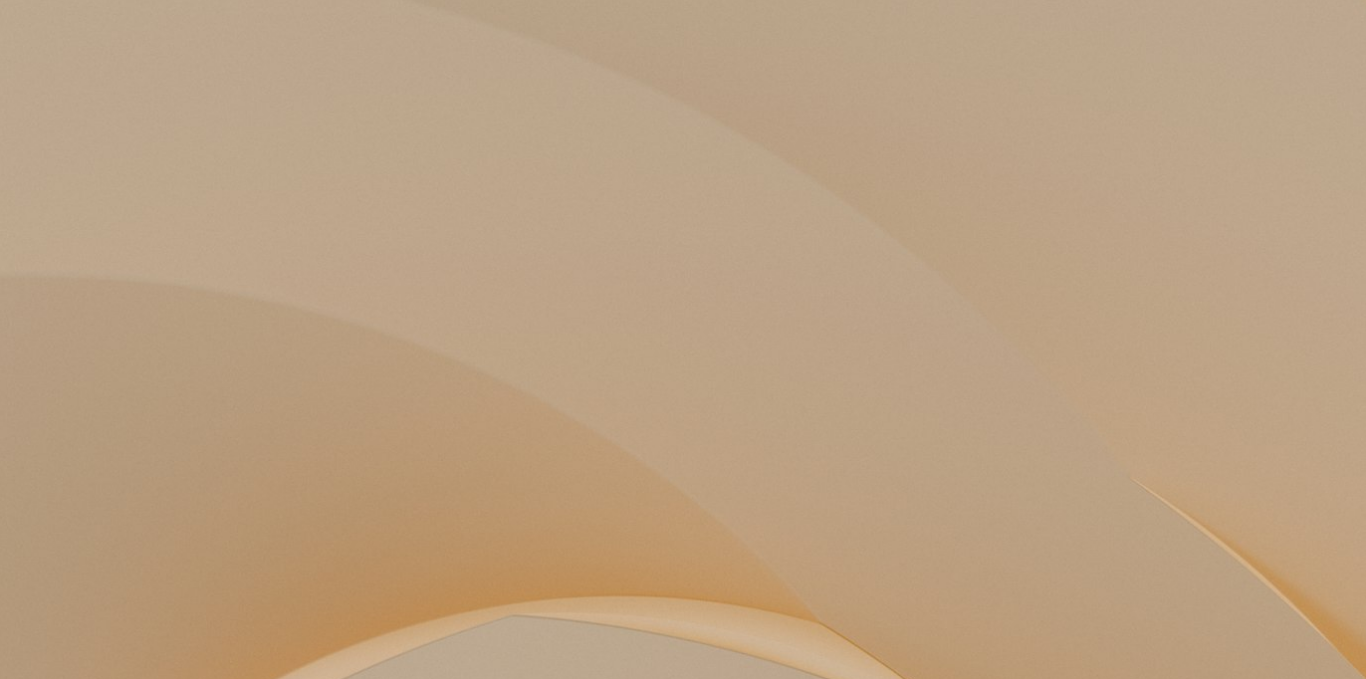 scroll, scrollTop: 665, scrollLeft: 0, axis: vertical 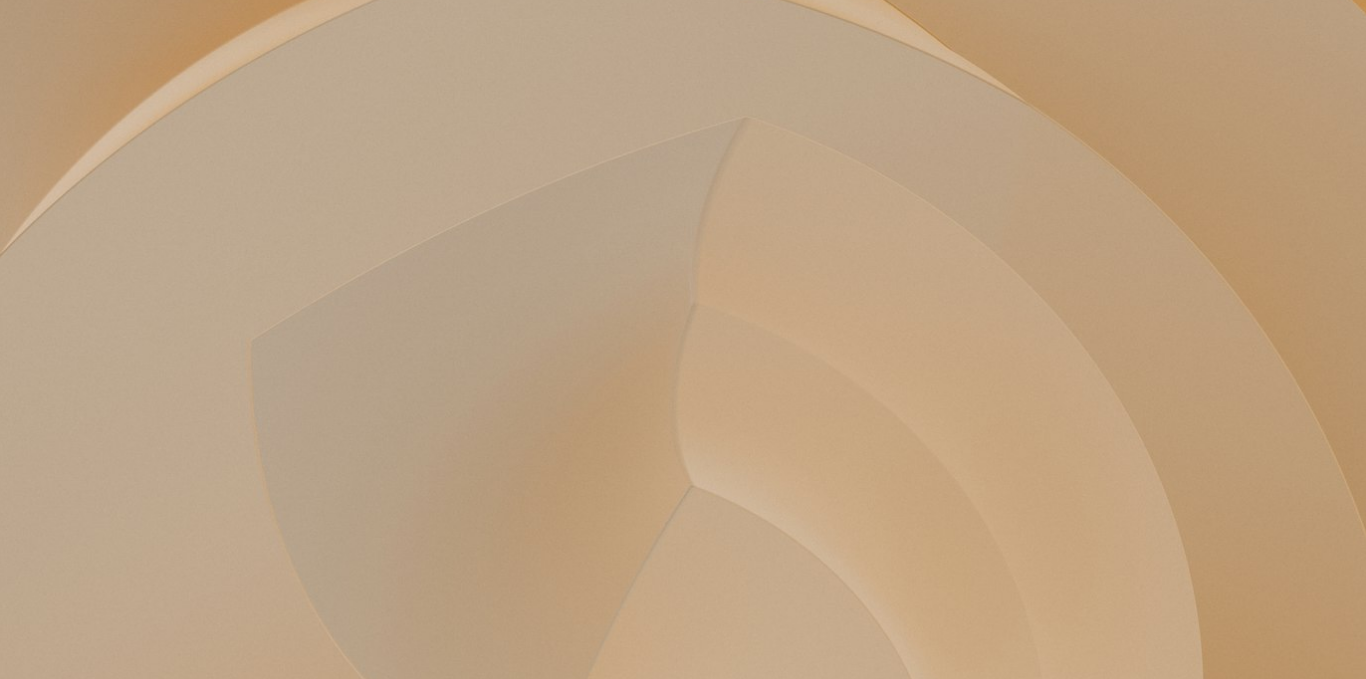 click at bounding box center (683, 360) 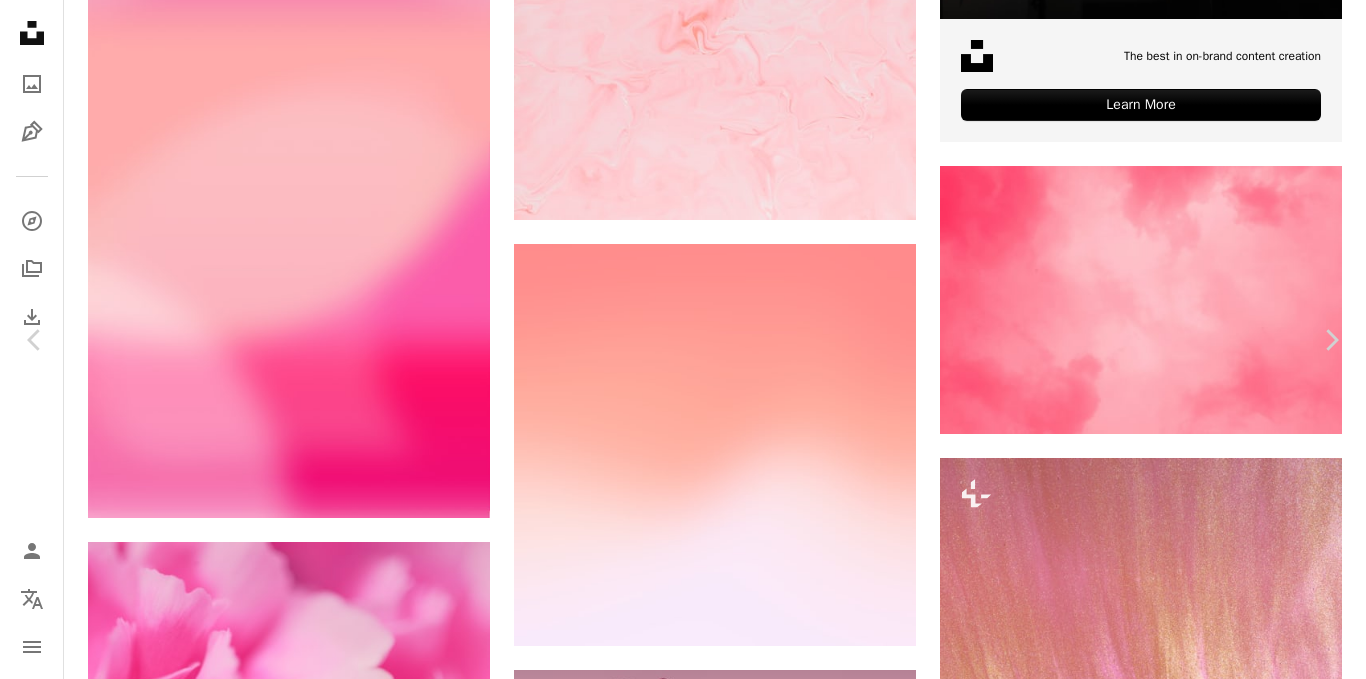 click at bounding box center (675, 10751) 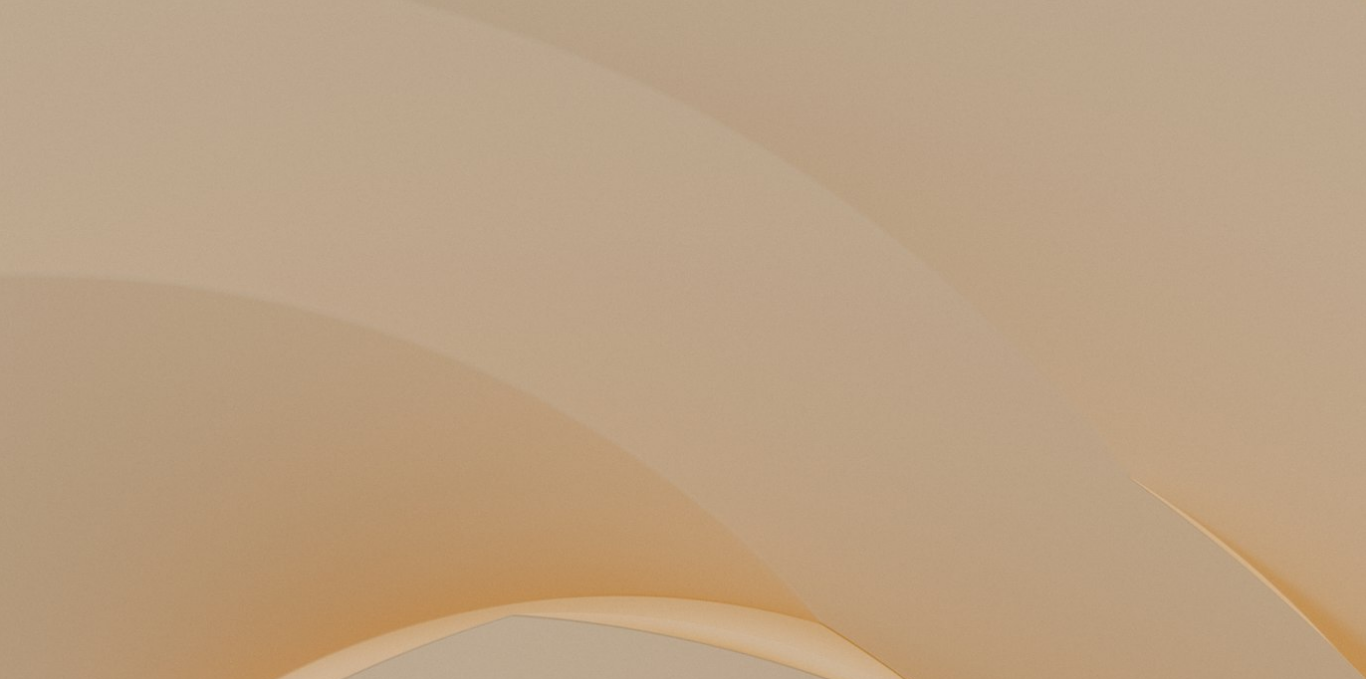 scroll, scrollTop: 664, scrollLeft: 0, axis: vertical 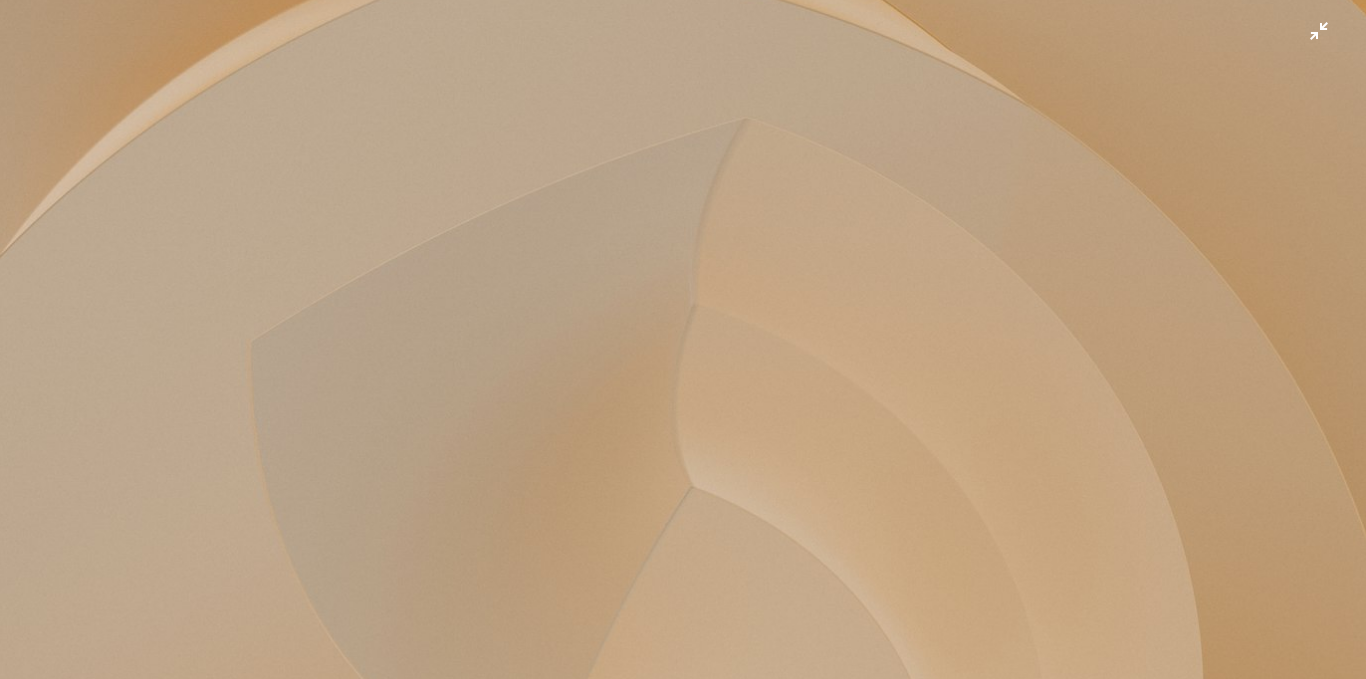 click at bounding box center (683, 361) 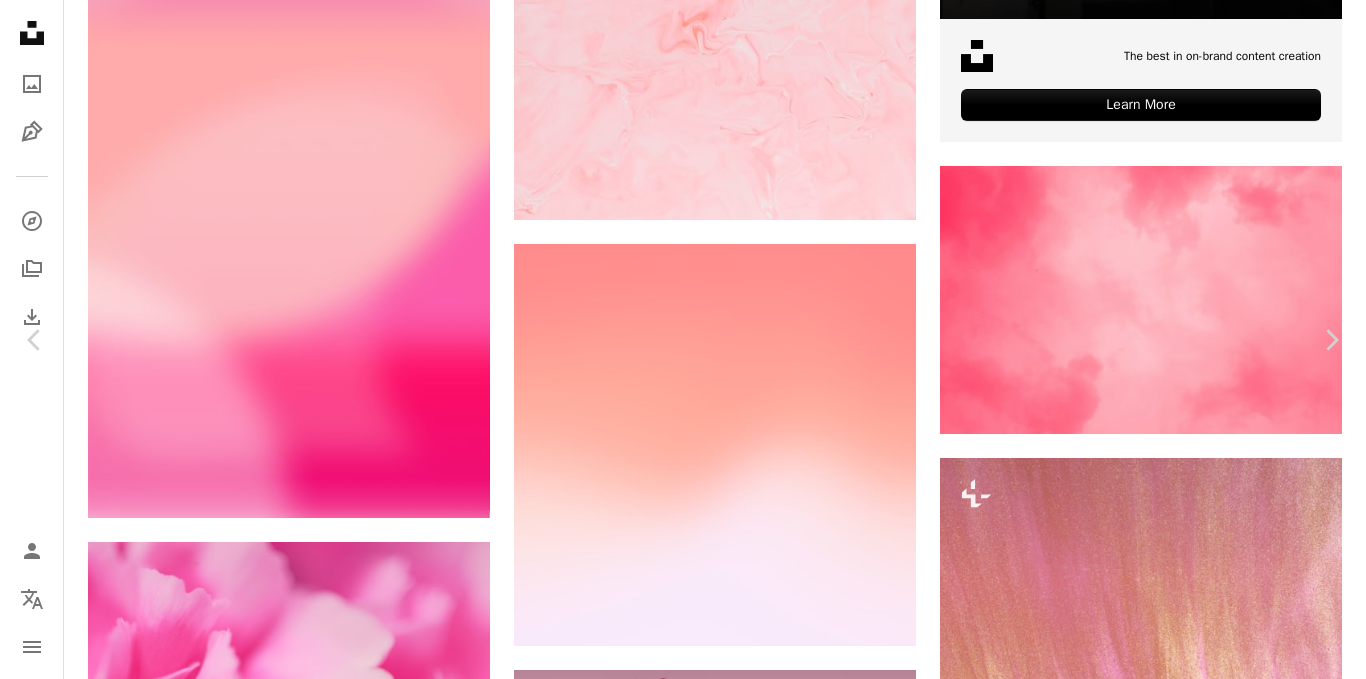 click on "Baixar gratuitamente" at bounding box center [1146, 10420] 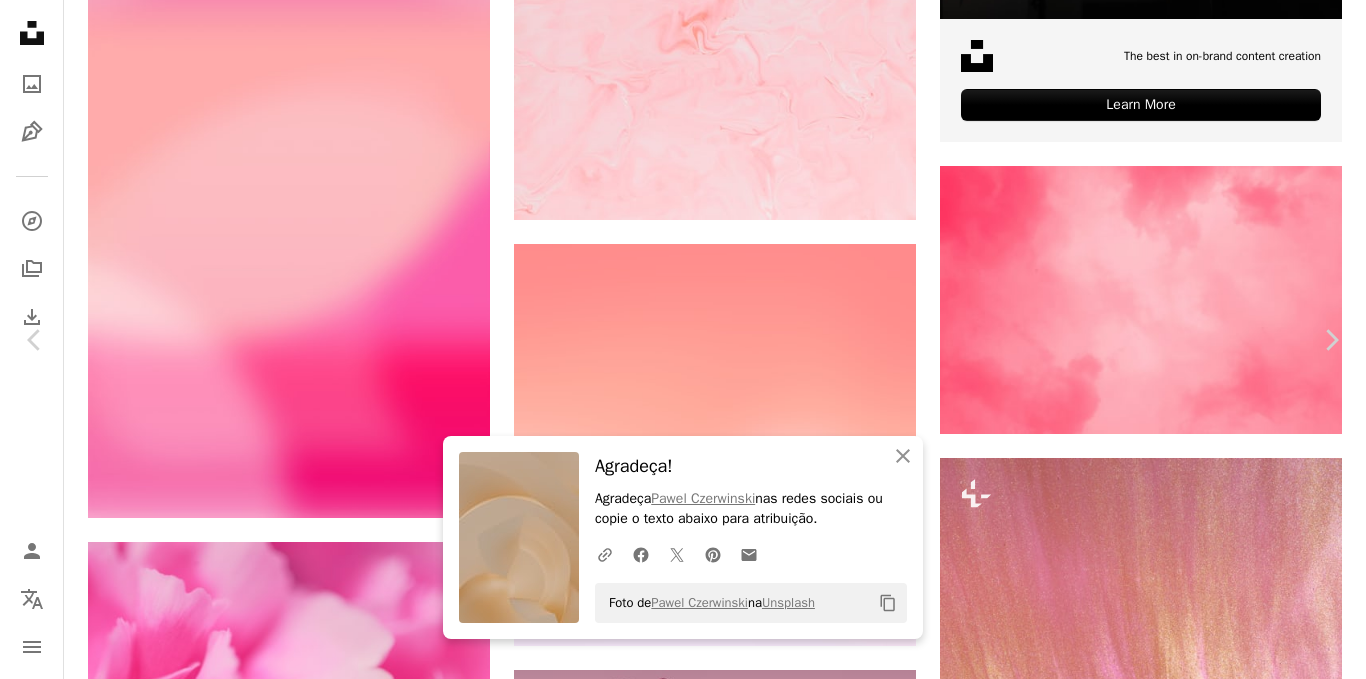 scroll, scrollTop: 3636, scrollLeft: 0, axis: vertical 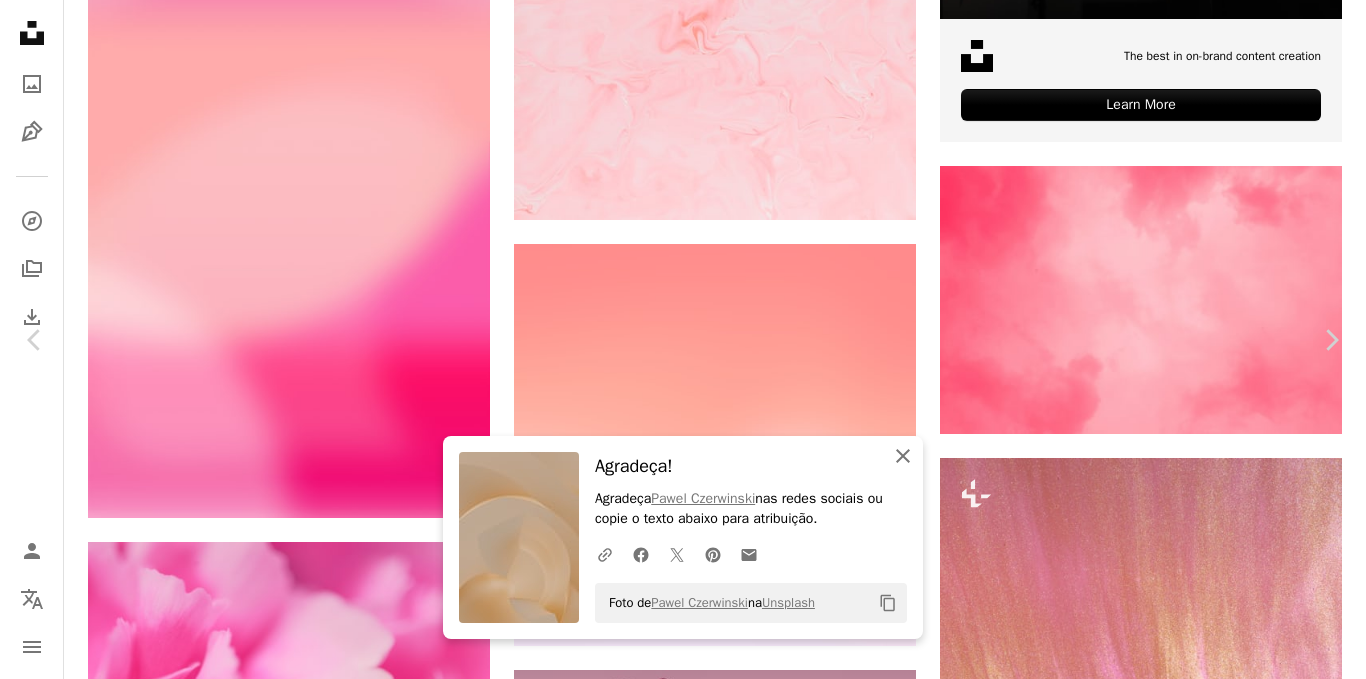 click on "An X shape" 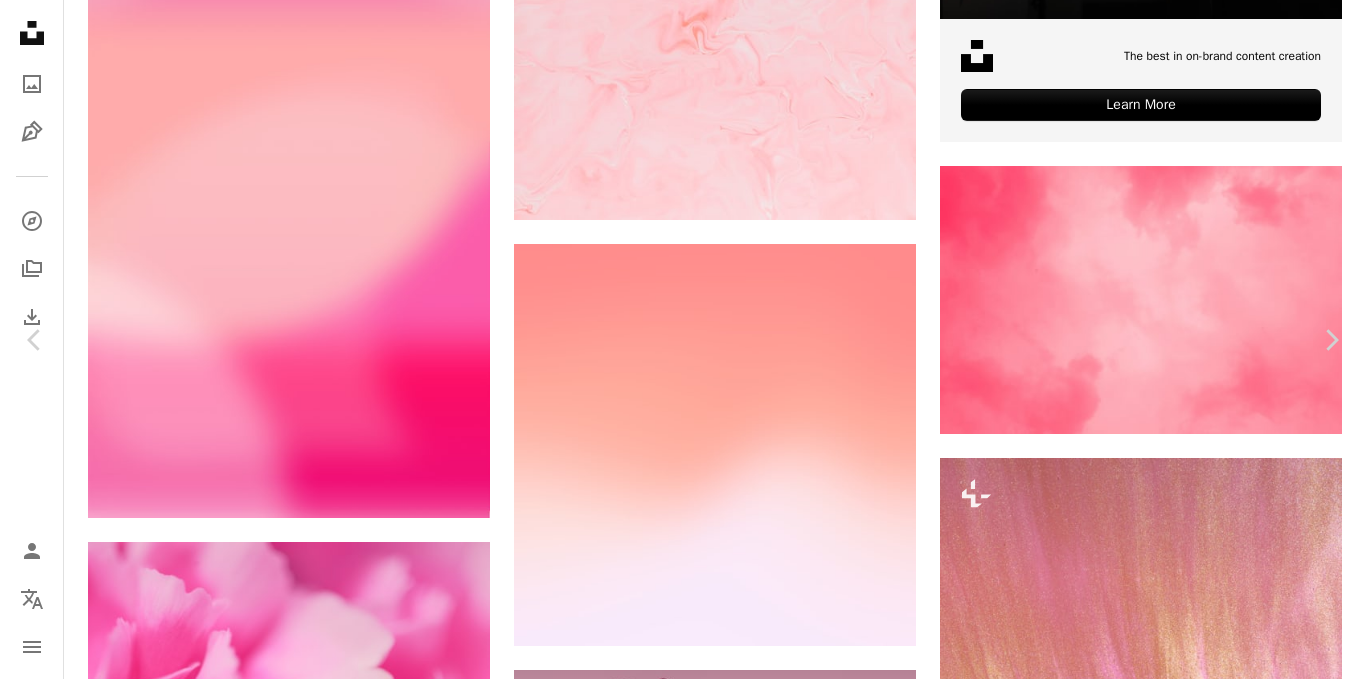 scroll, scrollTop: 6021, scrollLeft: 0, axis: vertical 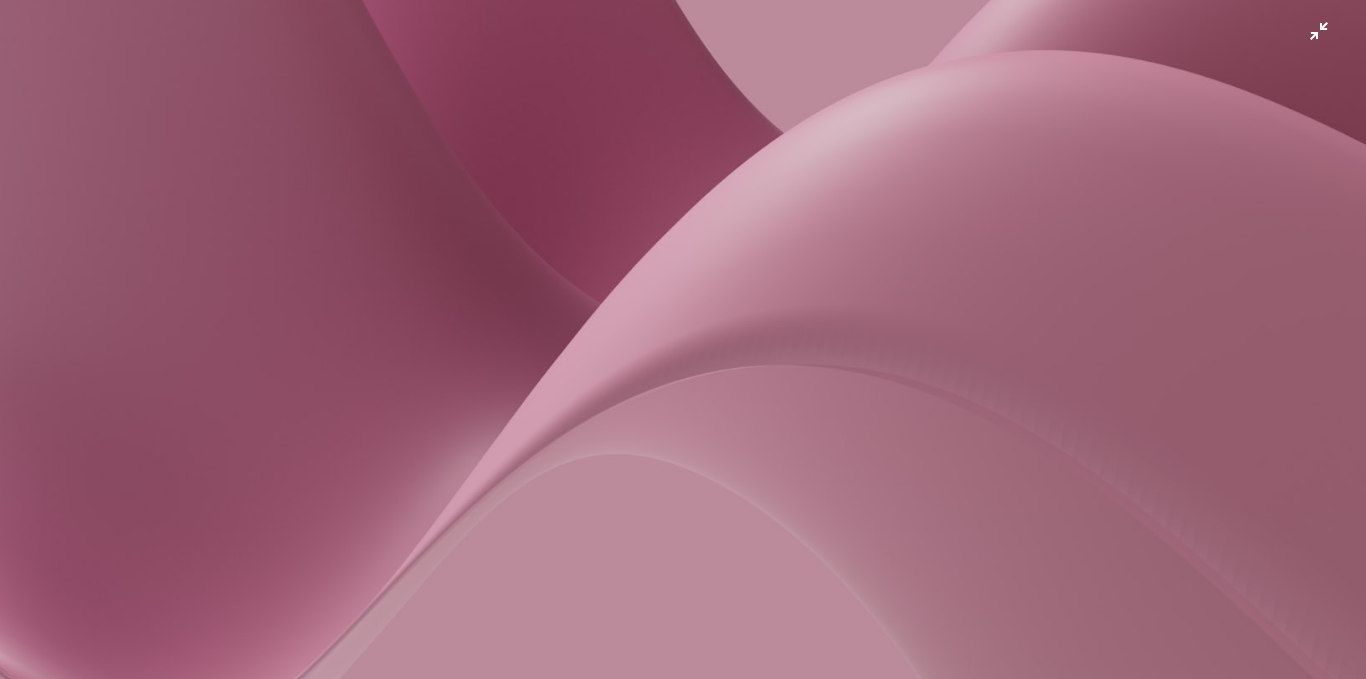 click at bounding box center [683, 347] 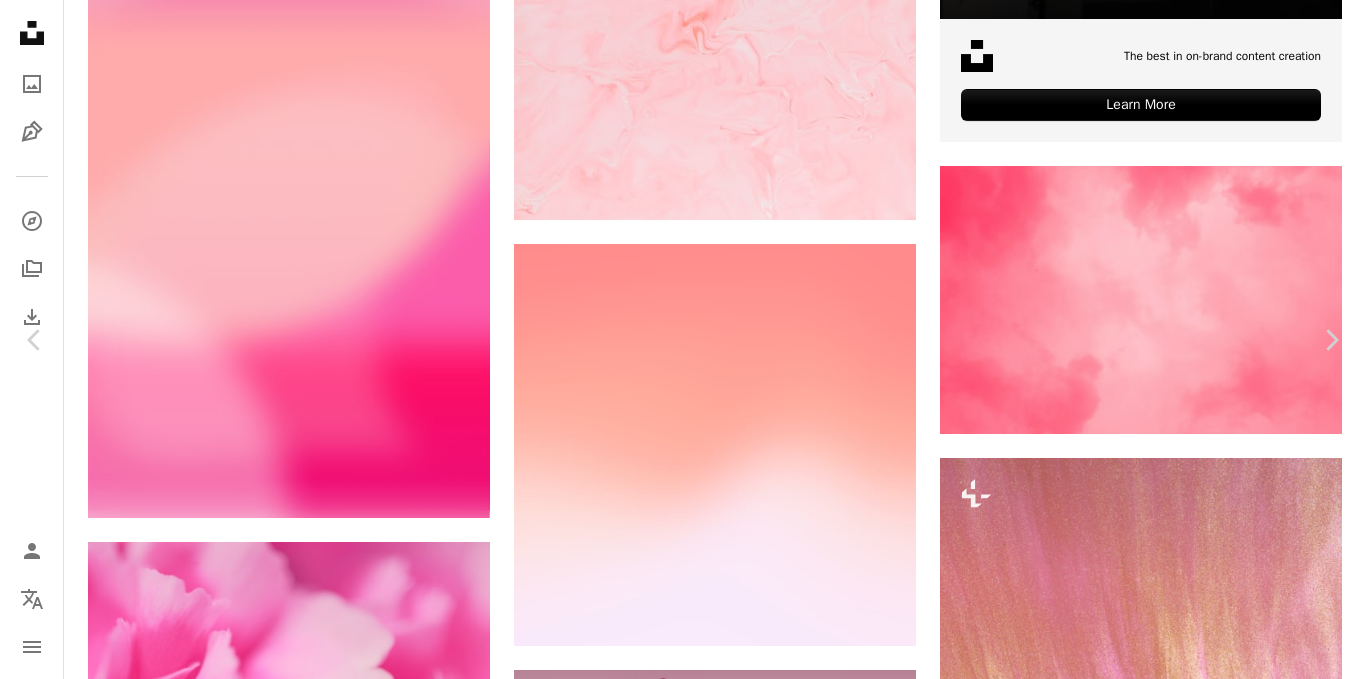click at bounding box center [676, 12948] 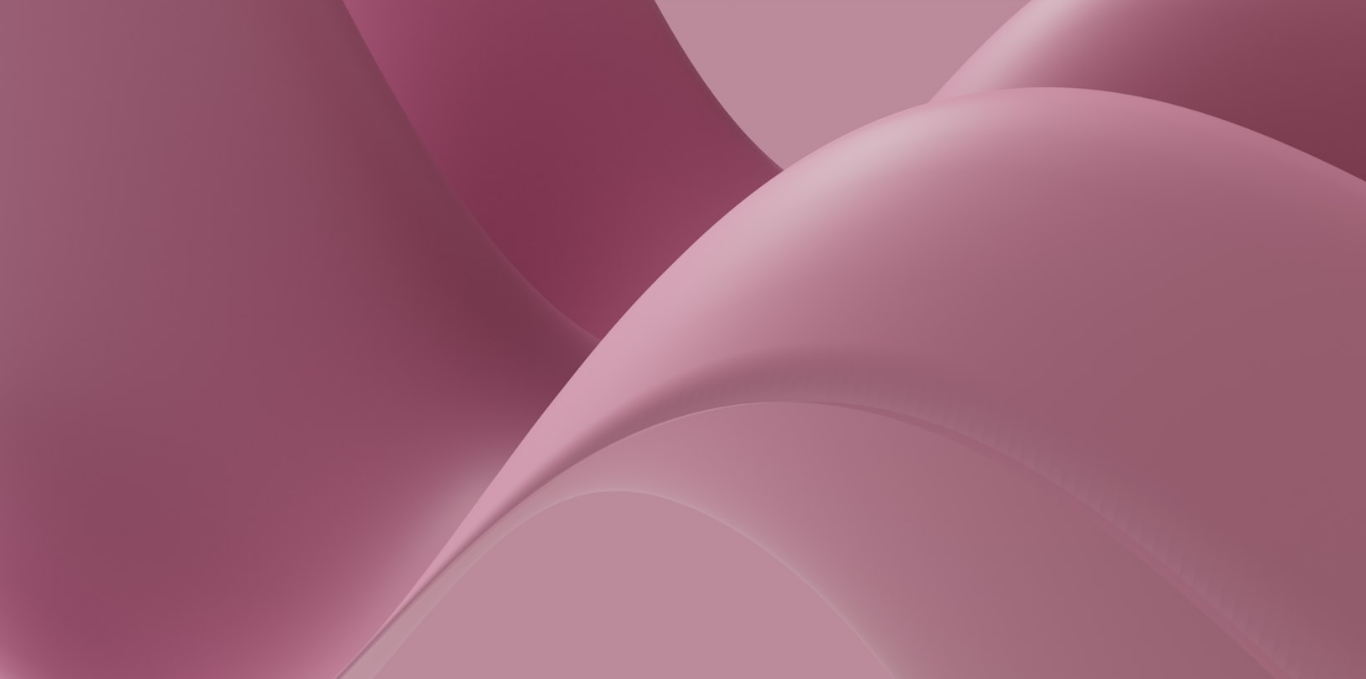 scroll, scrollTop: 37, scrollLeft: 0, axis: vertical 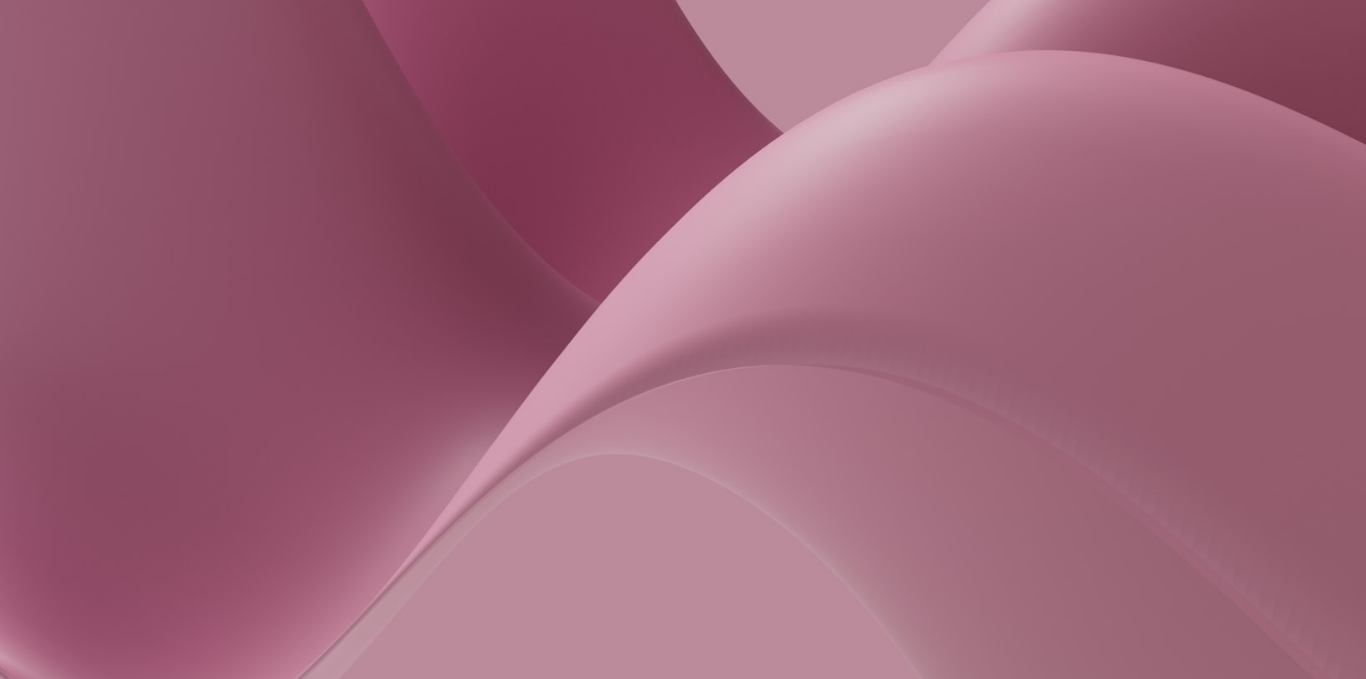 click at bounding box center (683, 347) 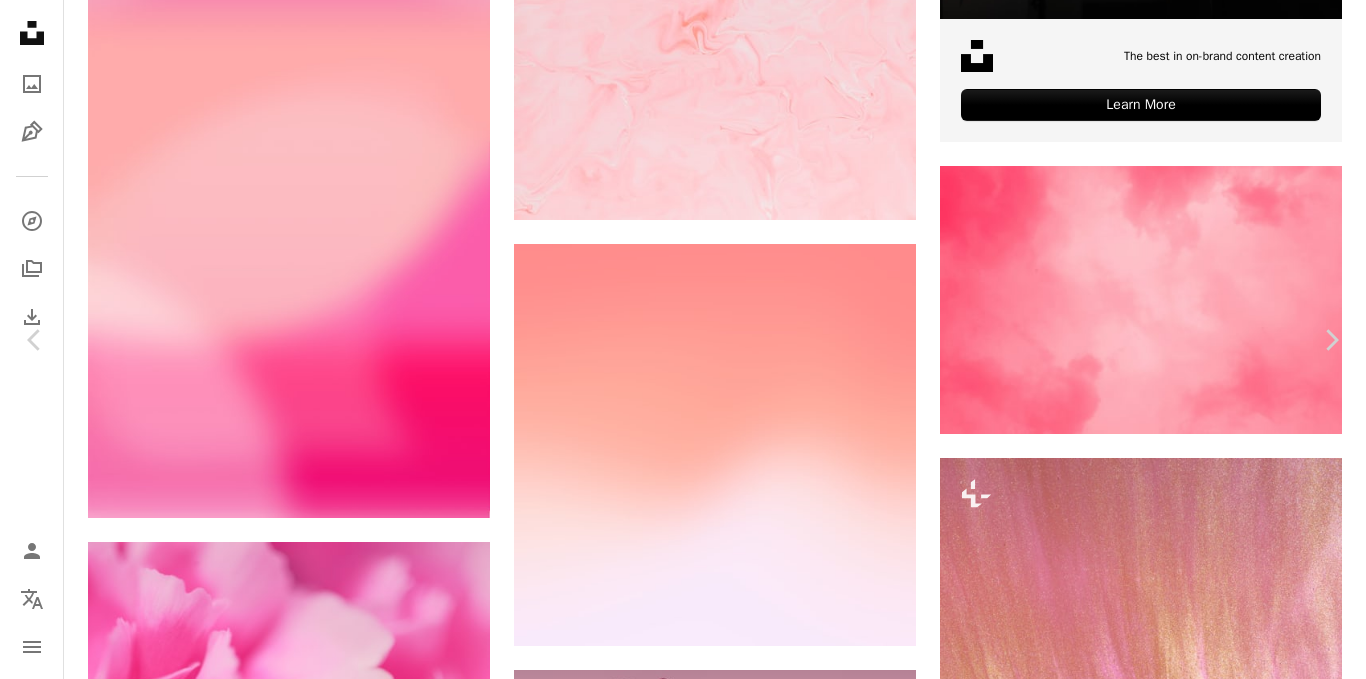 click on "Baixar gratuitamente" at bounding box center (1146, 12617) 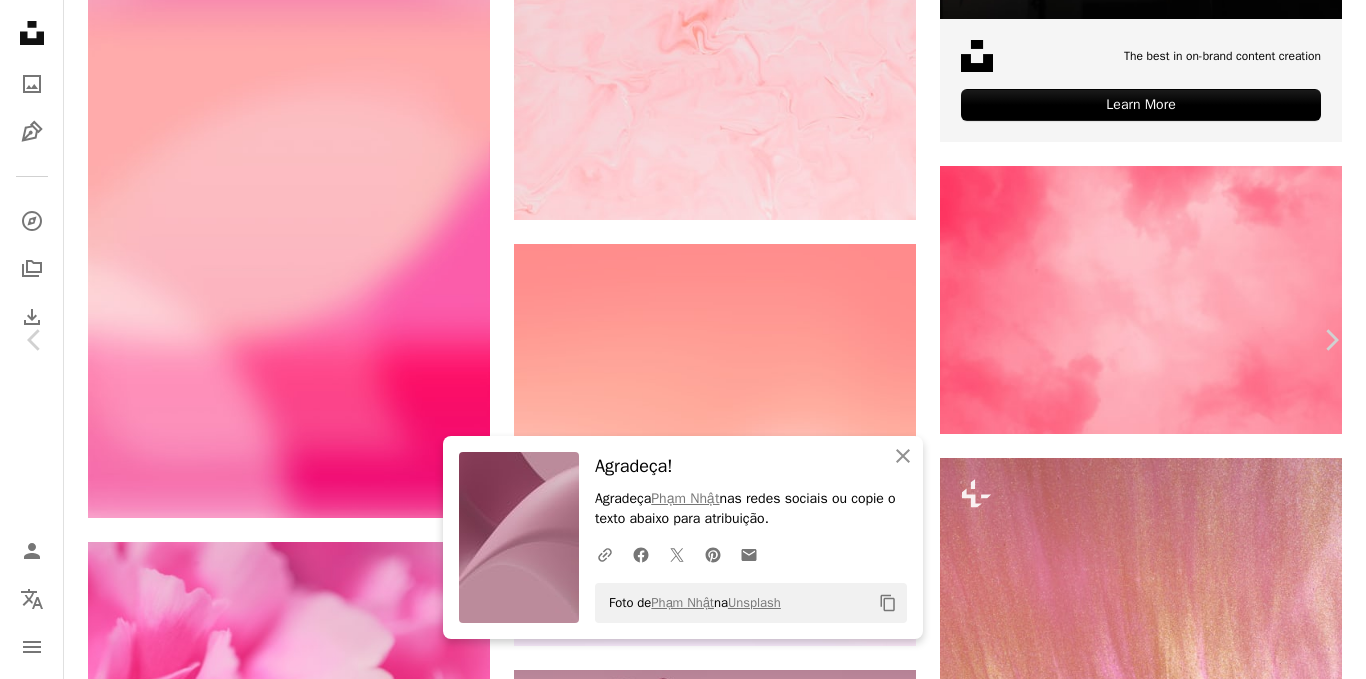 scroll, scrollTop: 4702, scrollLeft: 0, axis: vertical 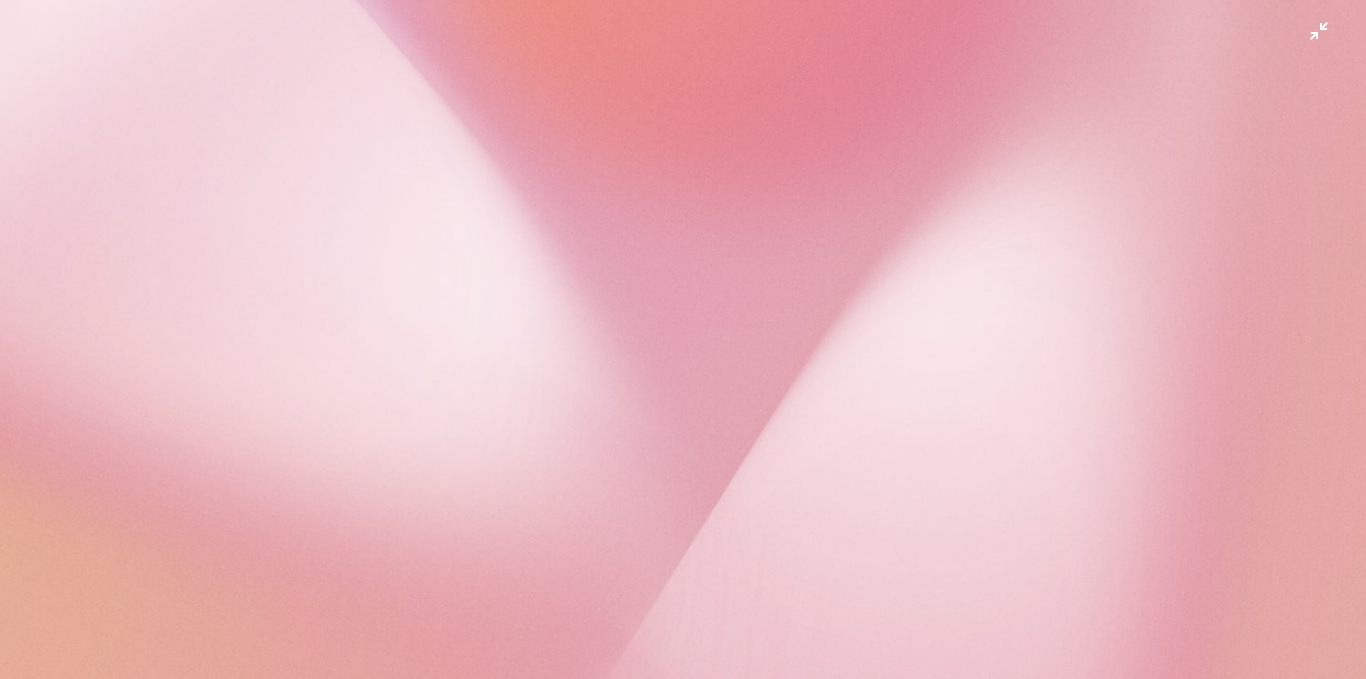click at bounding box center (683, 348) 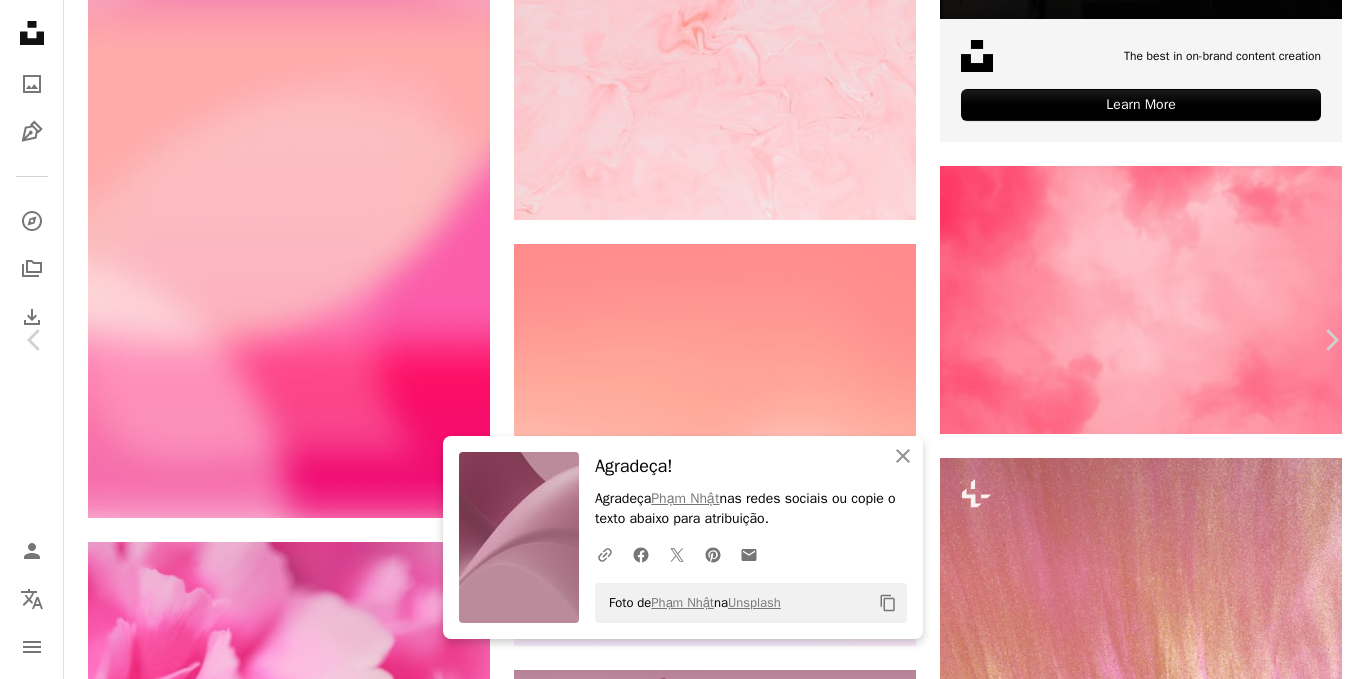 scroll, scrollTop: 1831, scrollLeft: 0, axis: vertical 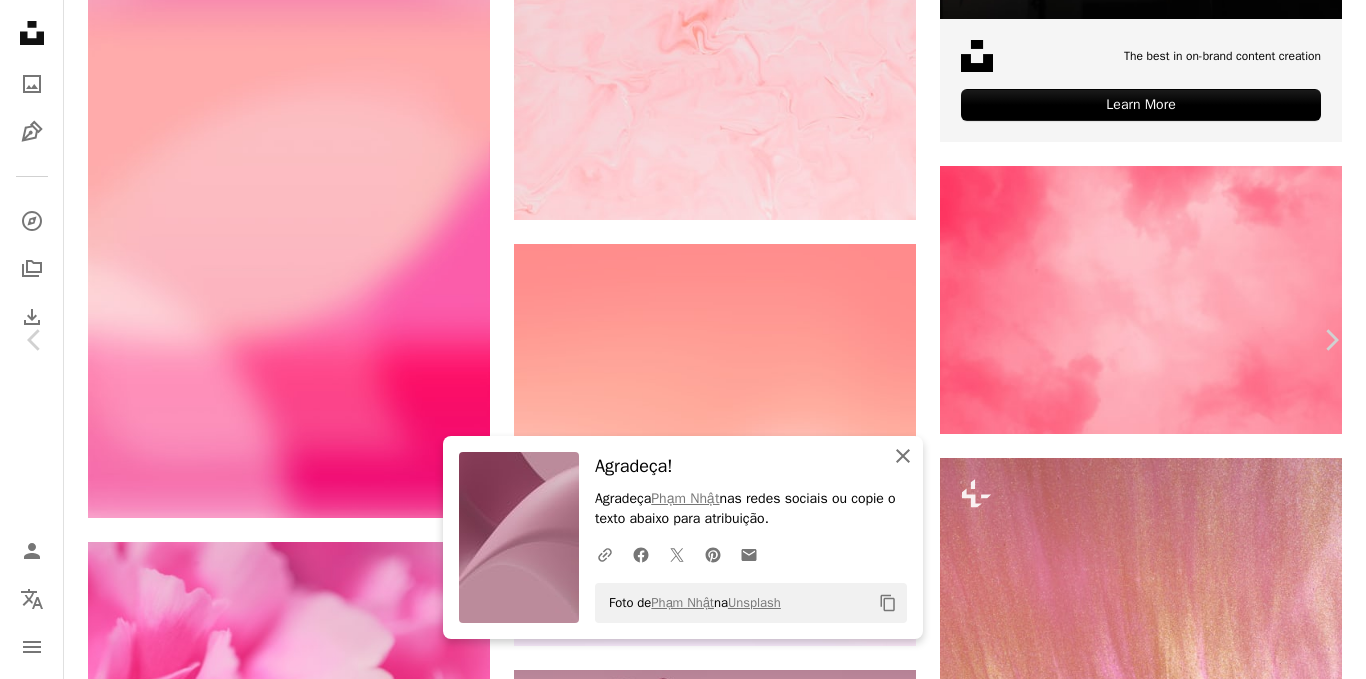 click 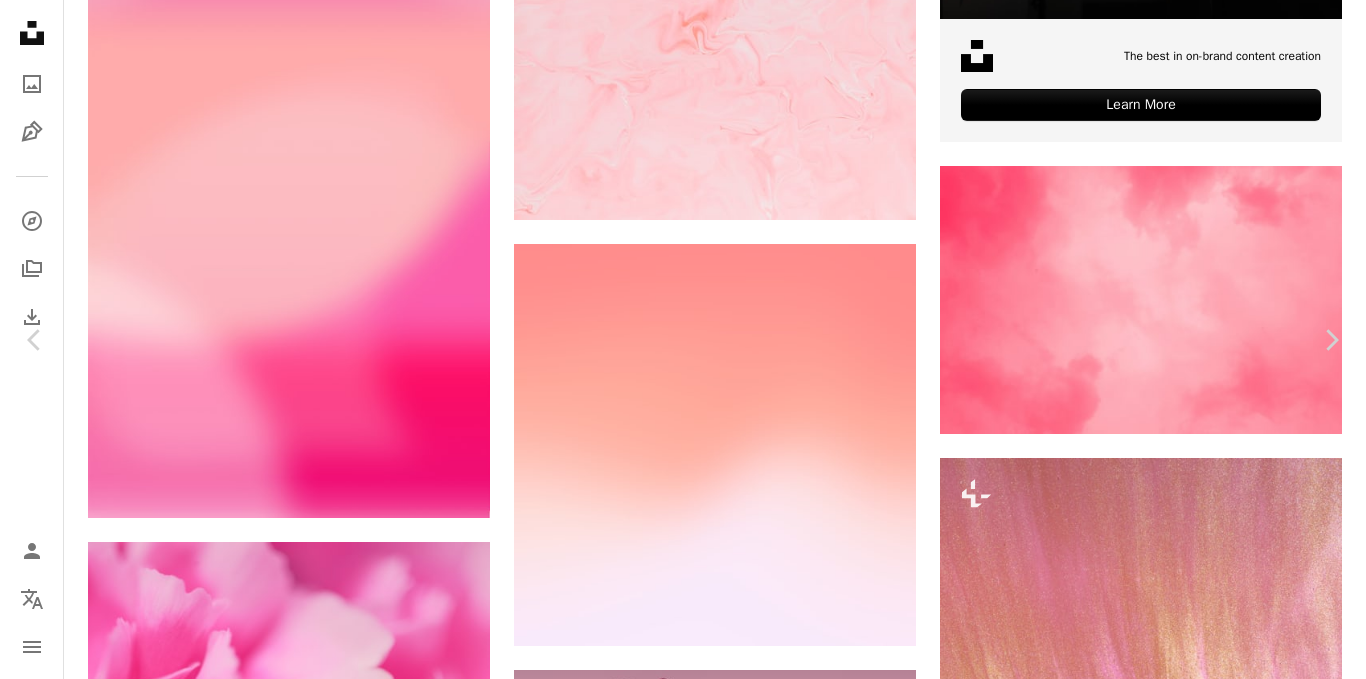 scroll, scrollTop: 0, scrollLeft: 0, axis: both 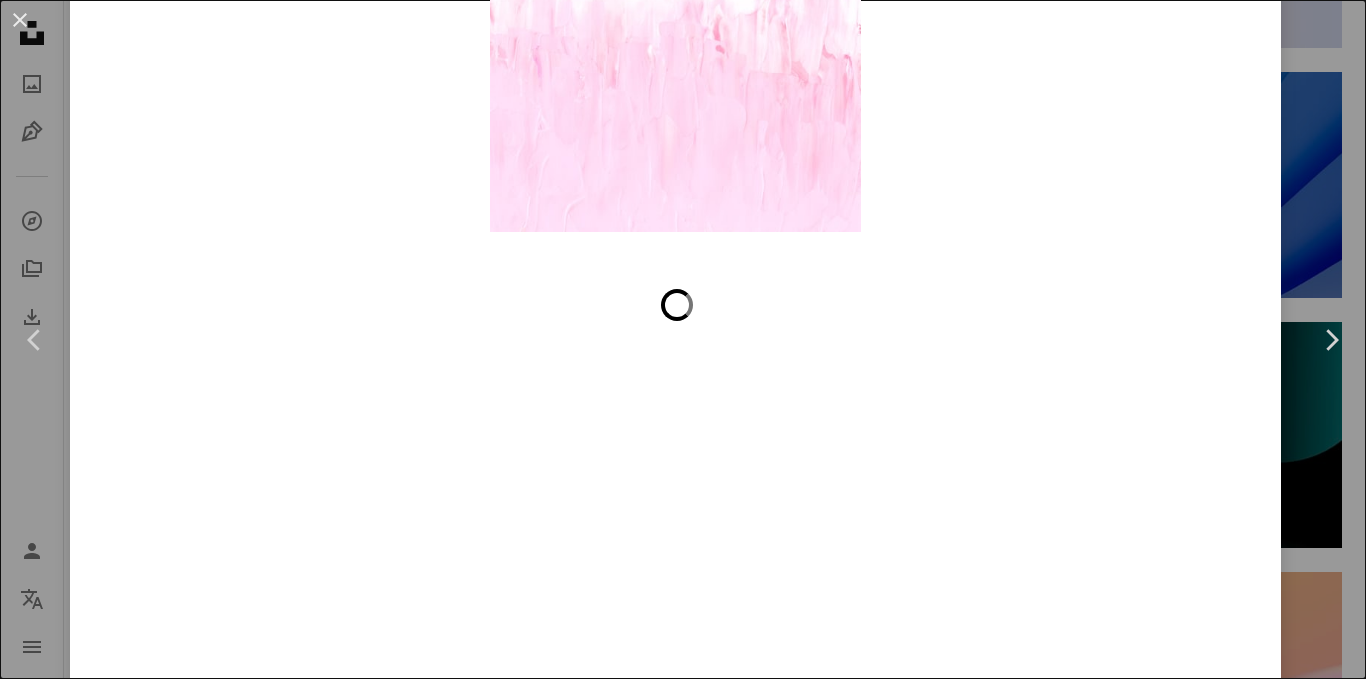click at bounding box center (676, -182) 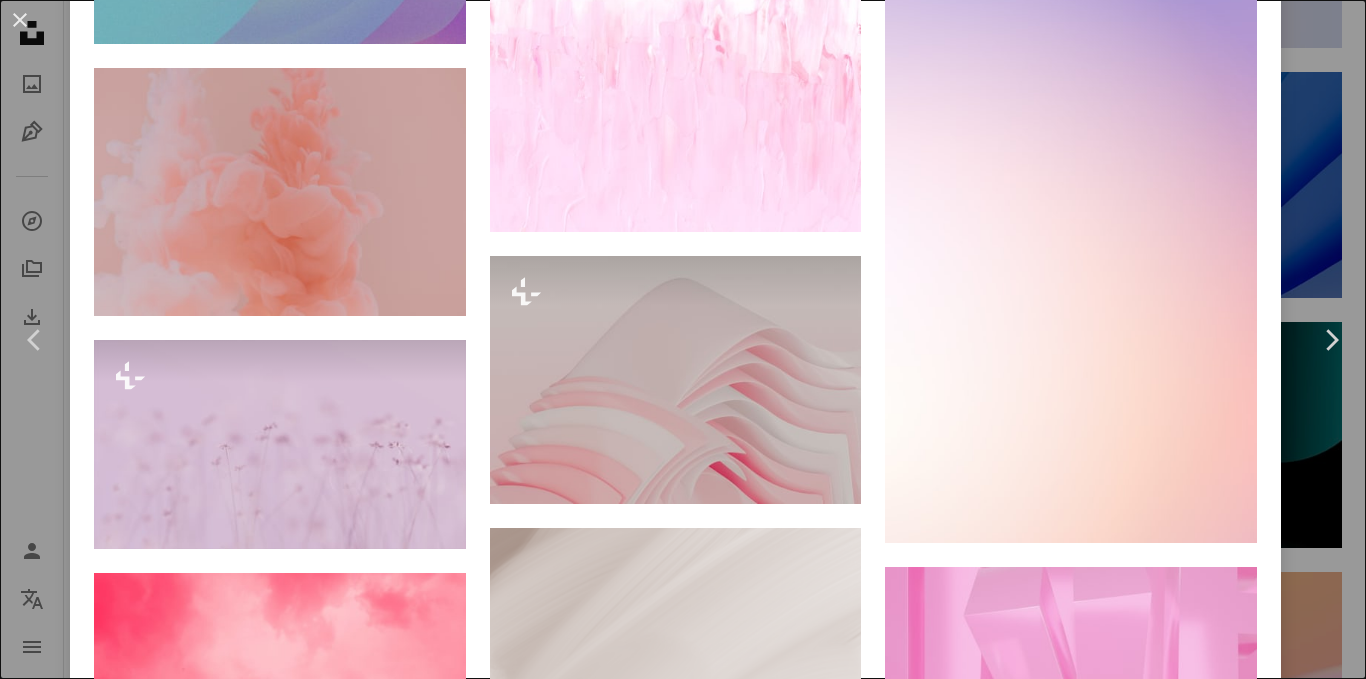 scroll, scrollTop: 8224, scrollLeft: 0, axis: vertical 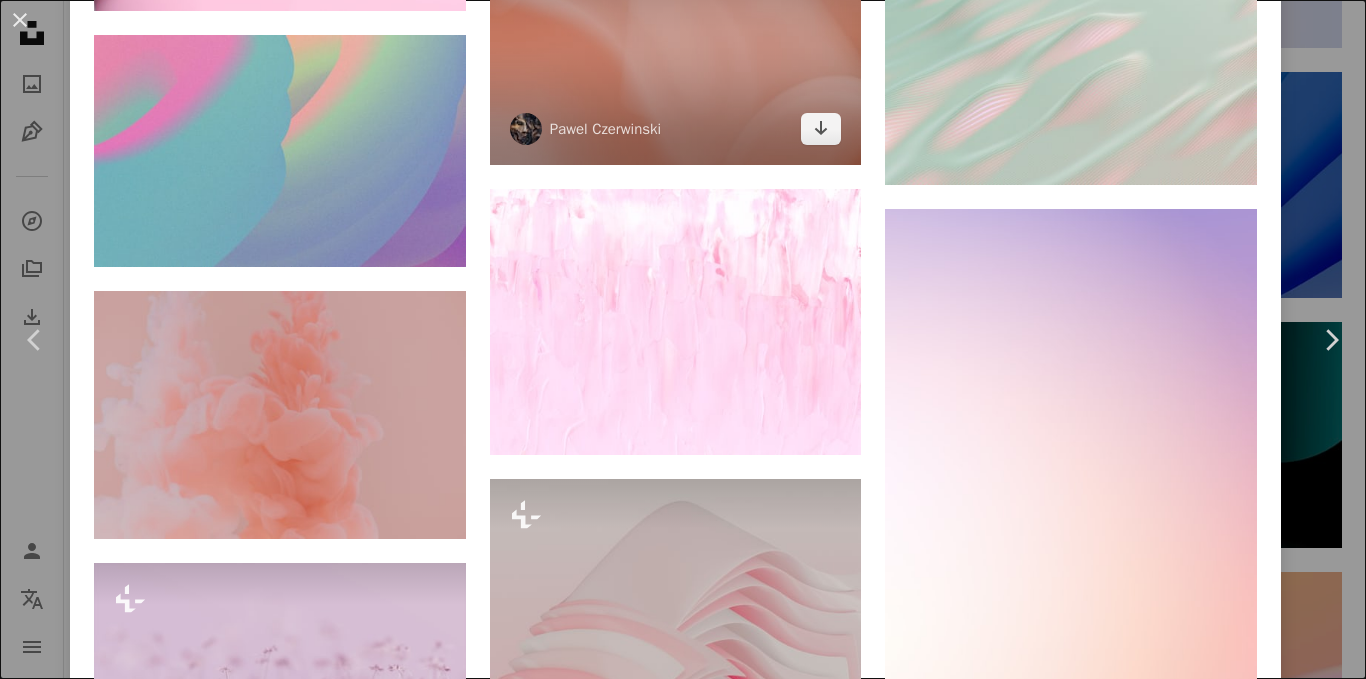 click at bounding box center [676, 41] 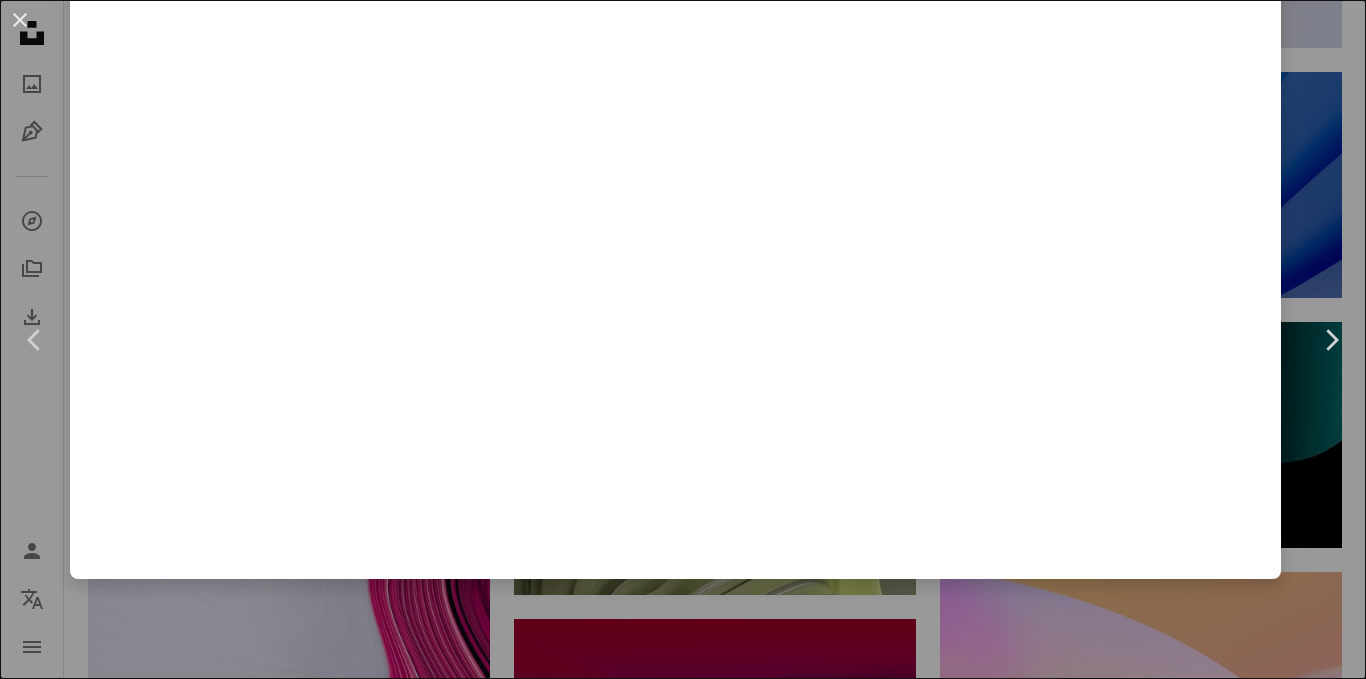 scroll, scrollTop: 0, scrollLeft: 0, axis: both 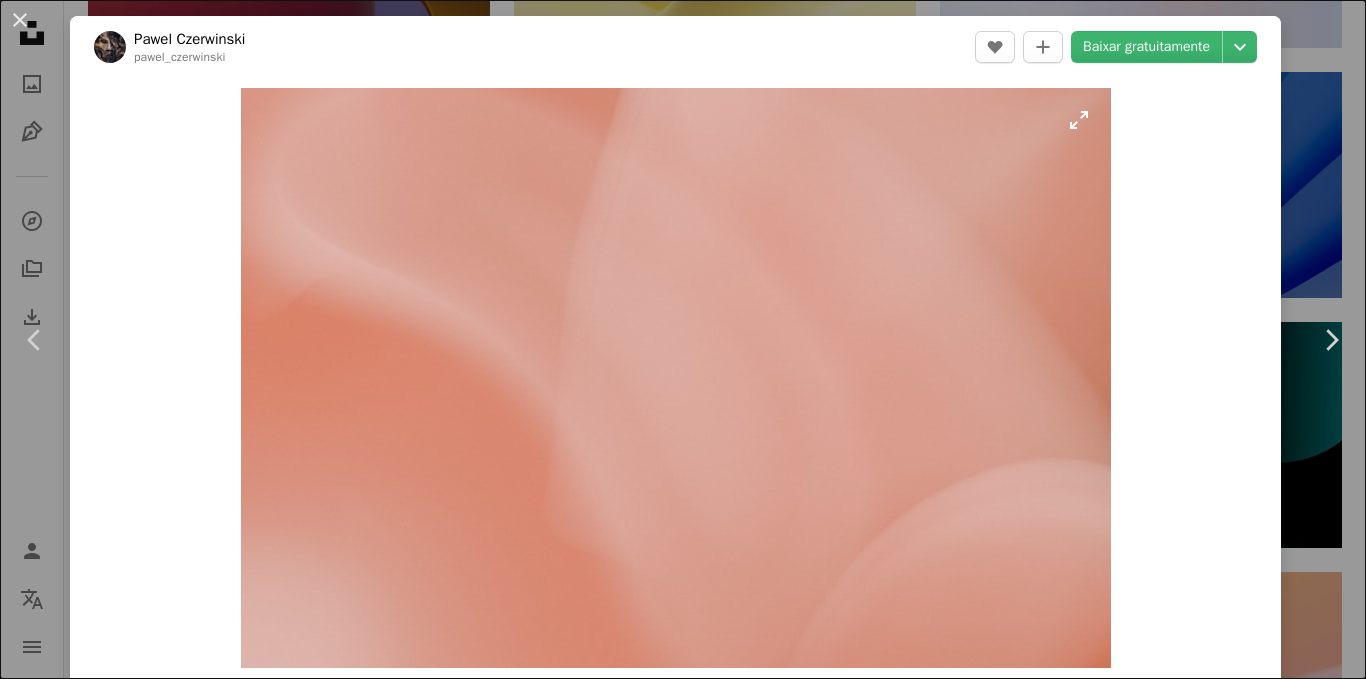 click at bounding box center [676, 378] 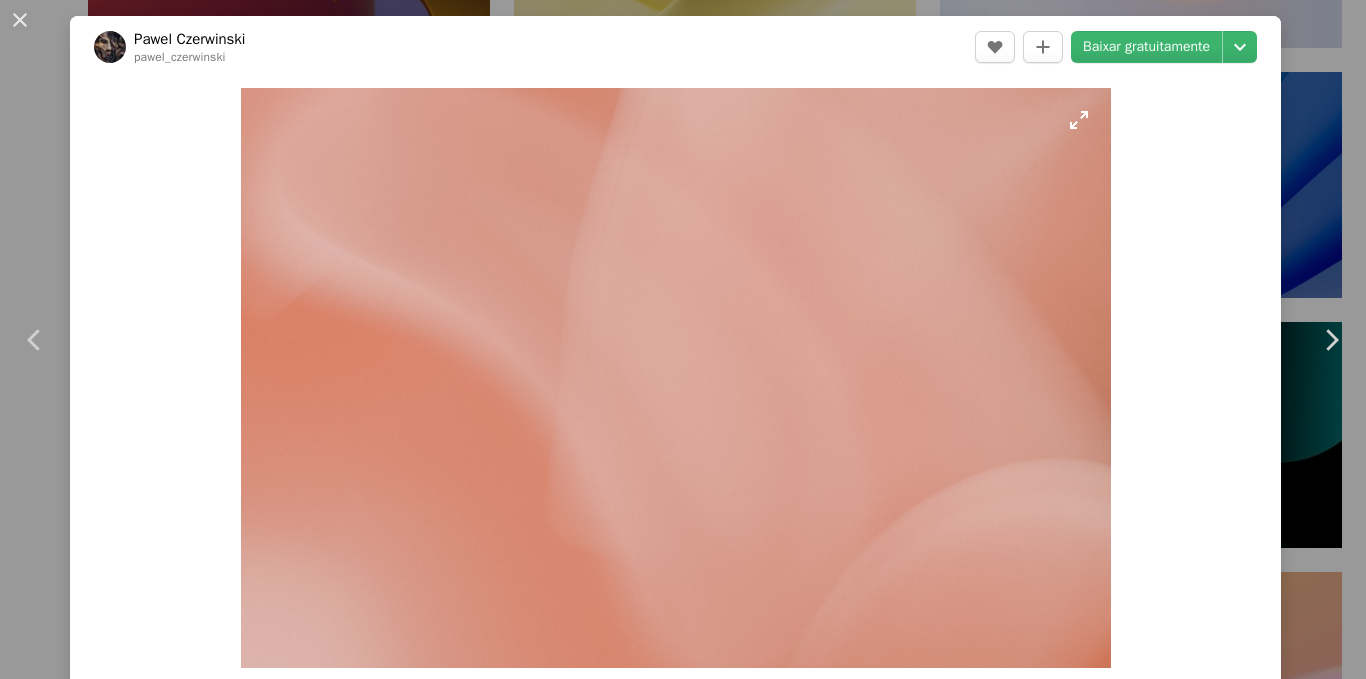 scroll, scrollTop: 107, scrollLeft: 0, axis: vertical 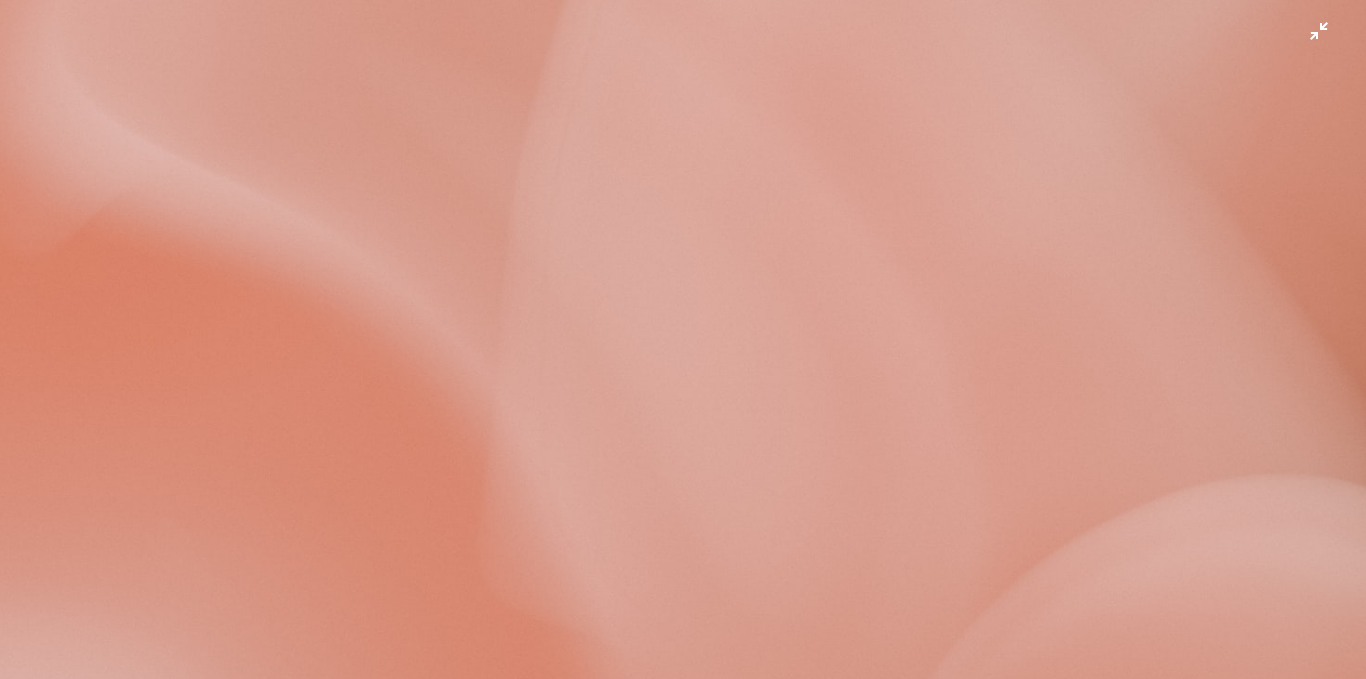 click at bounding box center (683, 348) 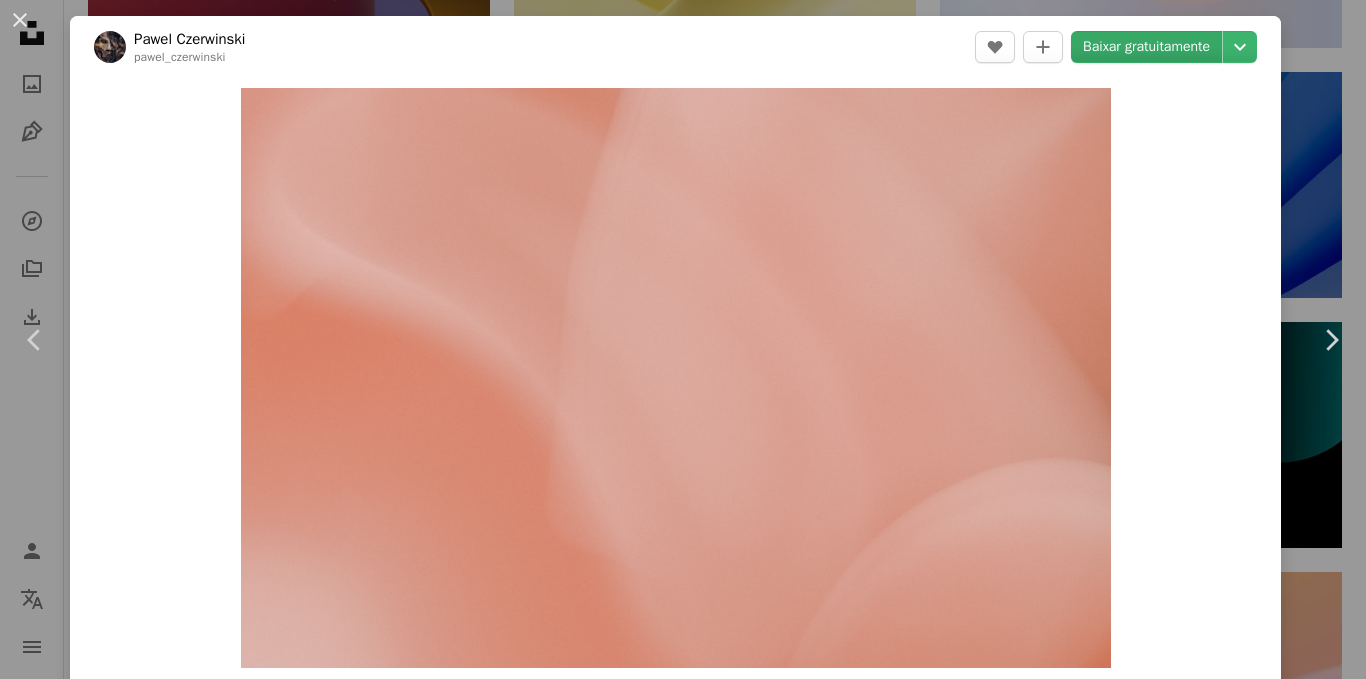 click on "Baixar gratuitamente" at bounding box center [1146, 47] 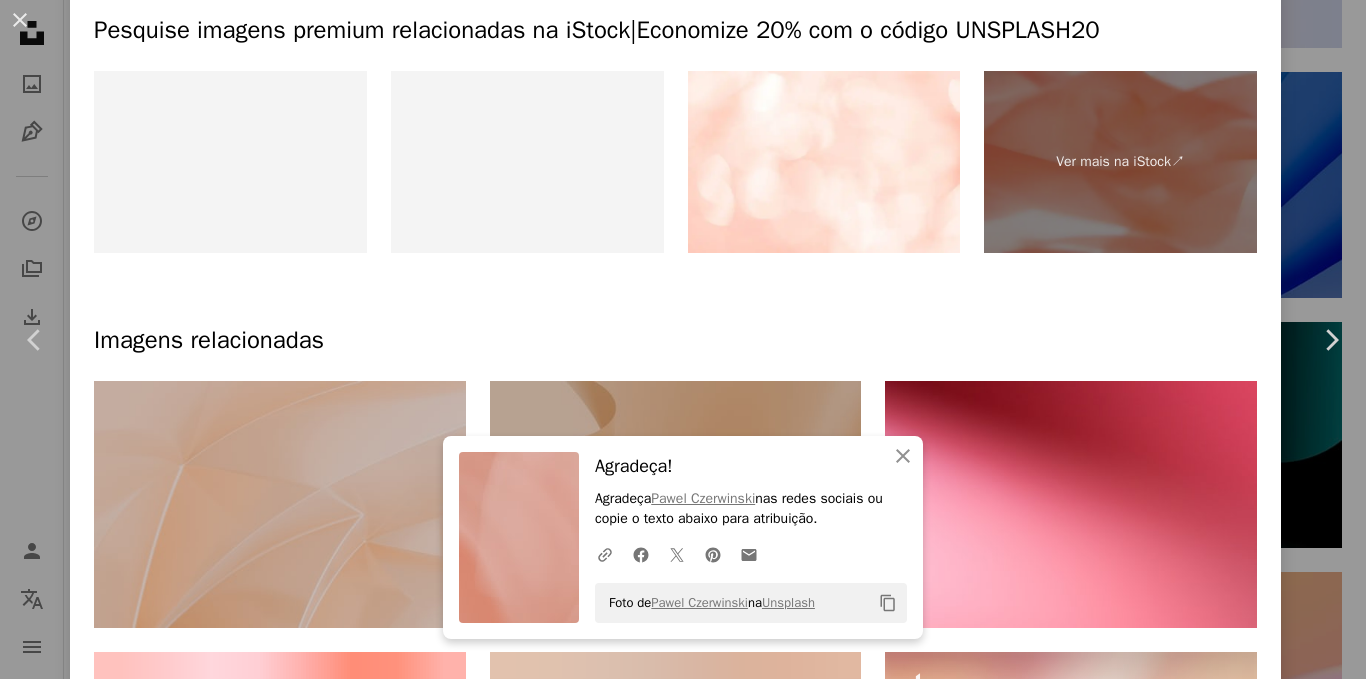 scroll, scrollTop: 1009, scrollLeft: 0, axis: vertical 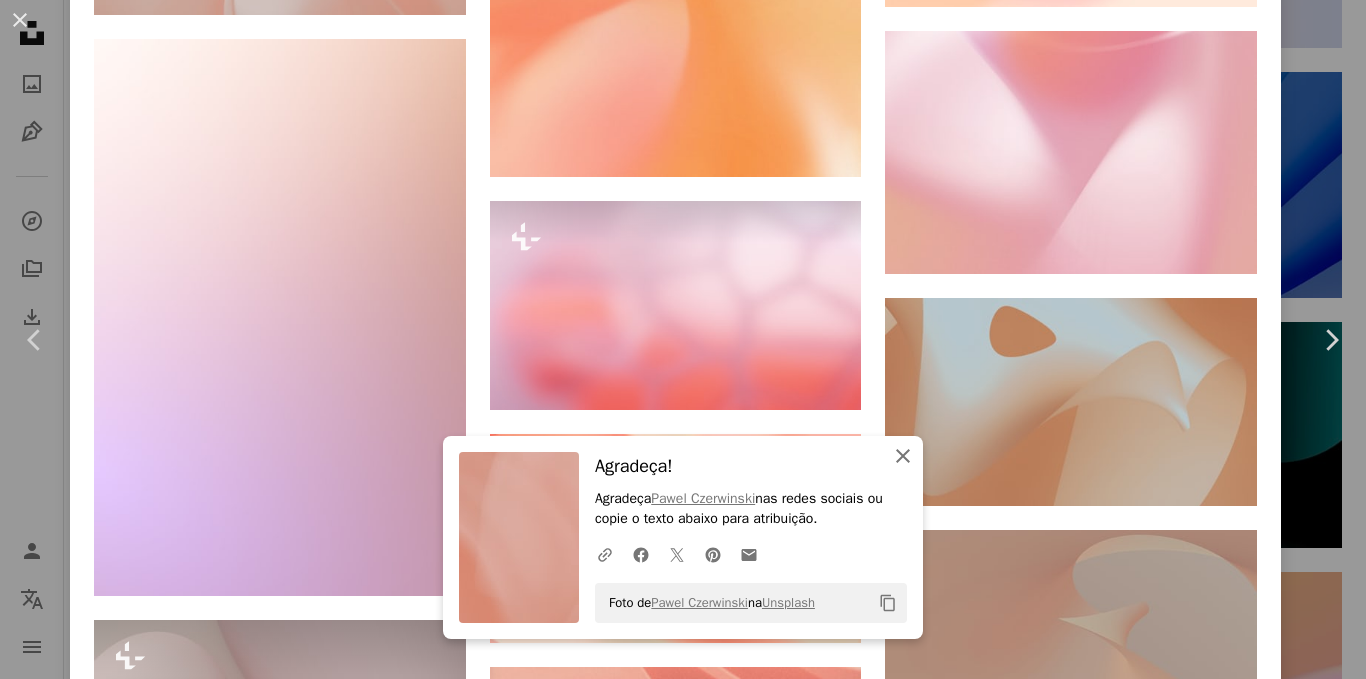 click on "An X shape" 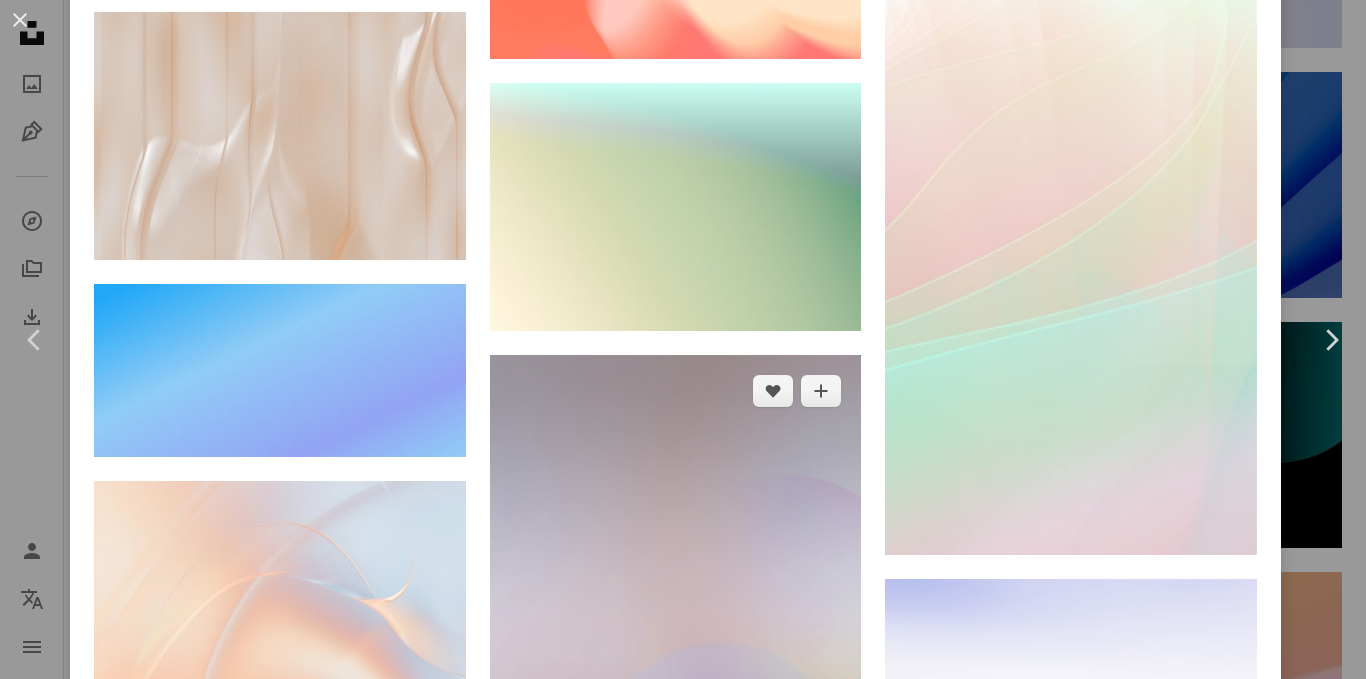 scroll, scrollTop: 9474, scrollLeft: 0, axis: vertical 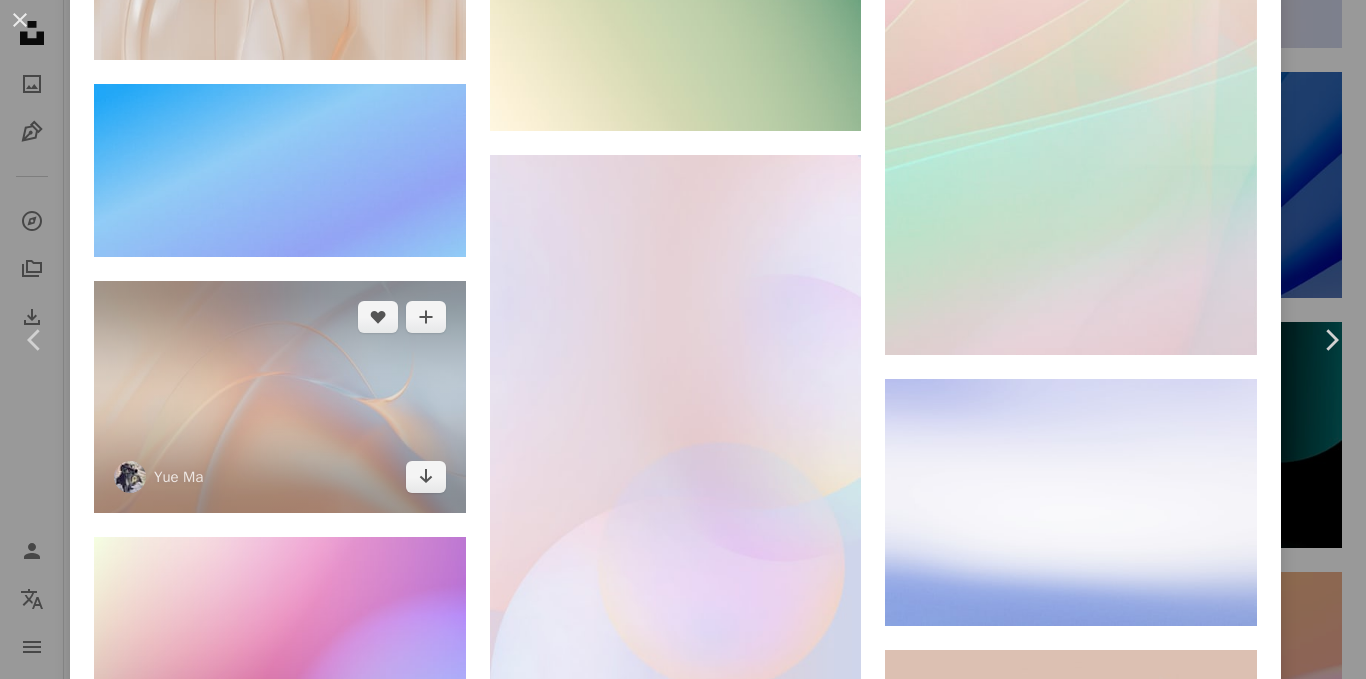 click at bounding box center (280, 397) 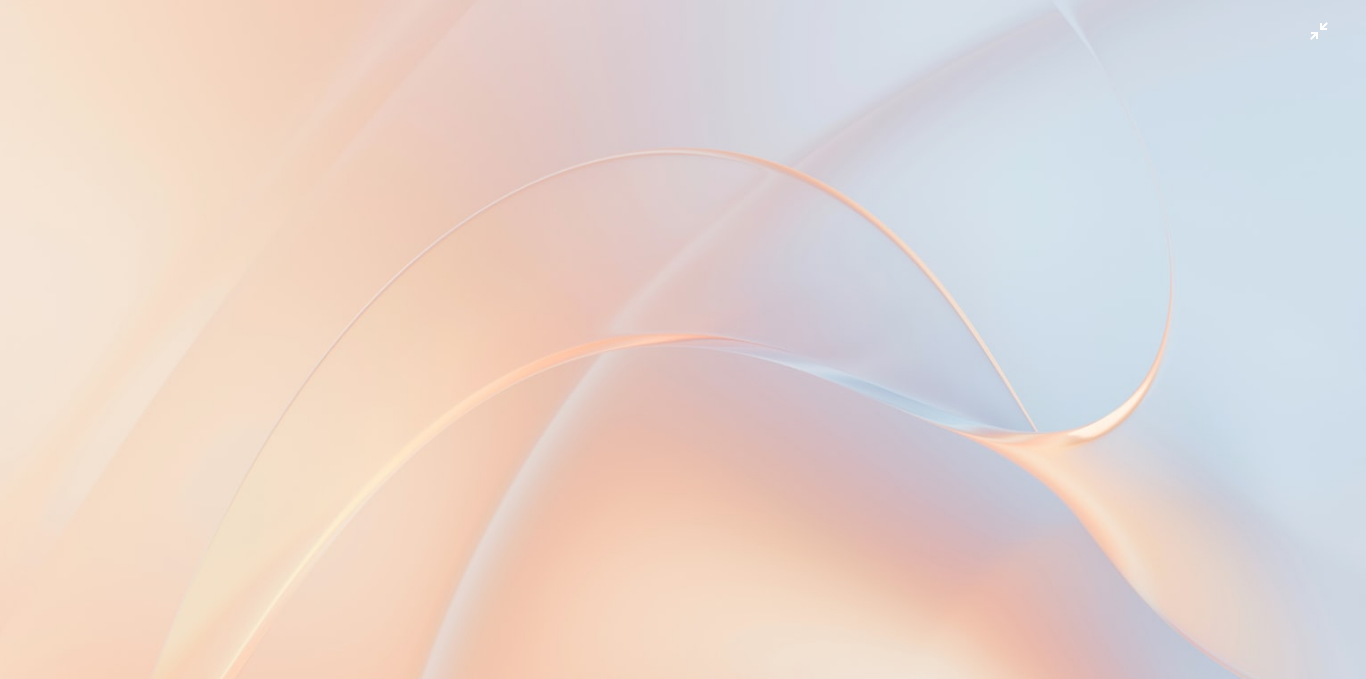 scroll, scrollTop: 0, scrollLeft: 0, axis: both 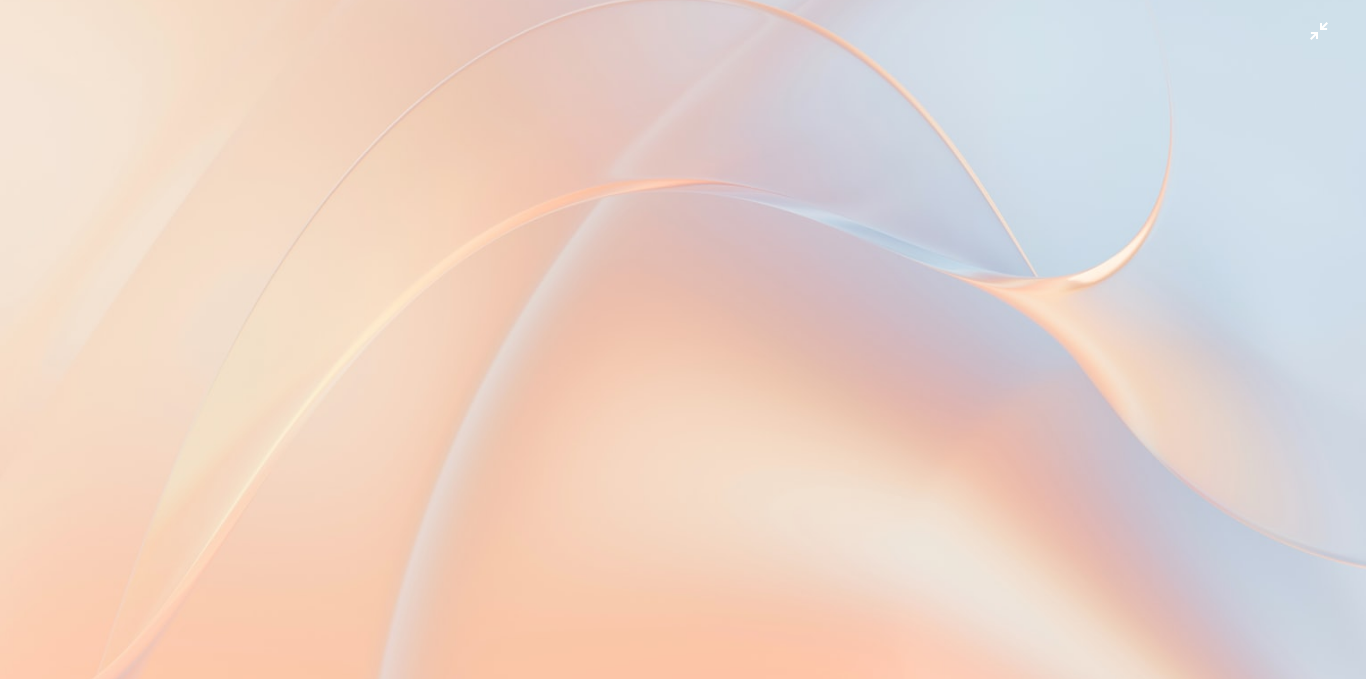 click at bounding box center (683, 271) 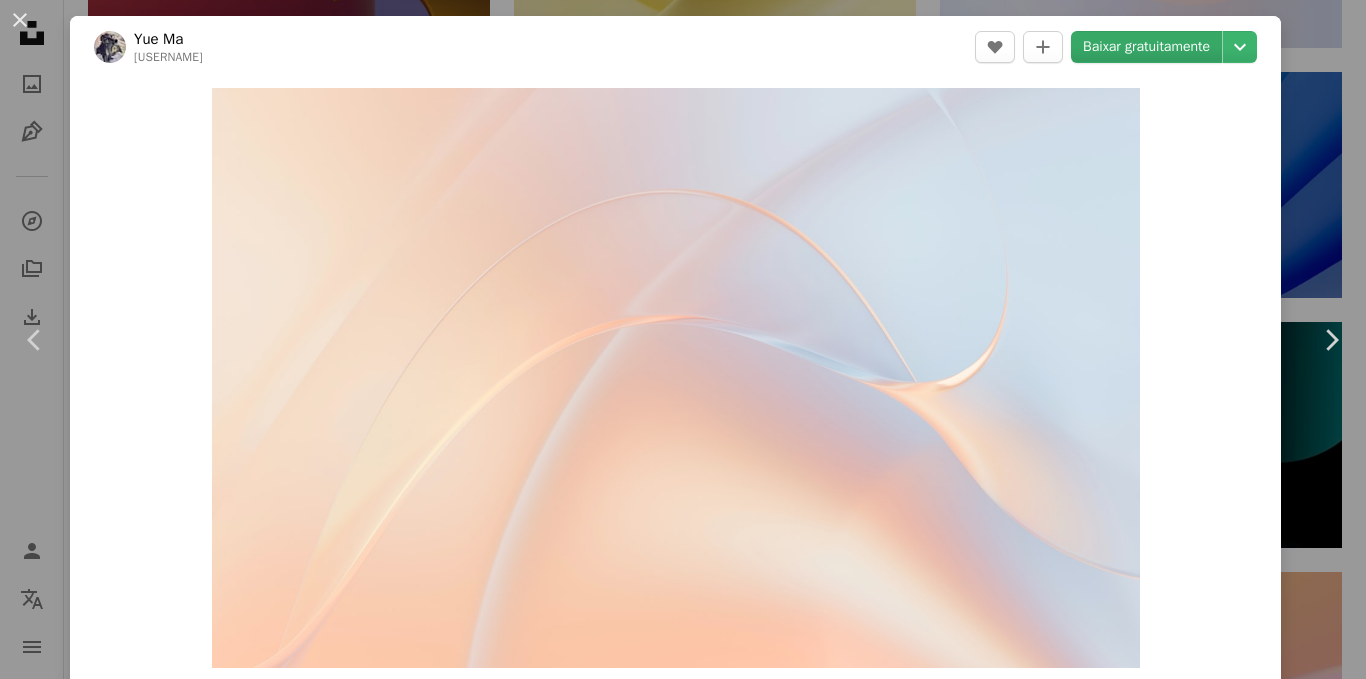click on "Baixar gratuitamente" at bounding box center [1146, 47] 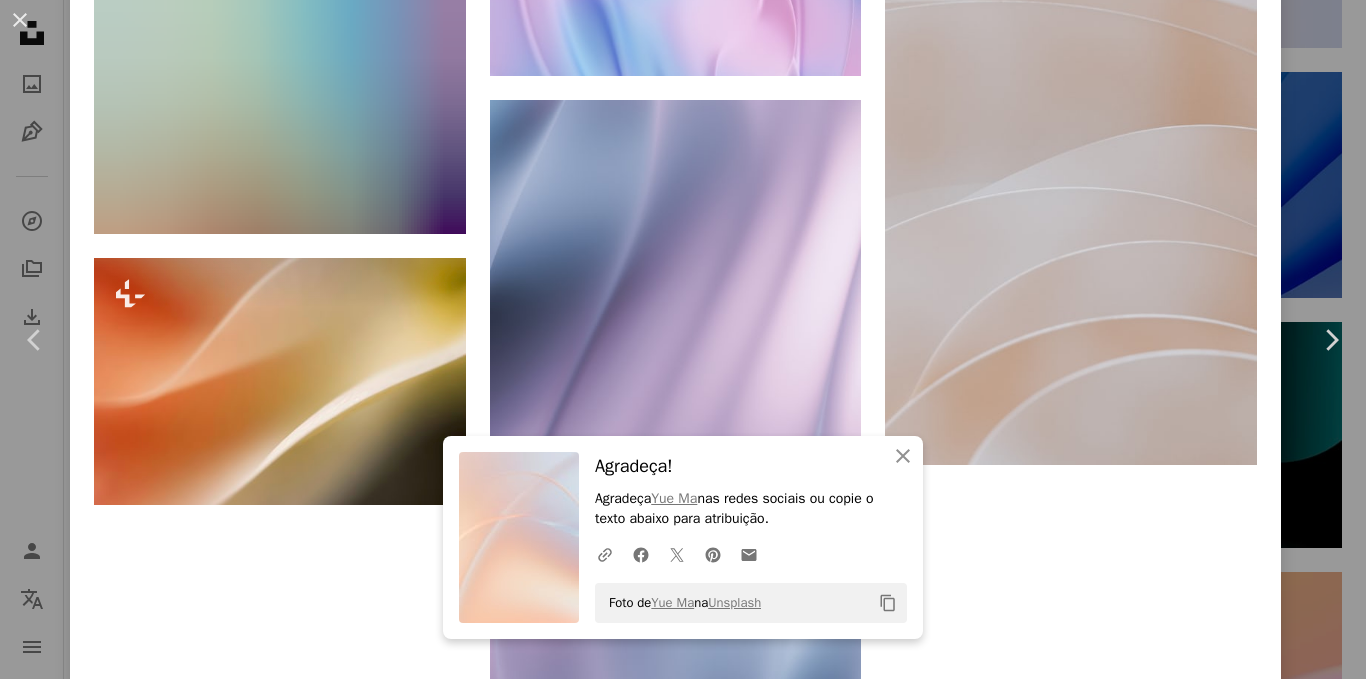 scroll, scrollTop: 5704, scrollLeft: 0, axis: vertical 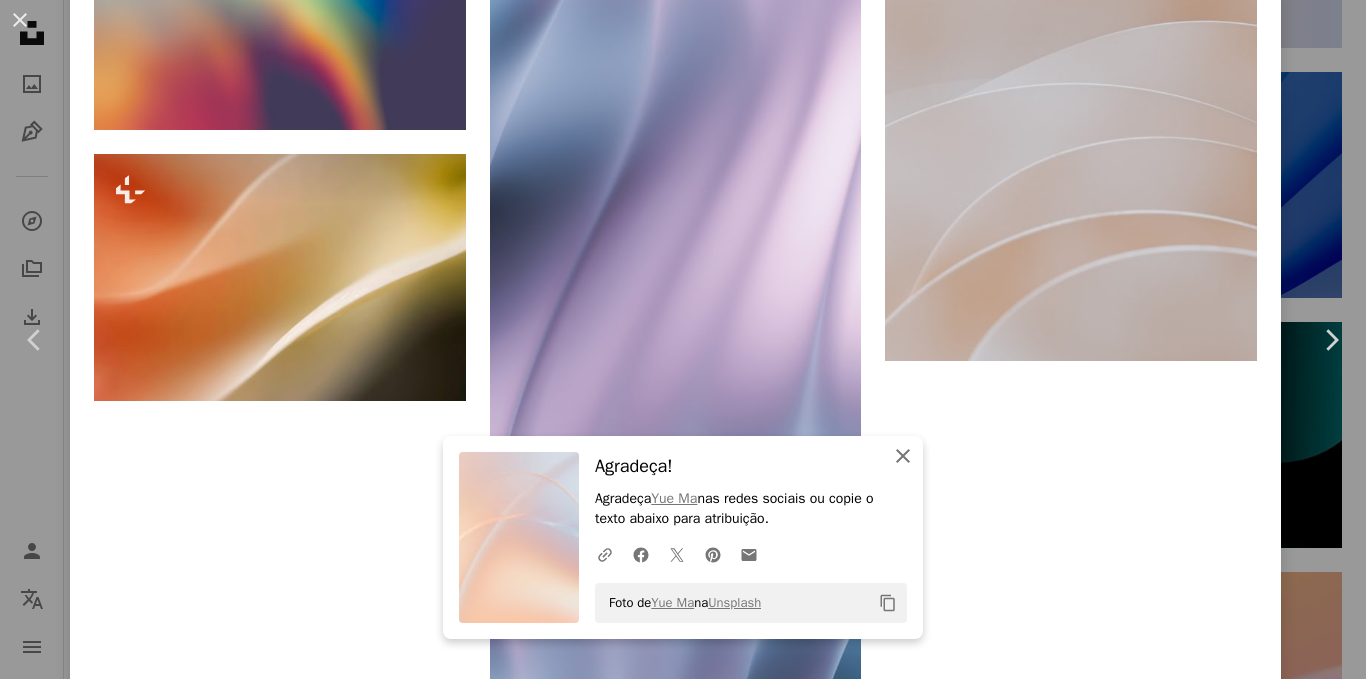 click on "An X shape" 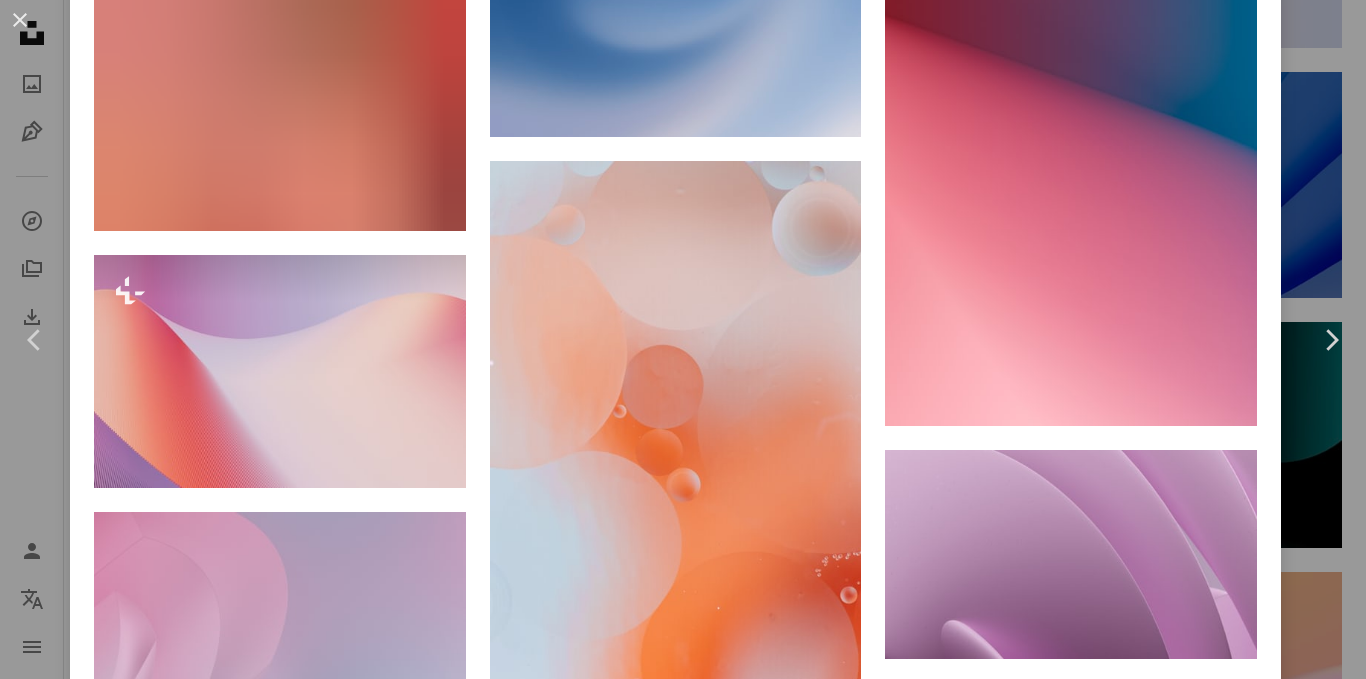 scroll, scrollTop: 8537, scrollLeft: 0, axis: vertical 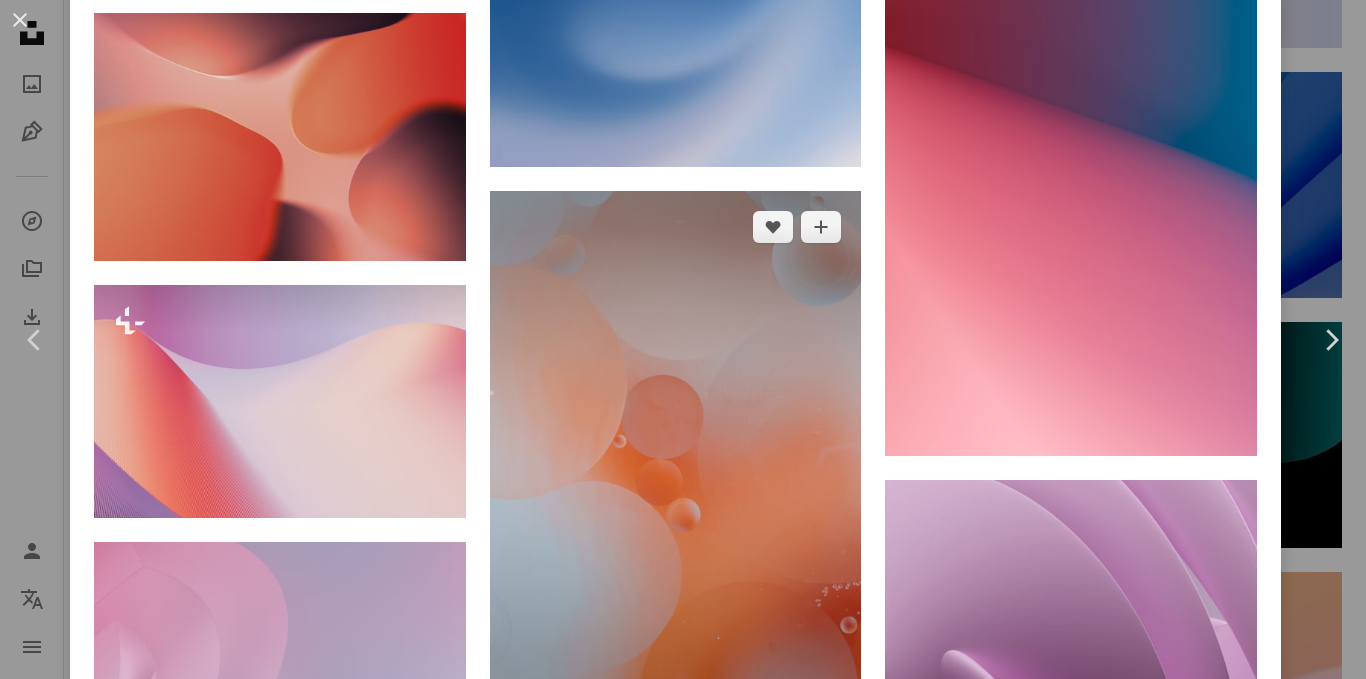 click at bounding box center [676, 470] 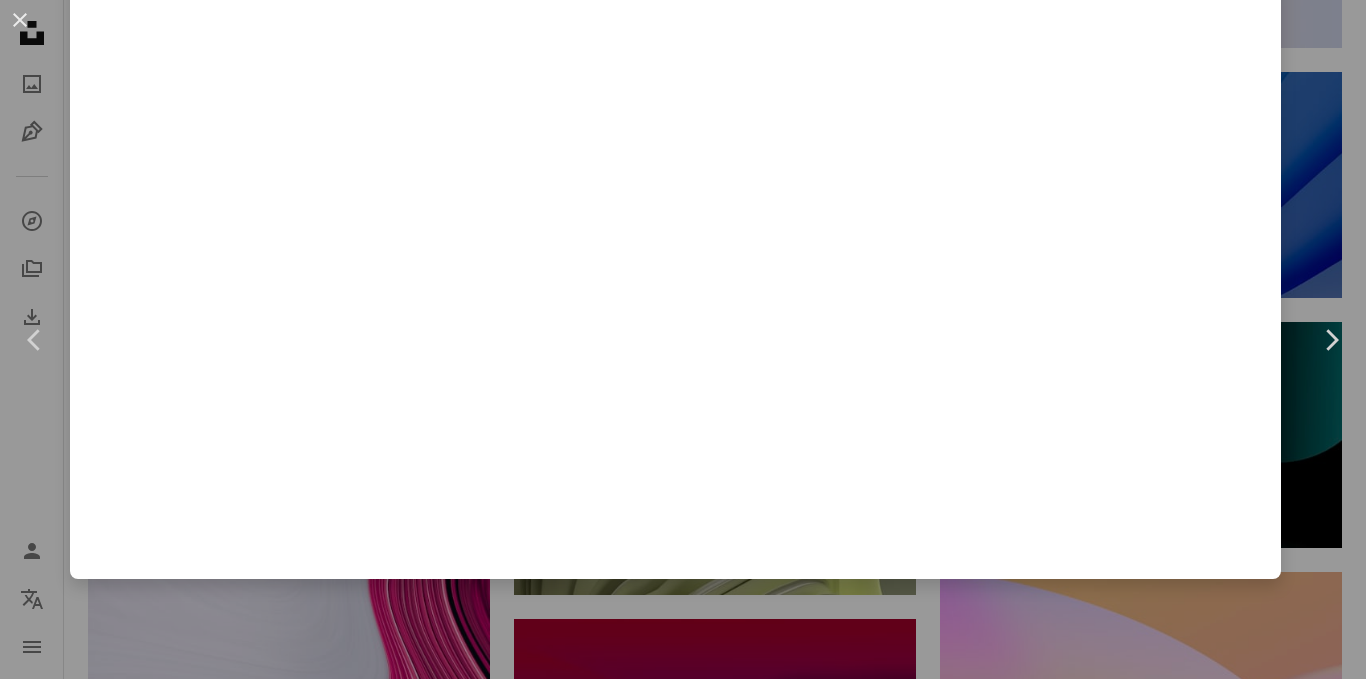 scroll, scrollTop: 0, scrollLeft: 0, axis: both 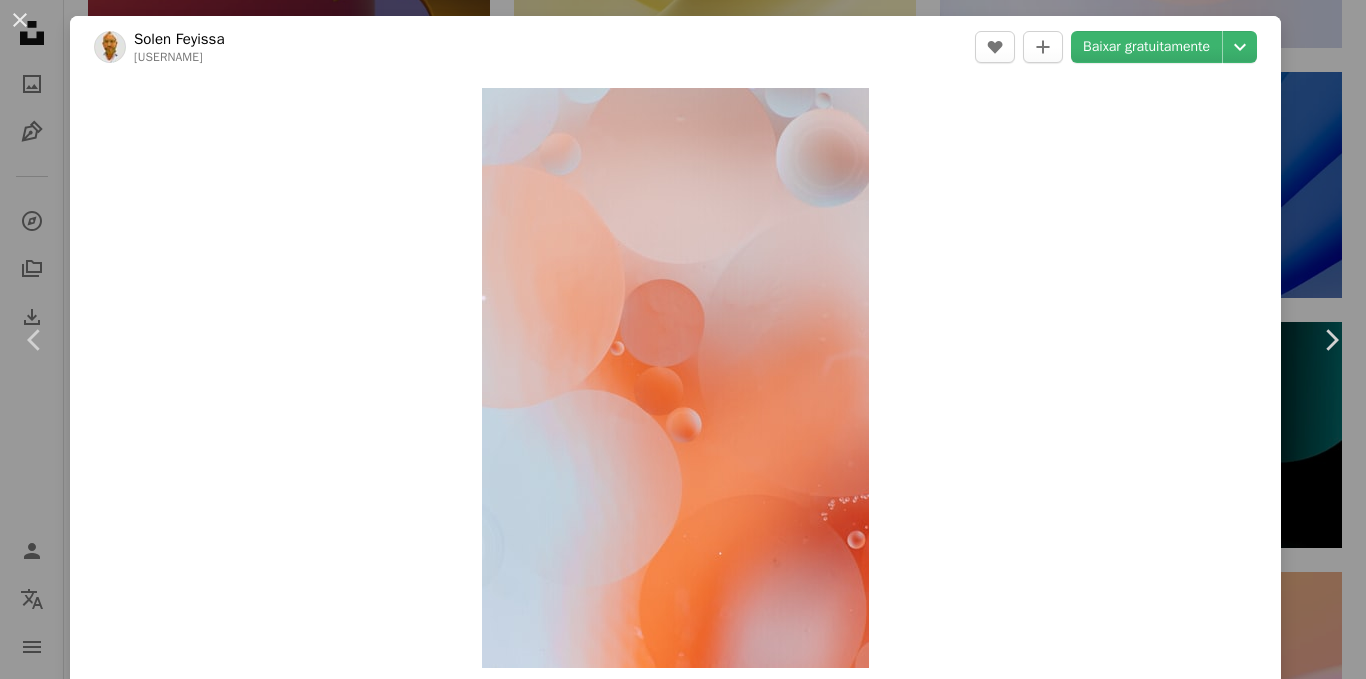 click at bounding box center [675, 378] 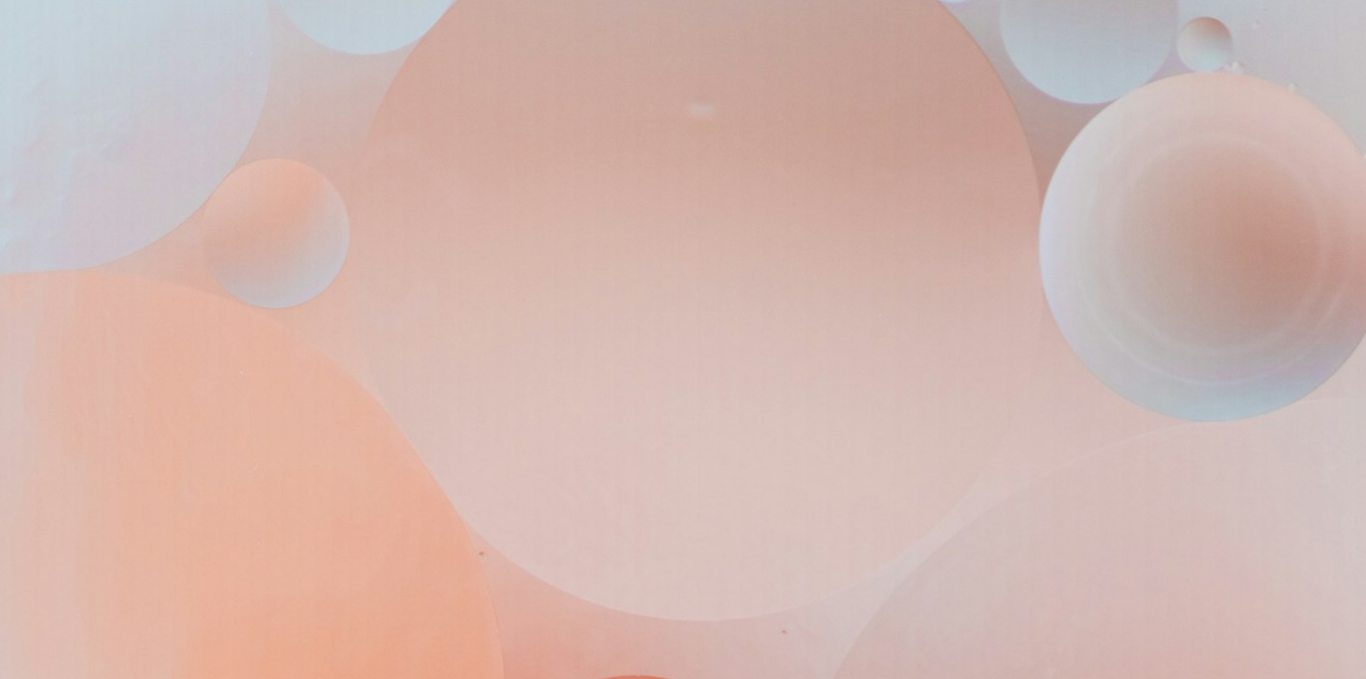 scroll, scrollTop: 664, scrollLeft: 0, axis: vertical 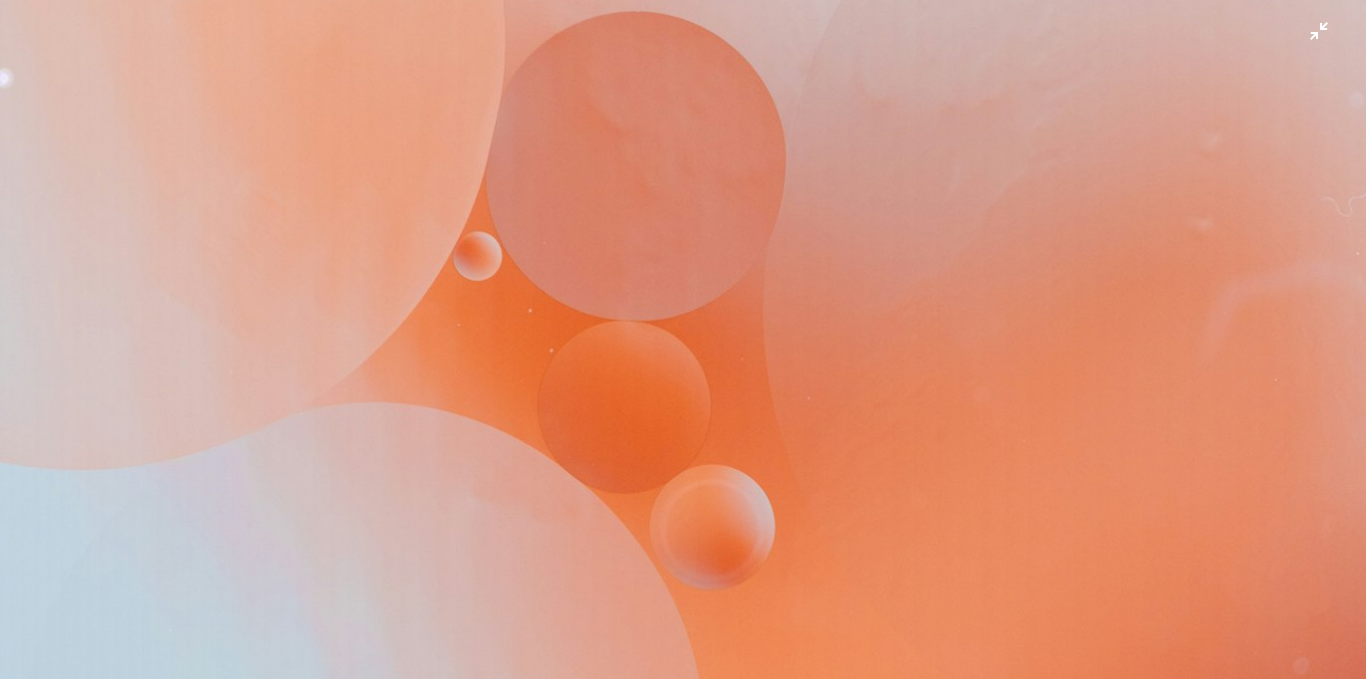 click at bounding box center (683, 360) 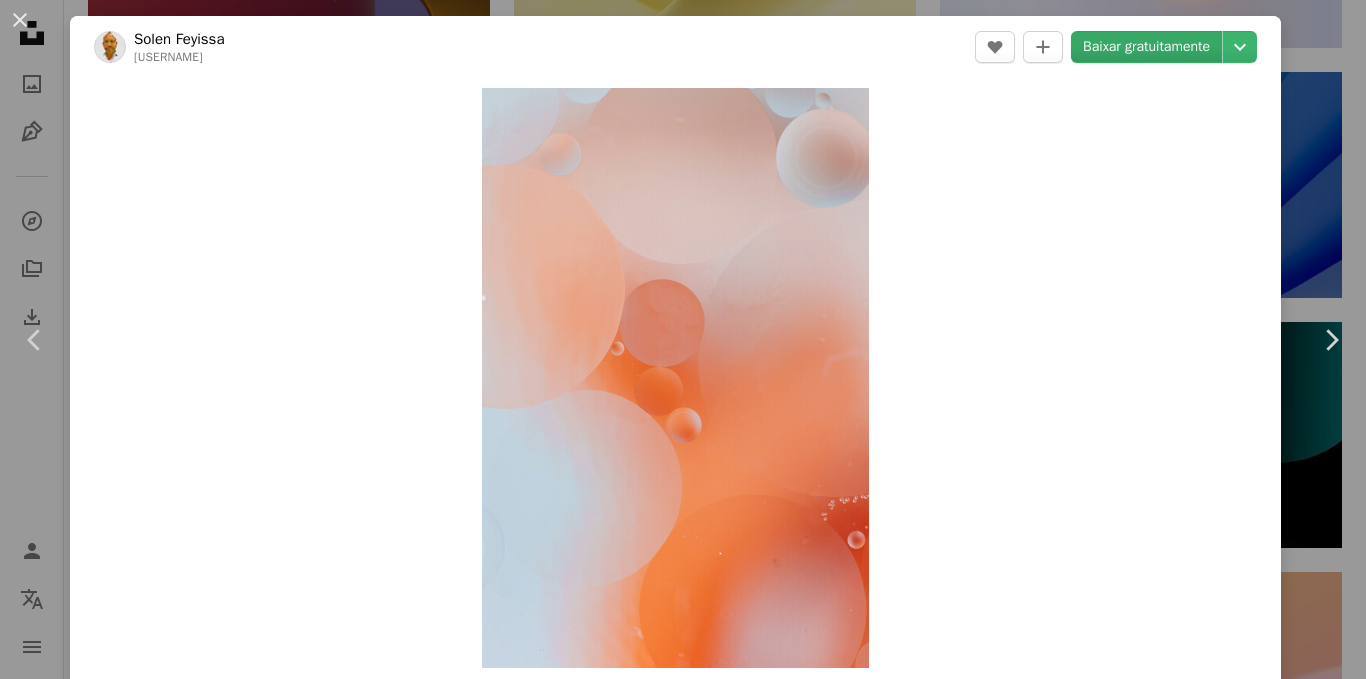 click on "Baixar gratuitamente" at bounding box center (1146, 47) 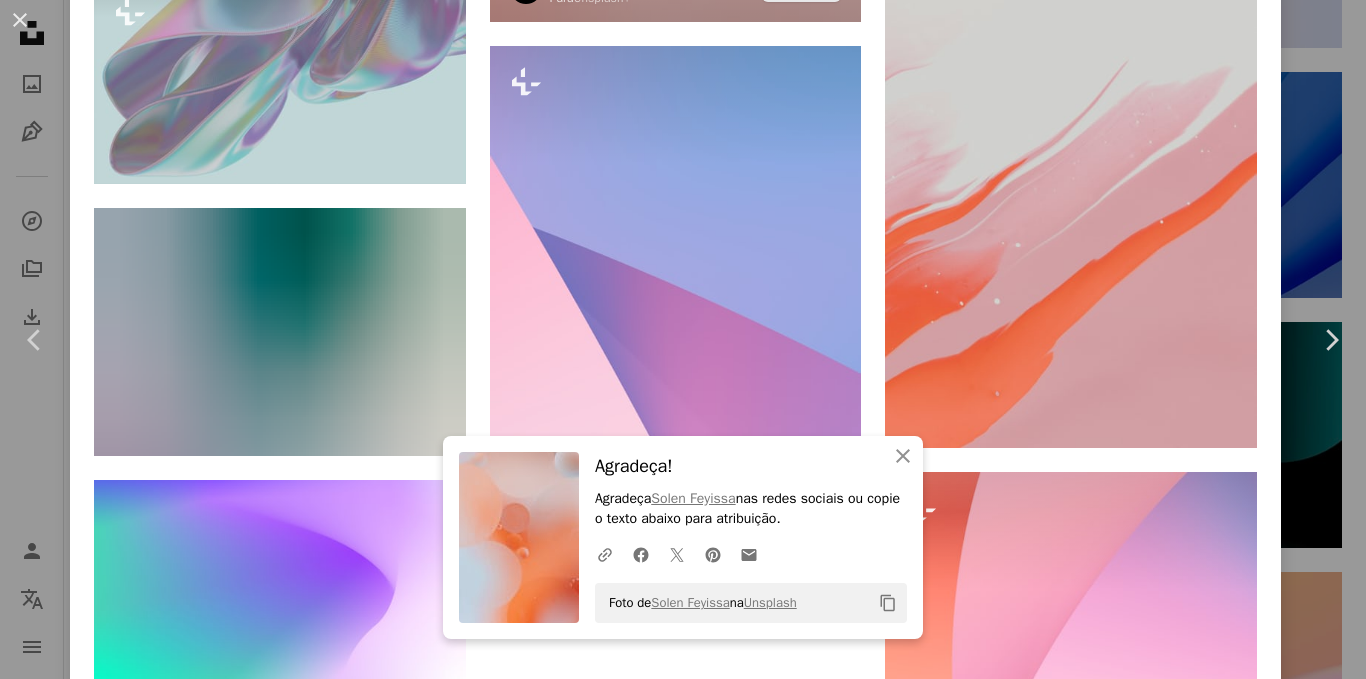 scroll, scrollTop: 15719, scrollLeft: 0, axis: vertical 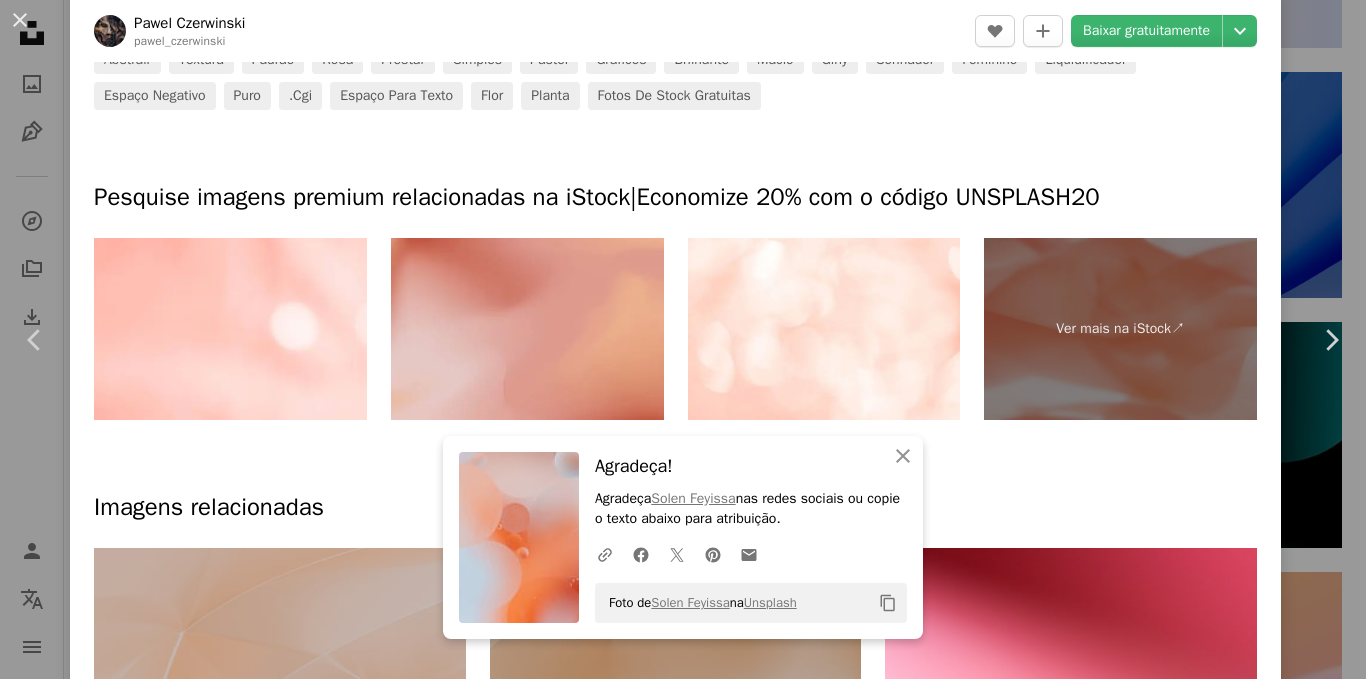 click at bounding box center (527, 329) 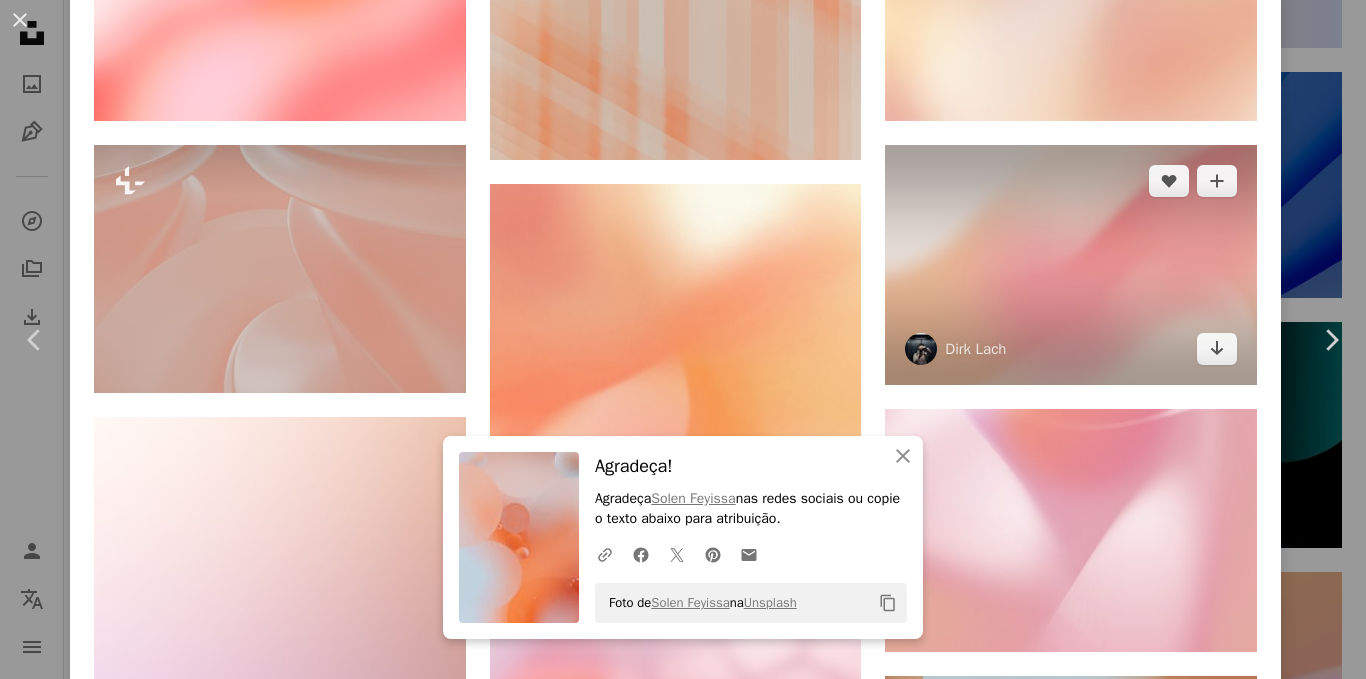 scroll, scrollTop: 1700, scrollLeft: 0, axis: vertical 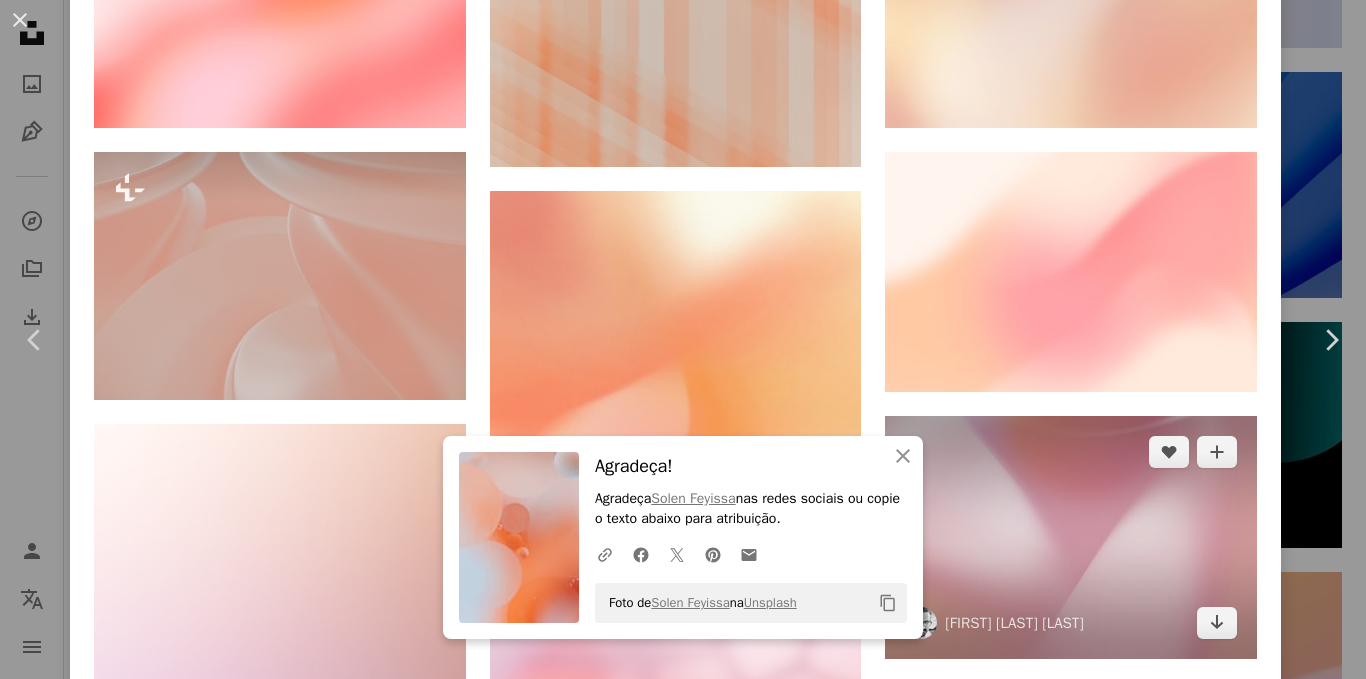 click at bounding box center (1071, 537) 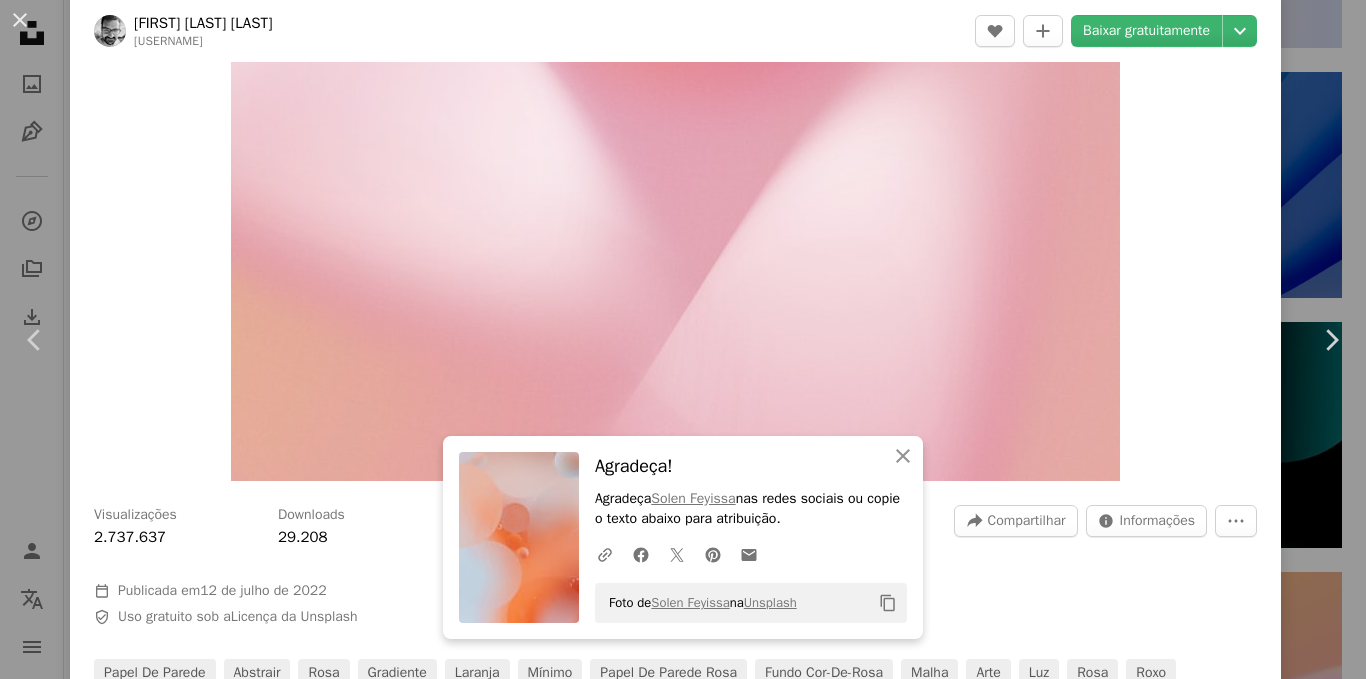 scroll, scrollTop: 0, scrollLeft: 0, axis: both 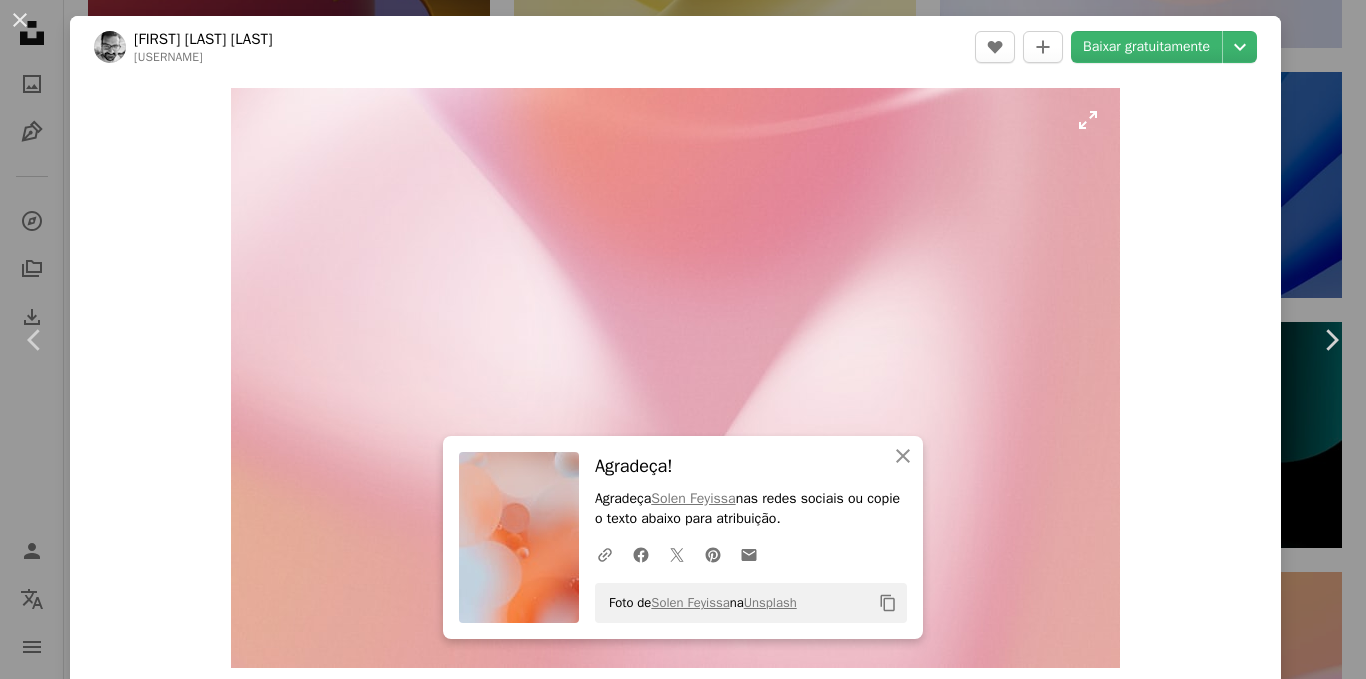 click at bounding box center (675, 378) 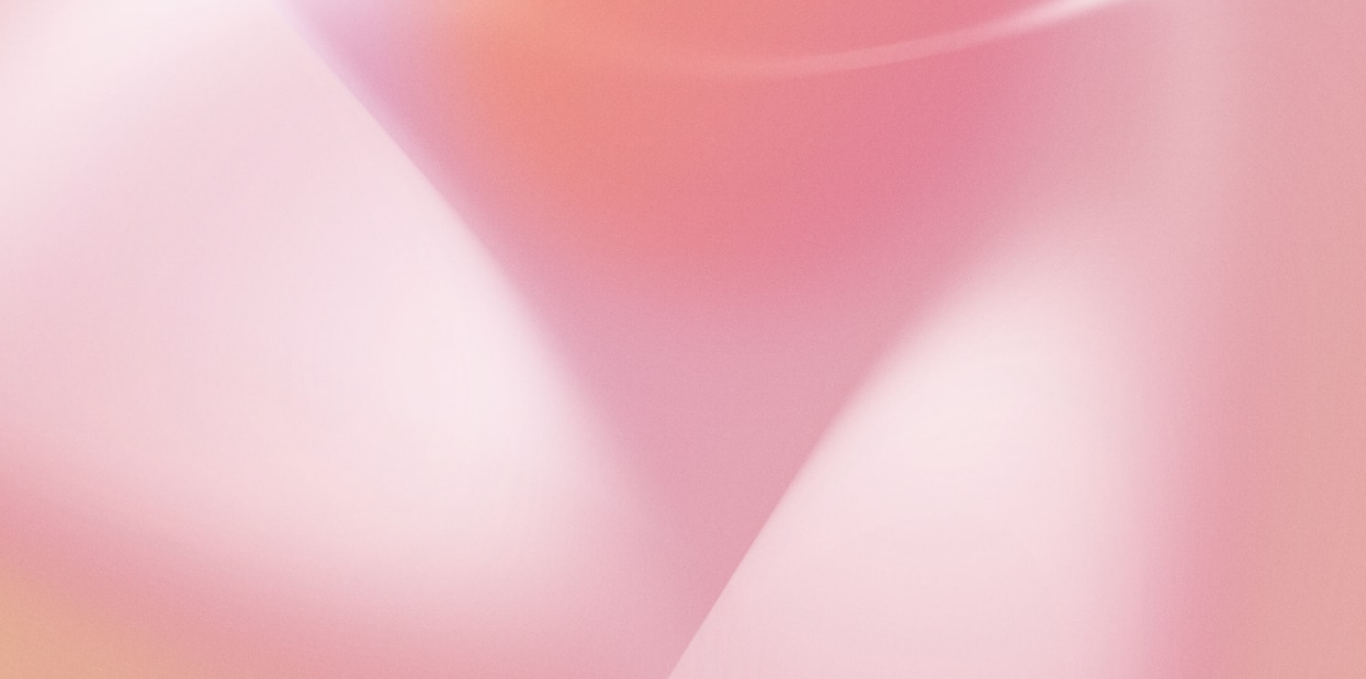 scroll, scrollTop: 97, scrollLeft: 0, axis: vertical 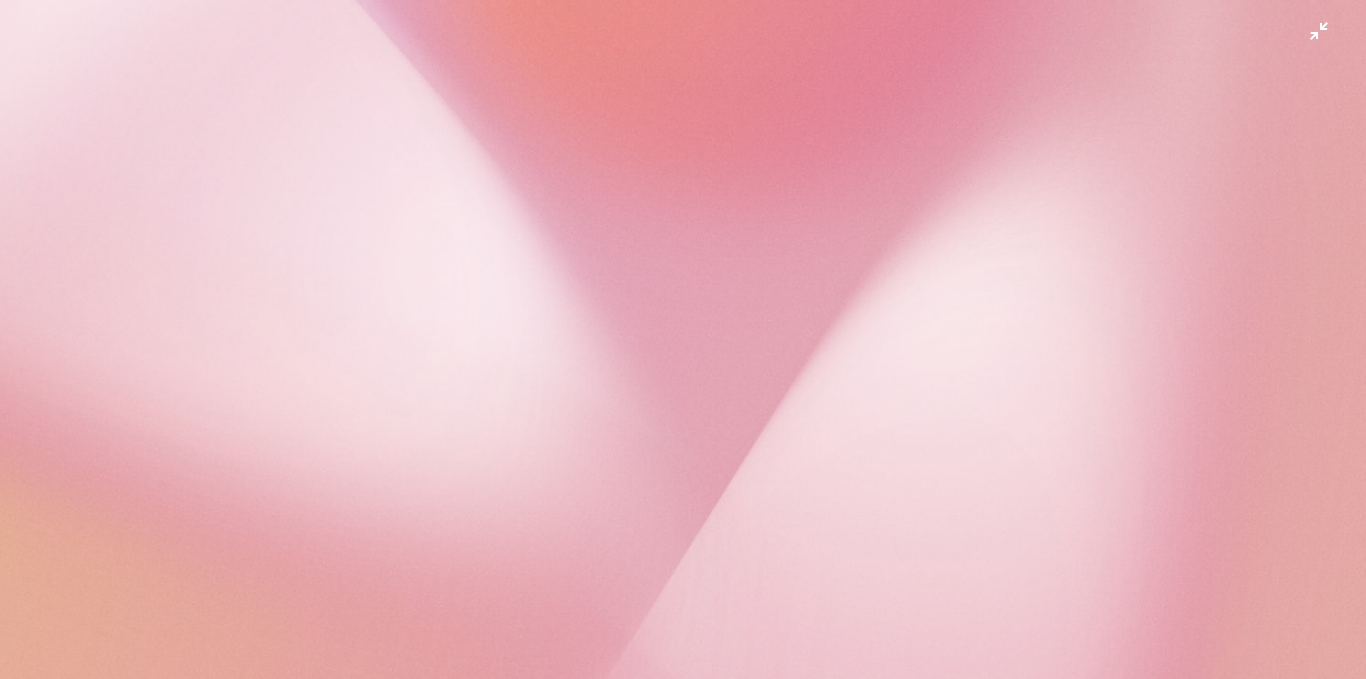 click at bounding box center [683, 348] 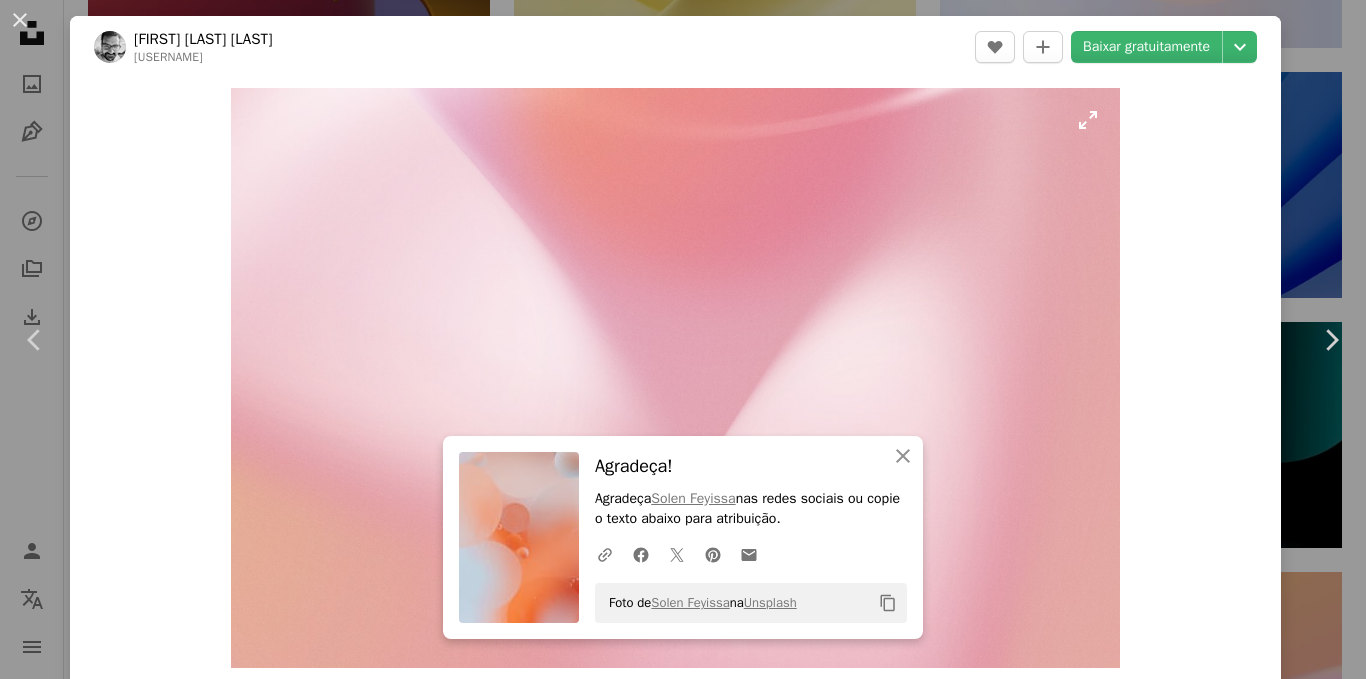 click at bounding box center [675, 378] 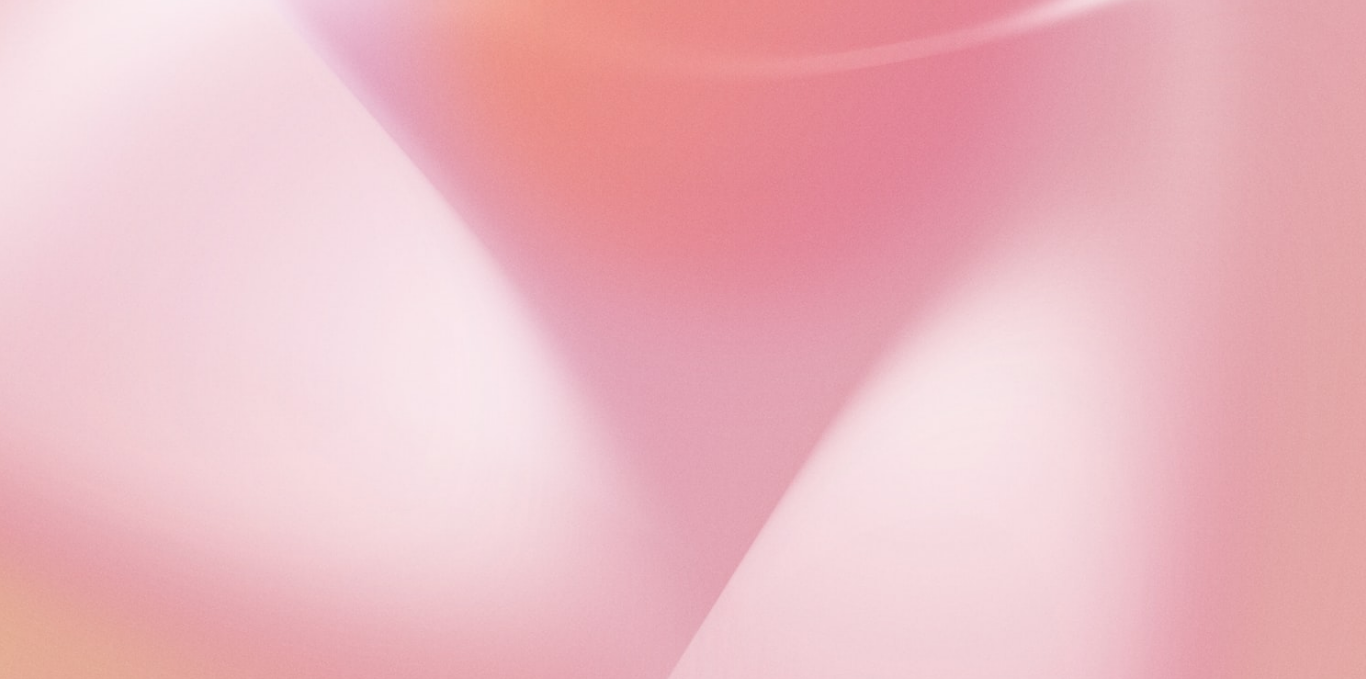 scroll, scrollTop: 97, scrollLeft: 0, axis: vertical 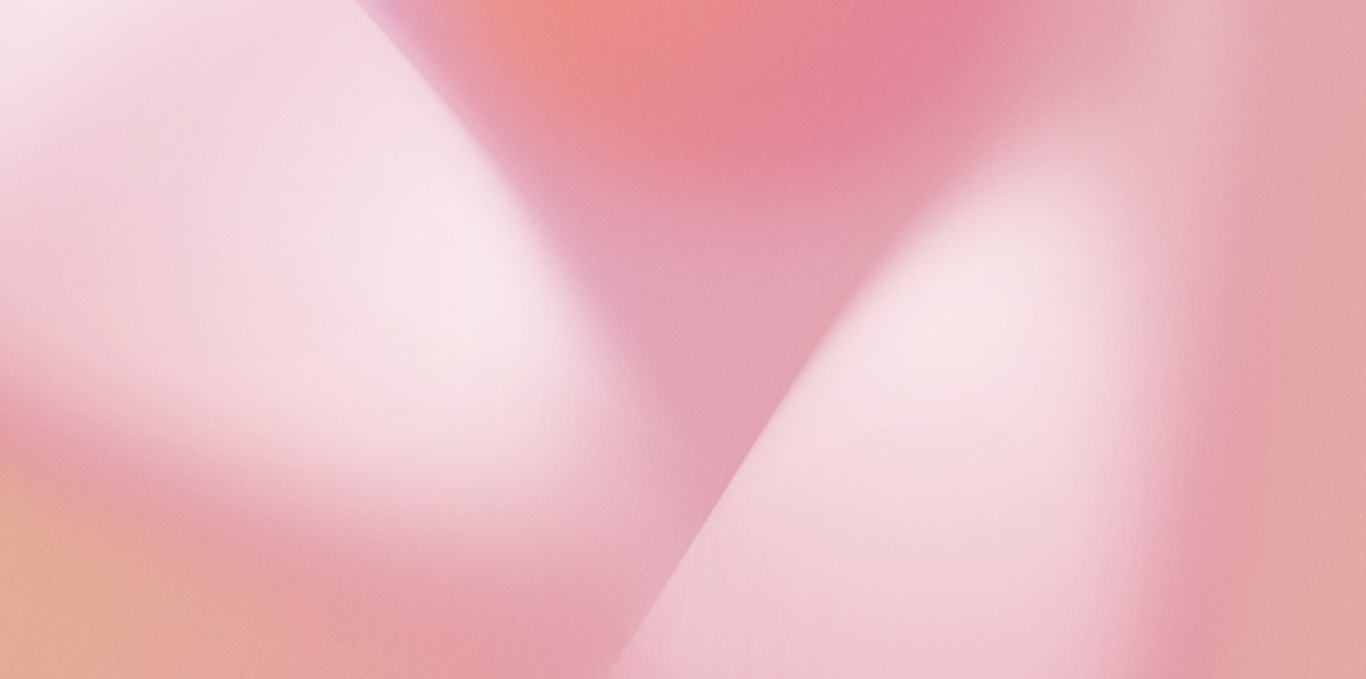 click at bounding box center [683, 348] 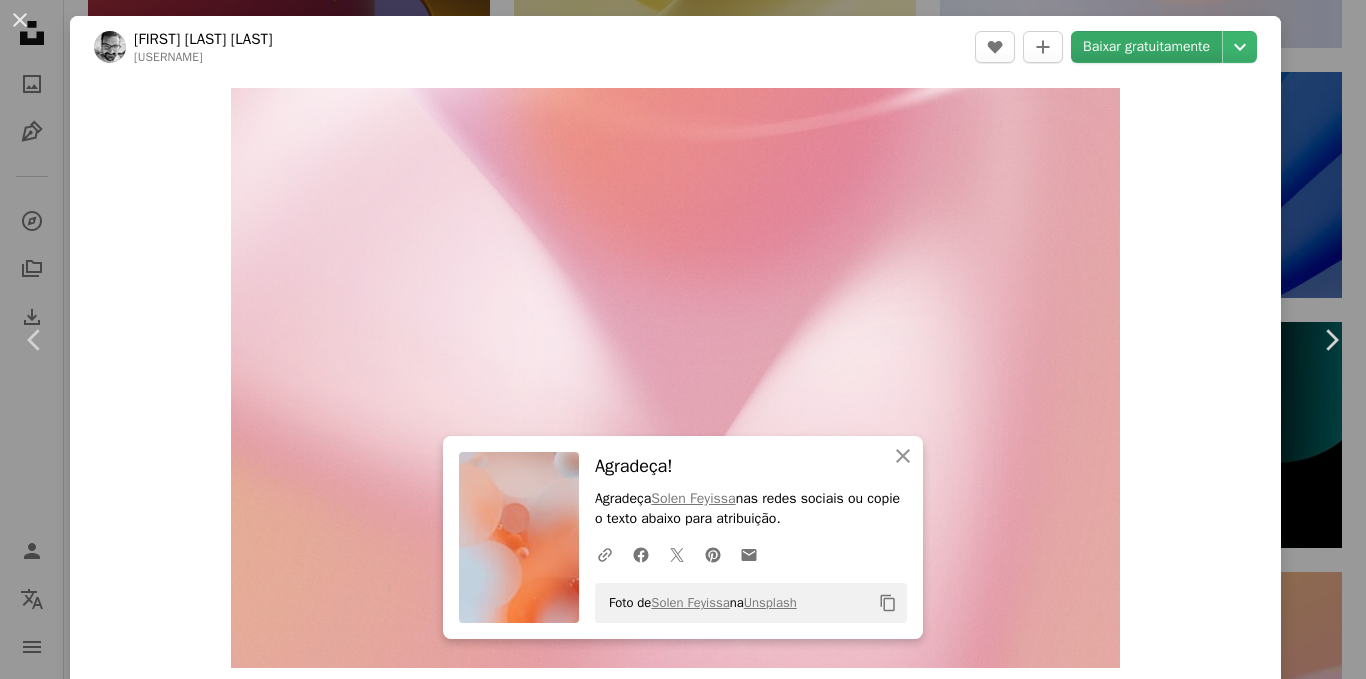 click on "Baixar gratuitamente" at bounding box center [1146, 47] 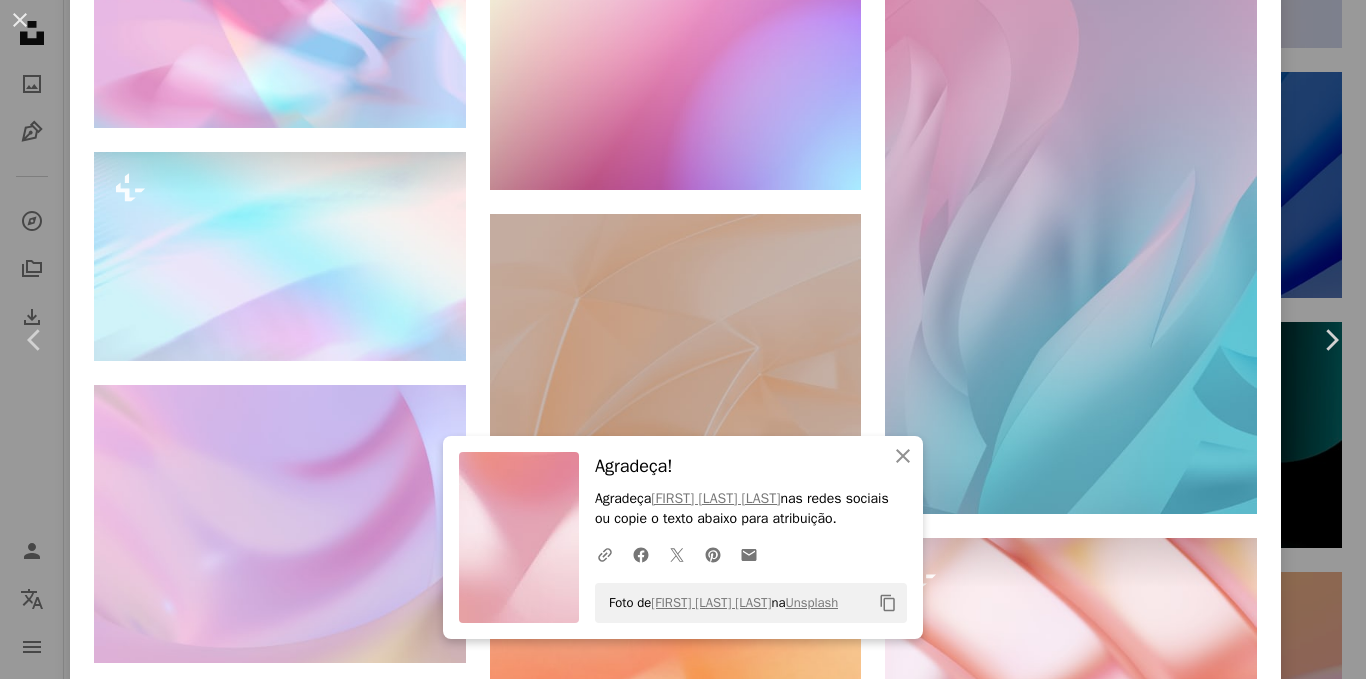 scroll, scrollTop: 2561, scrollLeft: 0, axis: vertical 